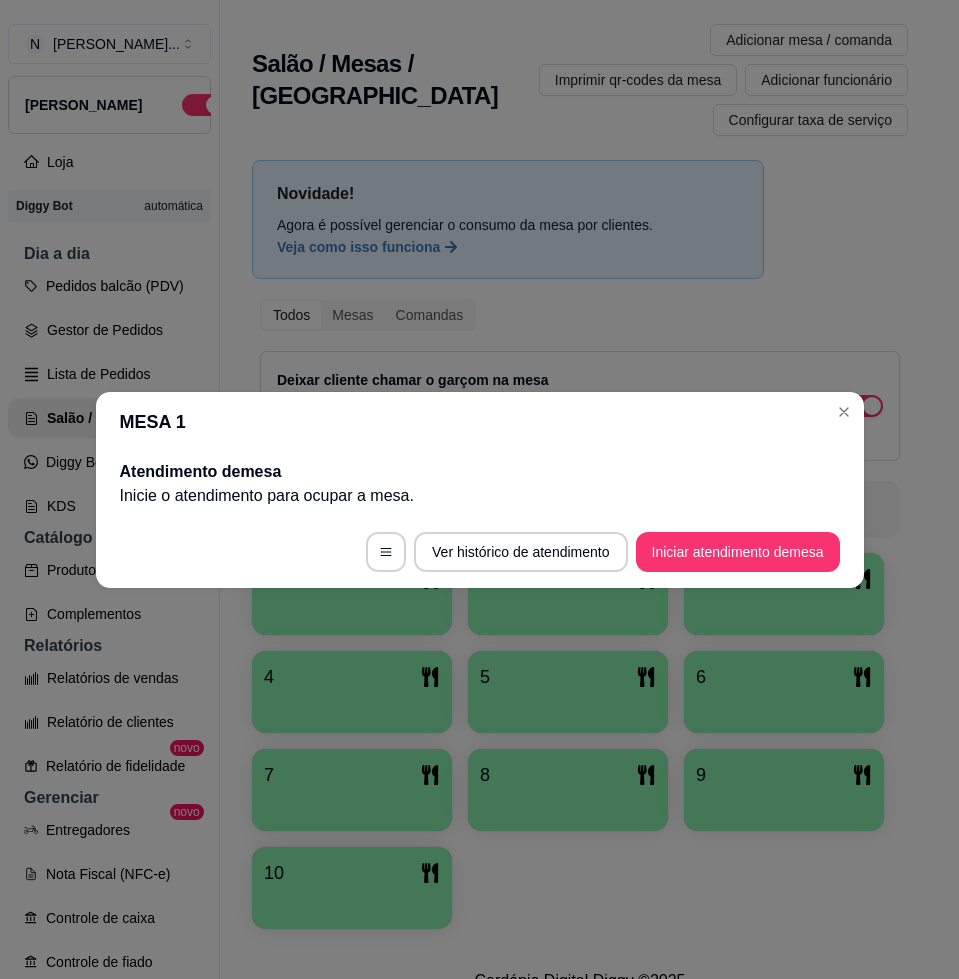 scroll, scrollTop: 0, scrollLeft: 0, axis: both 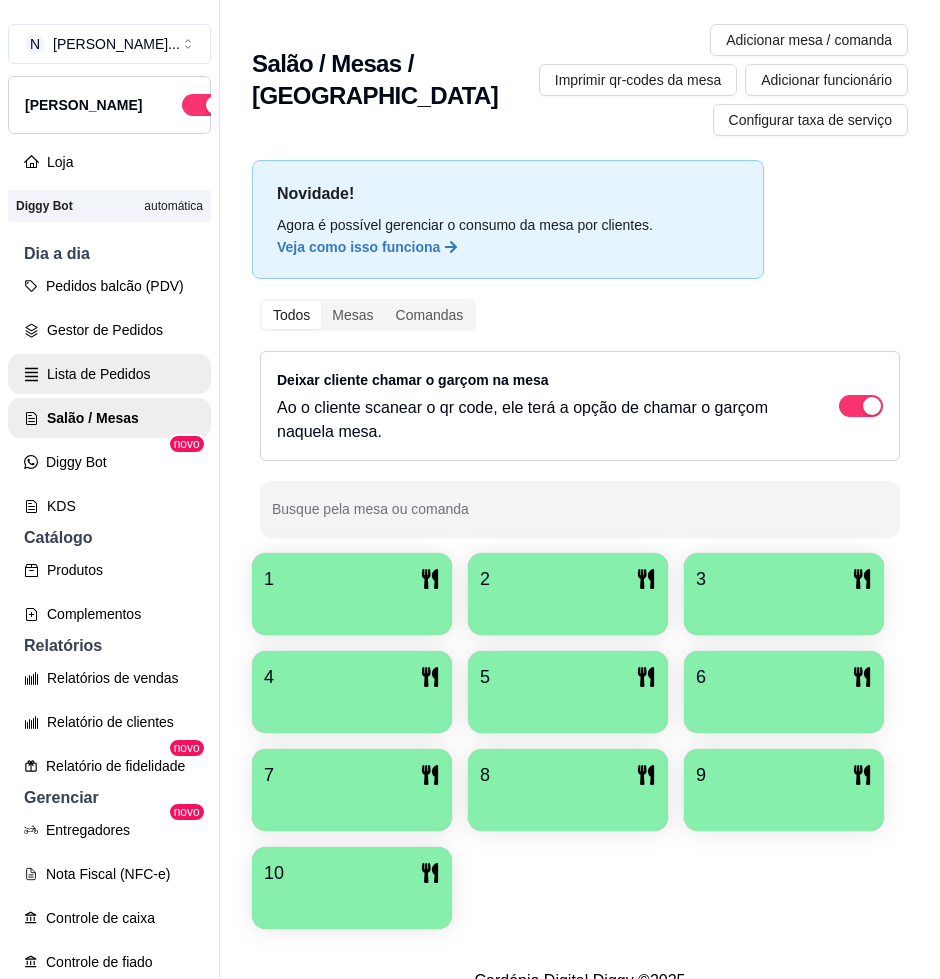 click on "Lista de Pedidos" at bounding box center [109, 374] 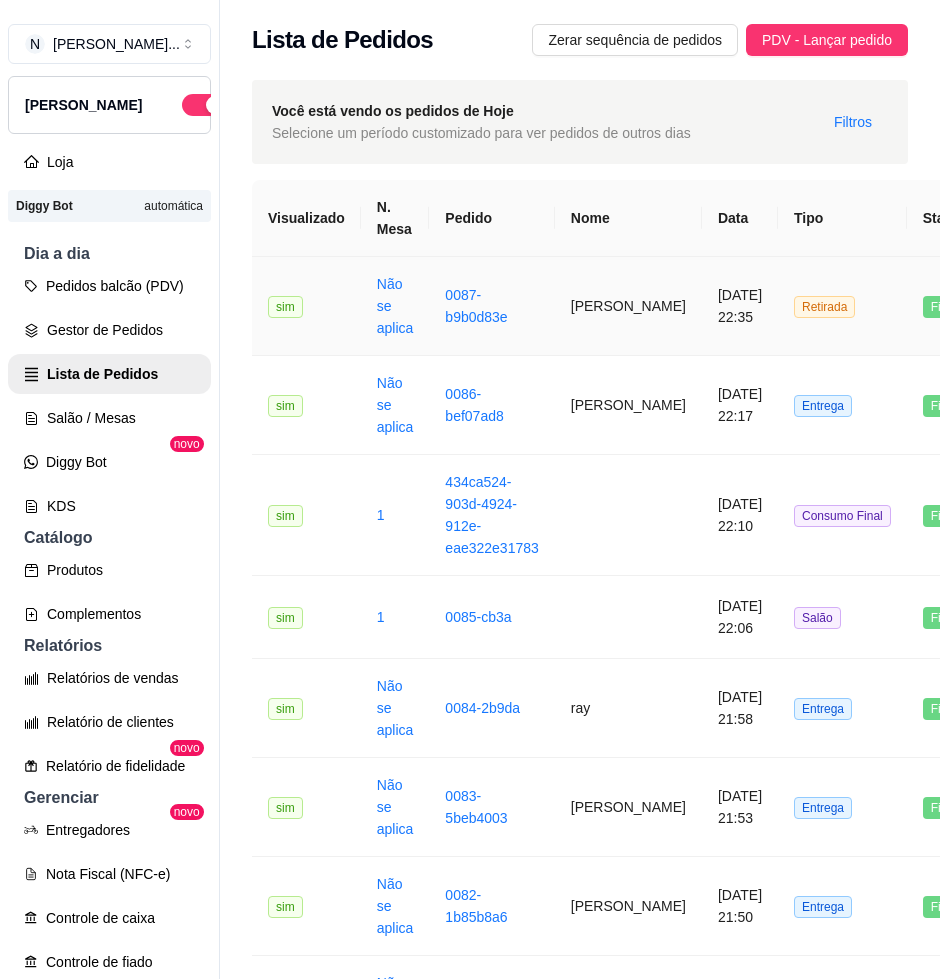 click on "0087-b9b0d83e" at bounding box center [491, 306] 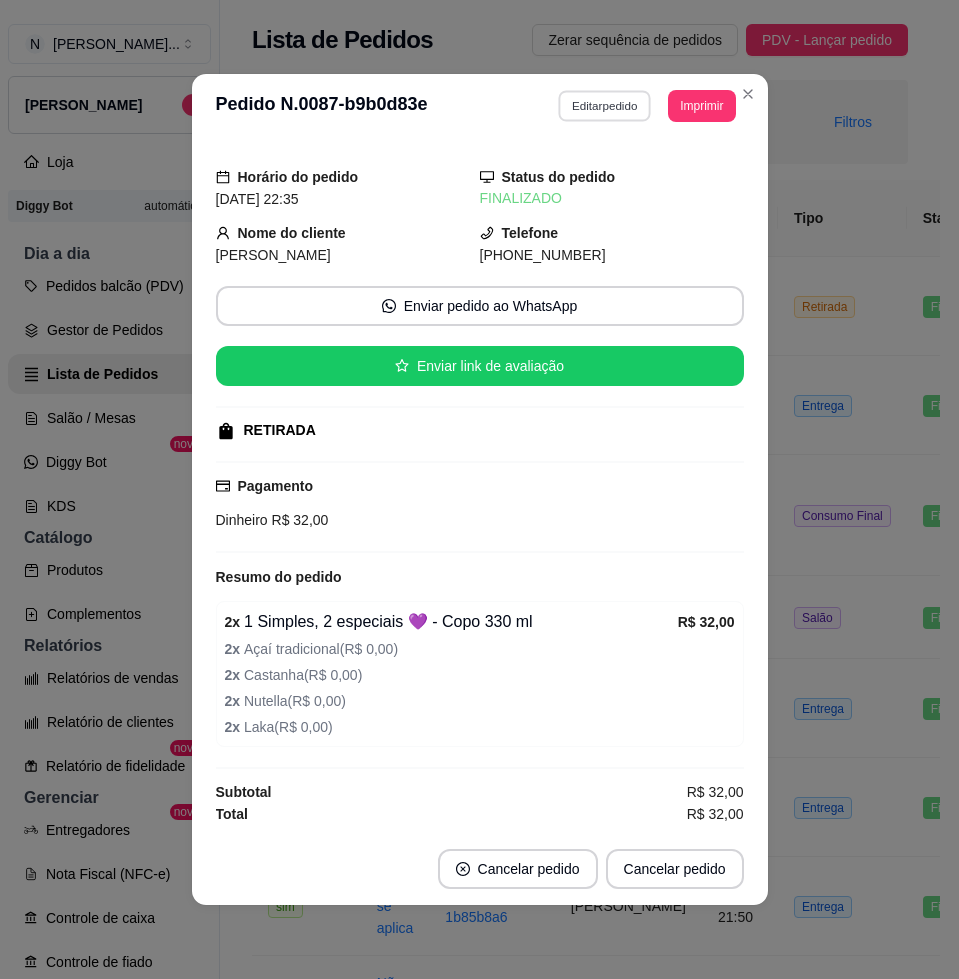 click on "Editar  pedido" at bounding box center [604, 105] 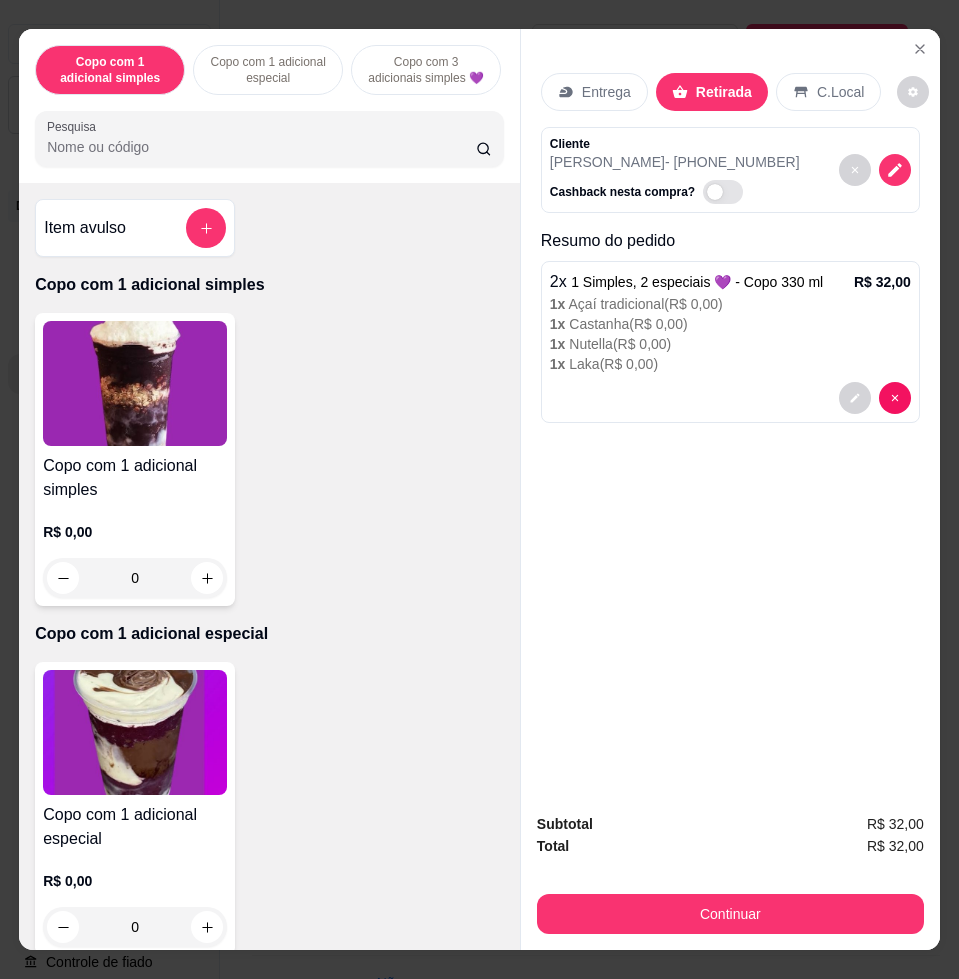 click on "Pesquisa" at bounding box center [261, 147] 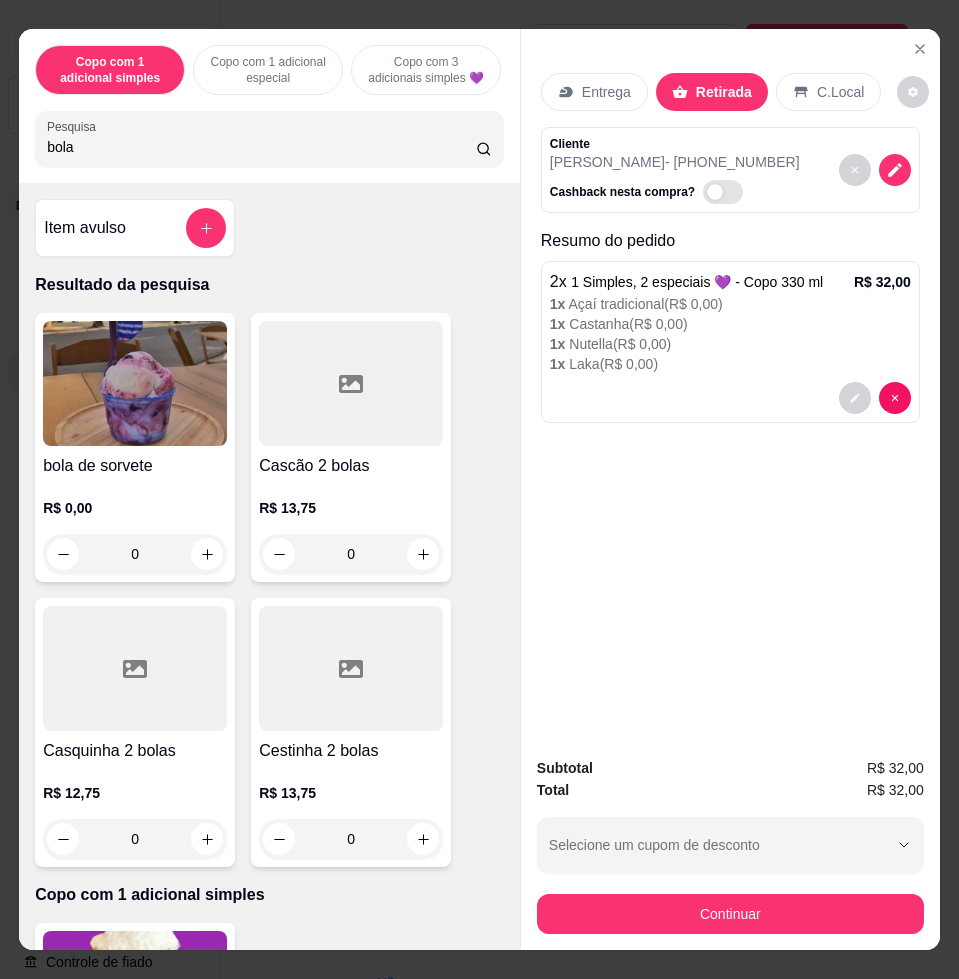 type on "bola" 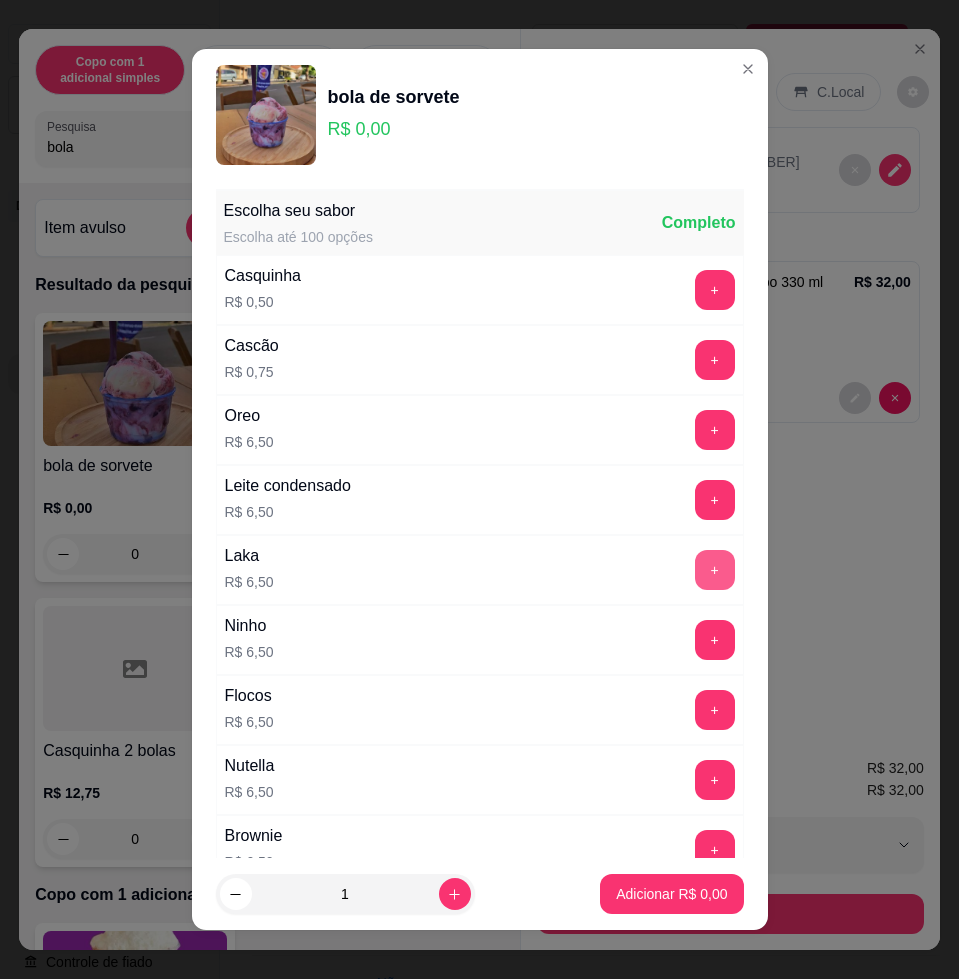 click on "+" at bounding box center [715, 570] 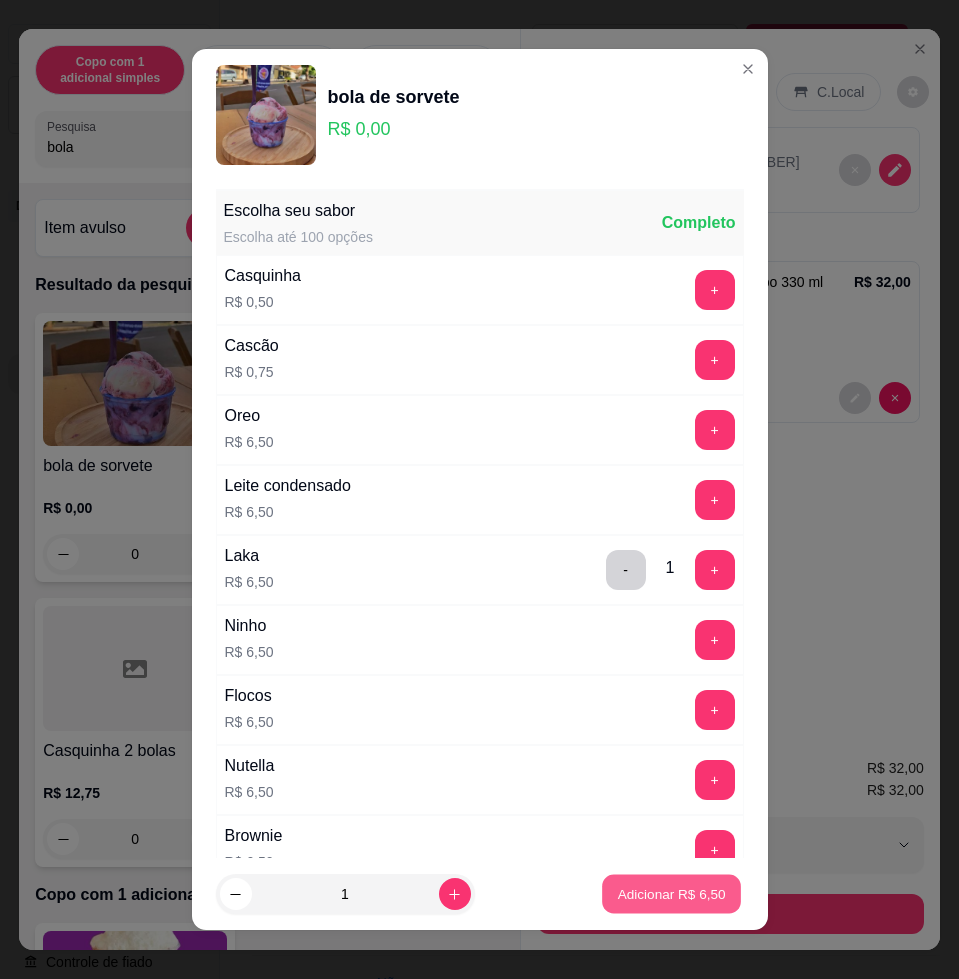 click on "Adicionar   R$ 6,50" at bounding box center (672, 893) 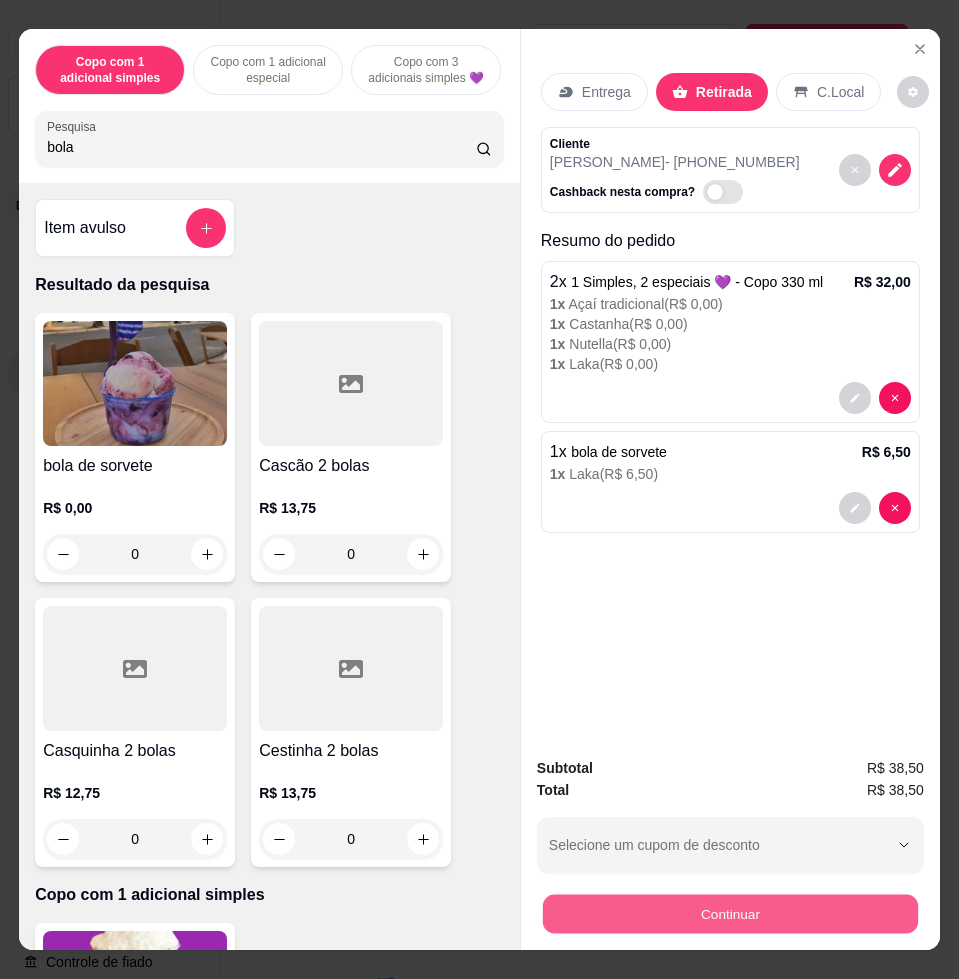 click on "Continuar" at bounding box center (730, 913) 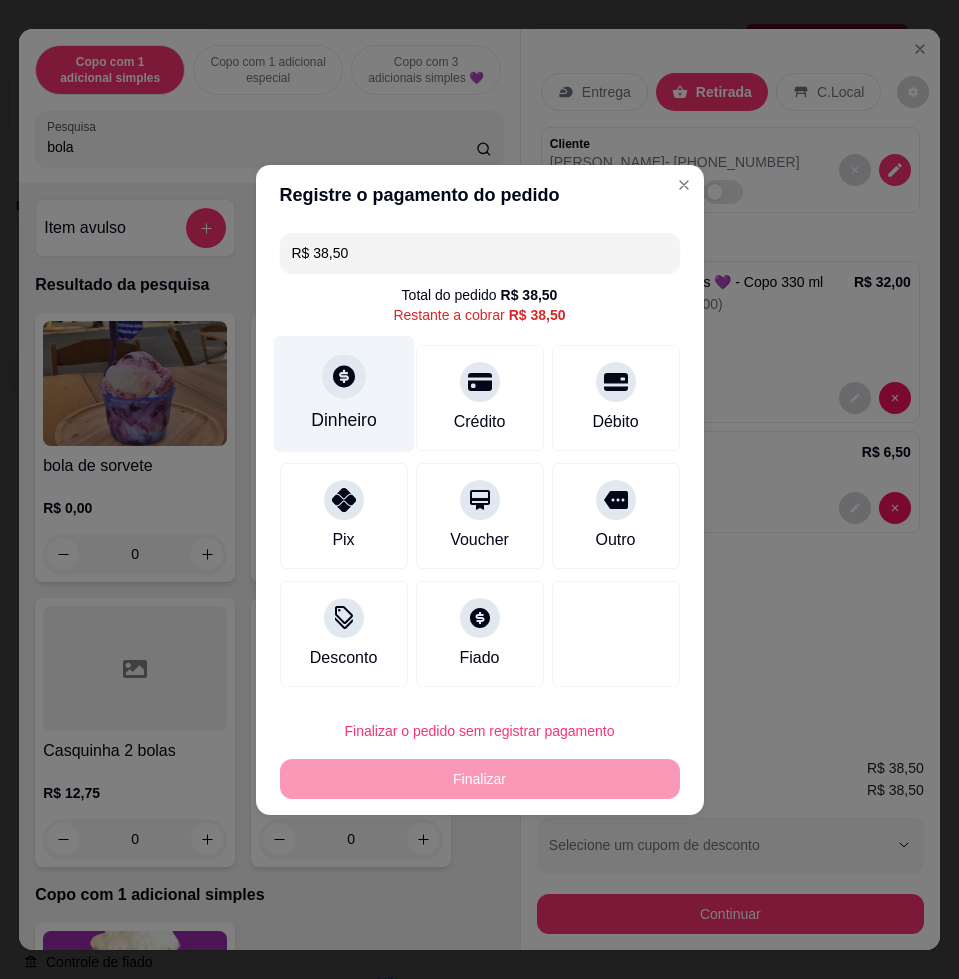 click on "Dinheiro" at bounding box center [343, 393] 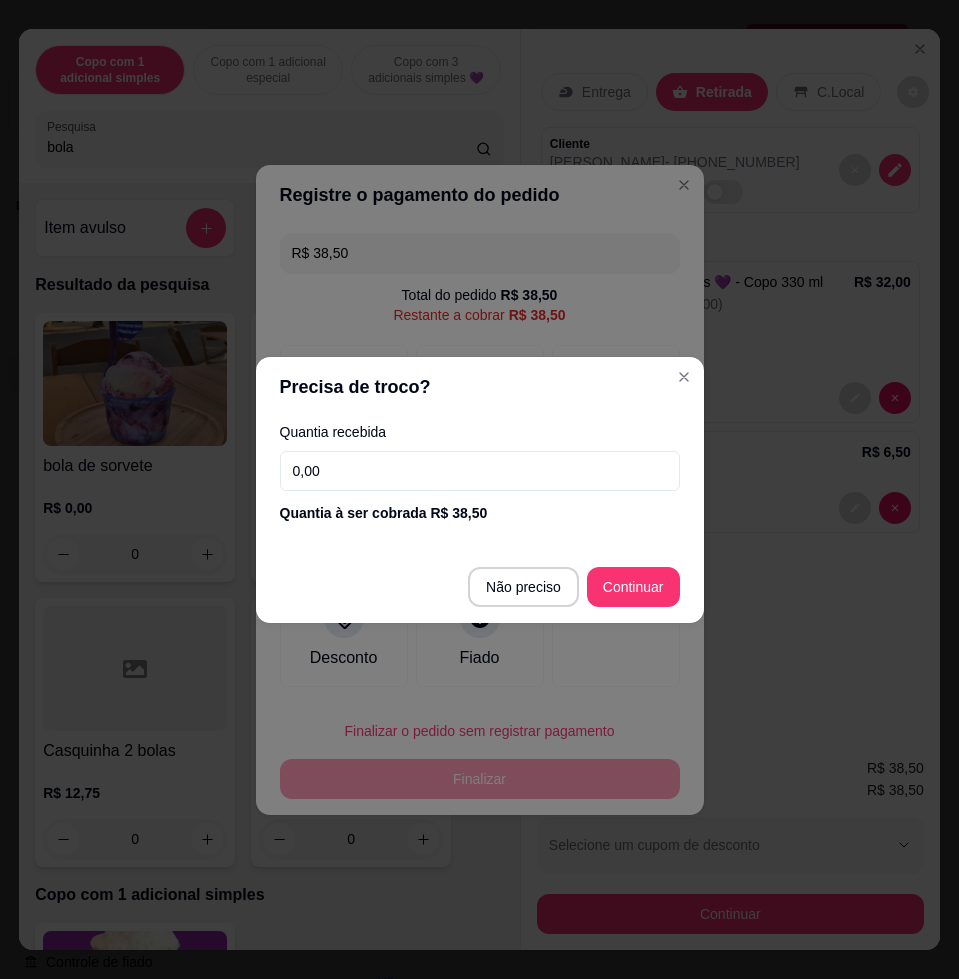 click on "0,00" at bounding box center [480, 471] 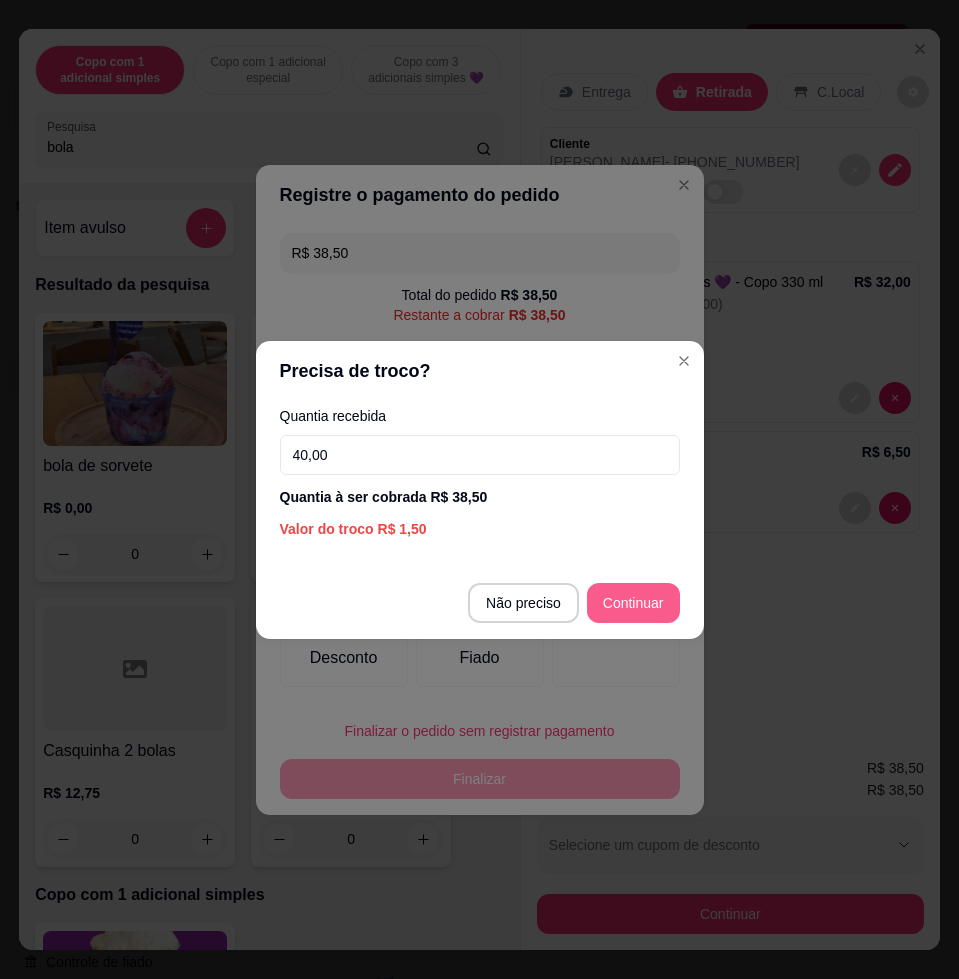 type on "40,00" 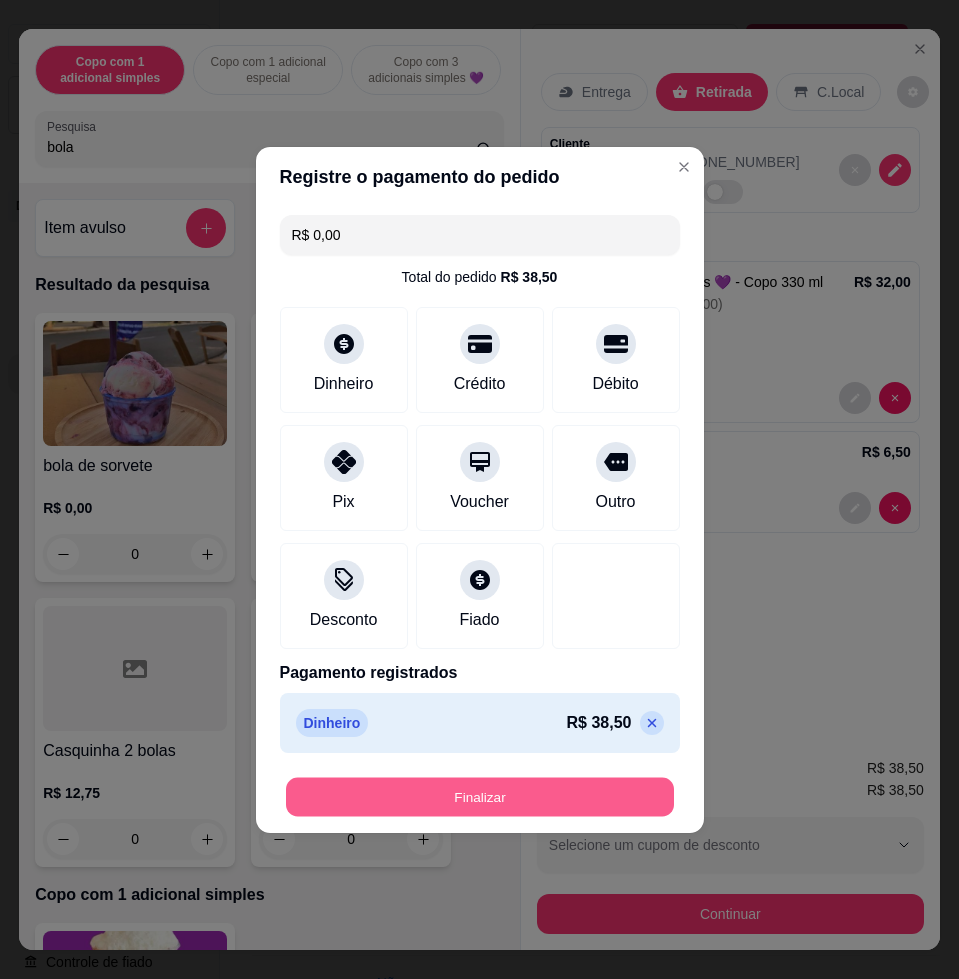 click on "Finalizar" at bounding box center [480, 796] 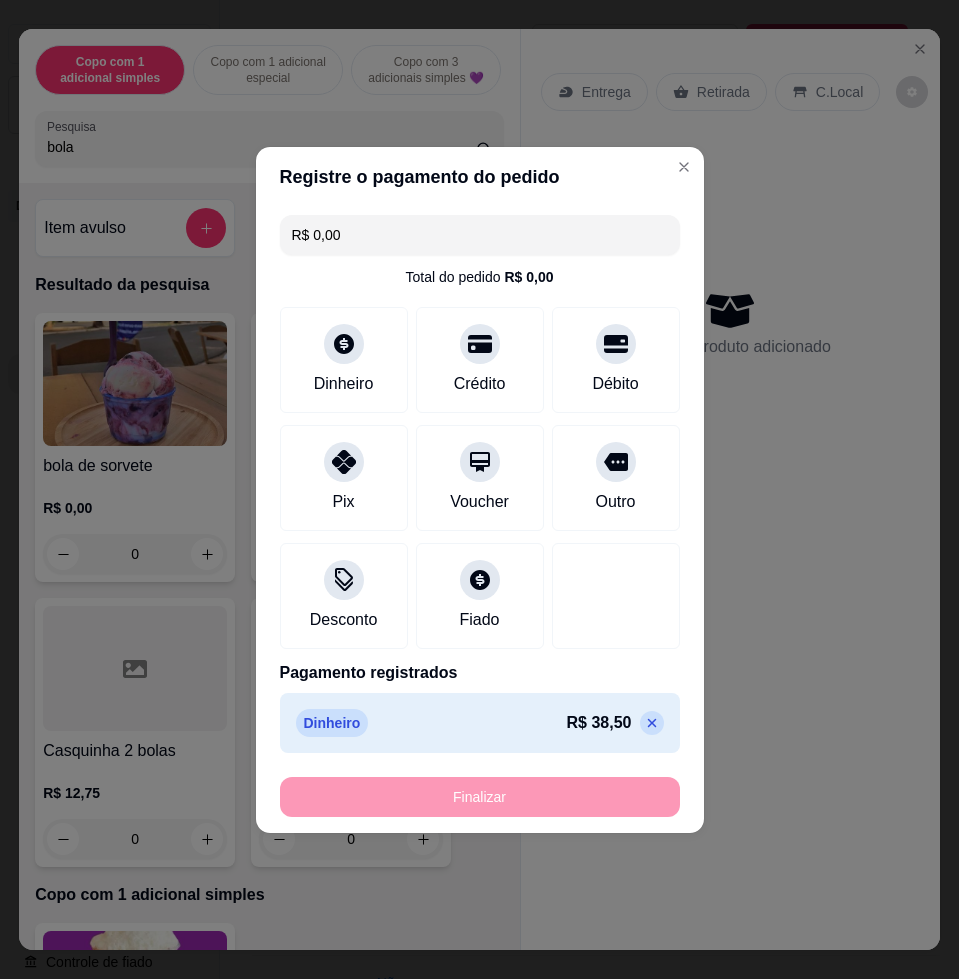 type on "-R$ 38,50" 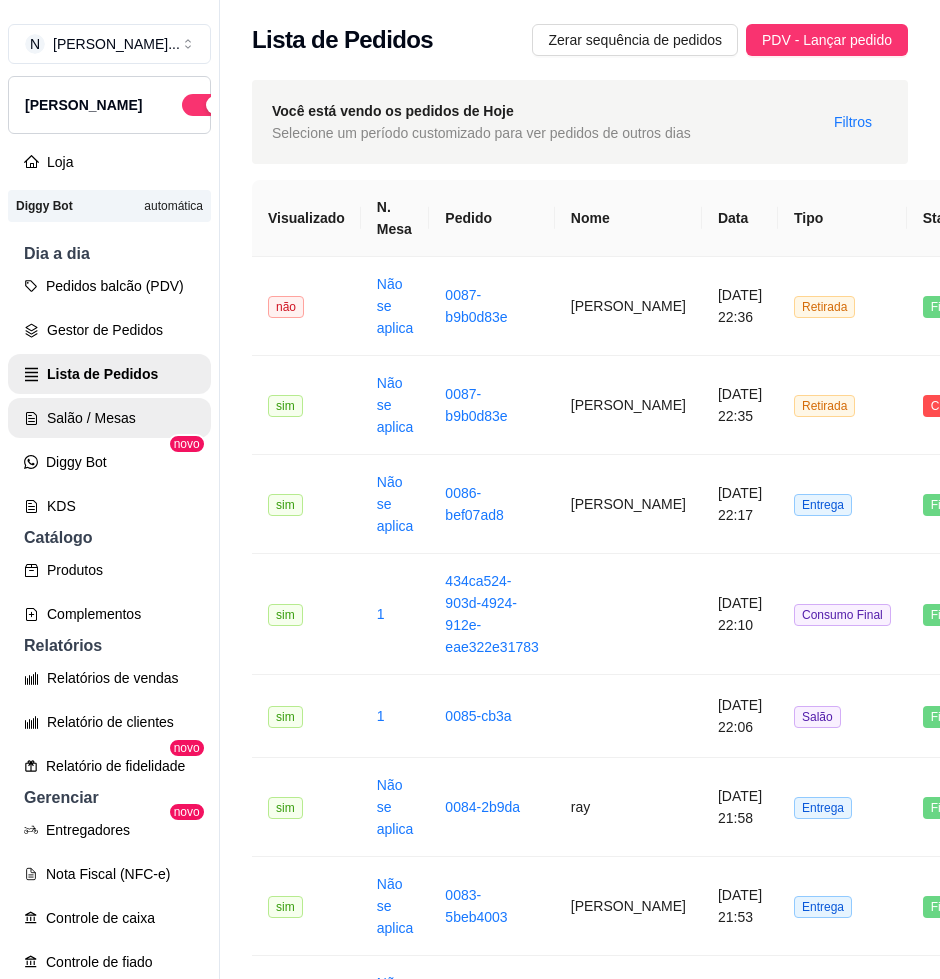 click on "Salão / Mesas" at bounding box center (109, 418) 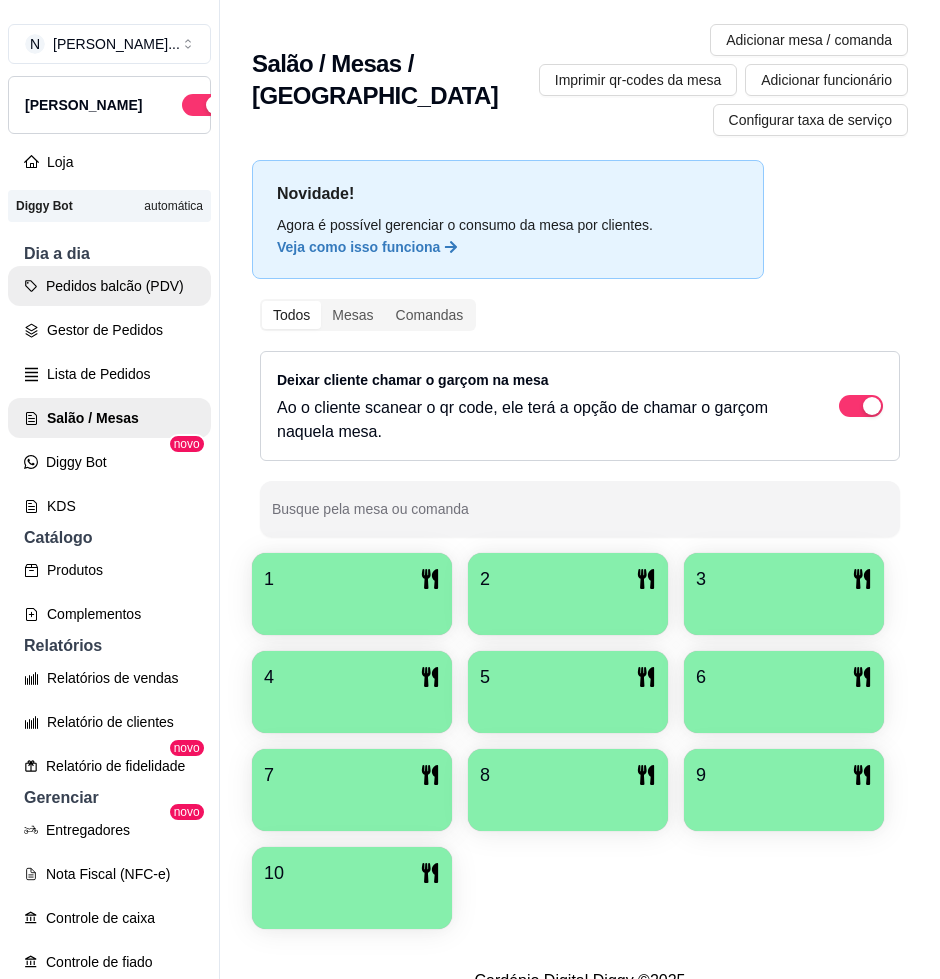 click on "Pedidos balcão (PDV)" at bounding box center [109, 286] 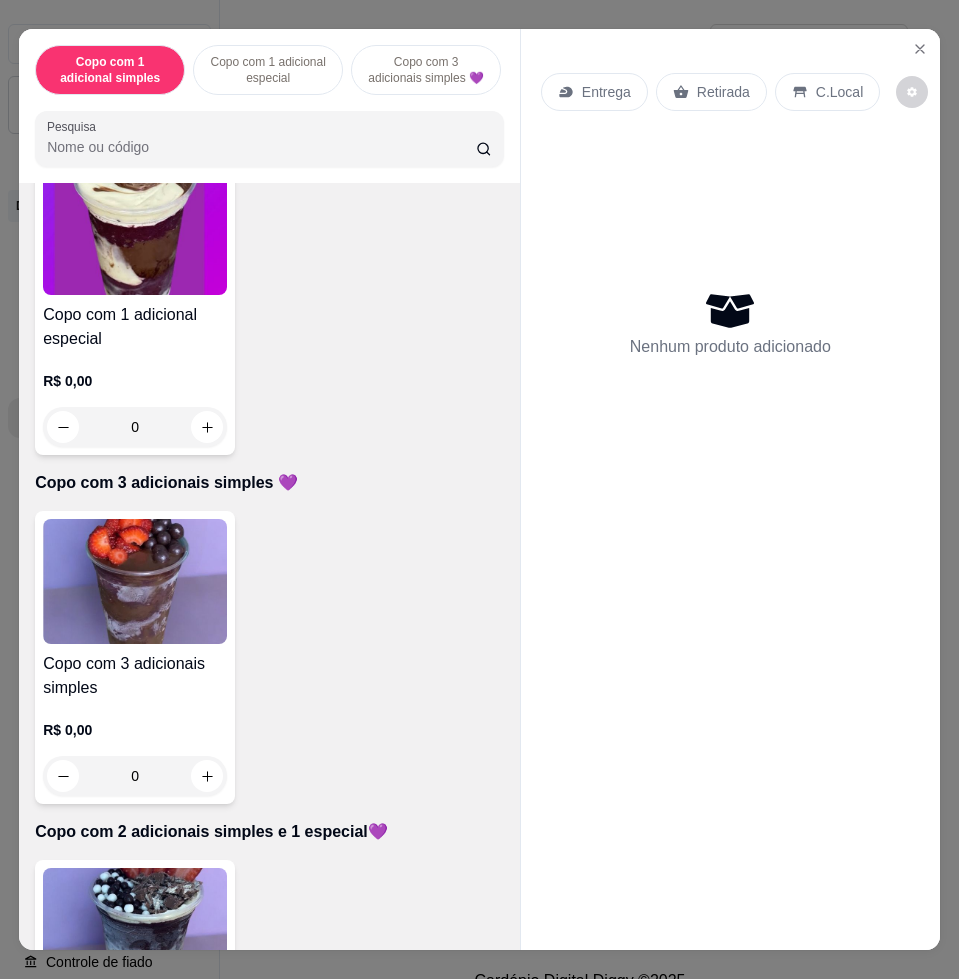 scroll, scrollTop: 1125, scrollLeft: 0, axis: vertical 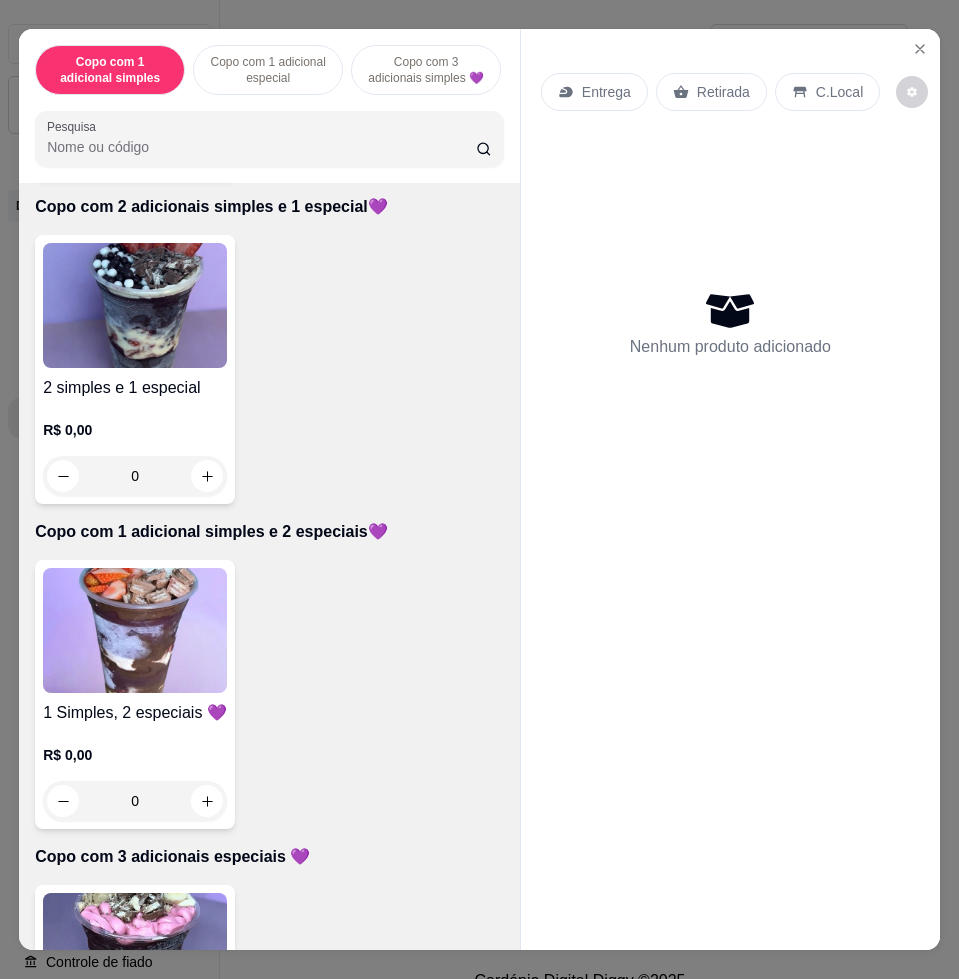 click at bounding box center (135, 630) 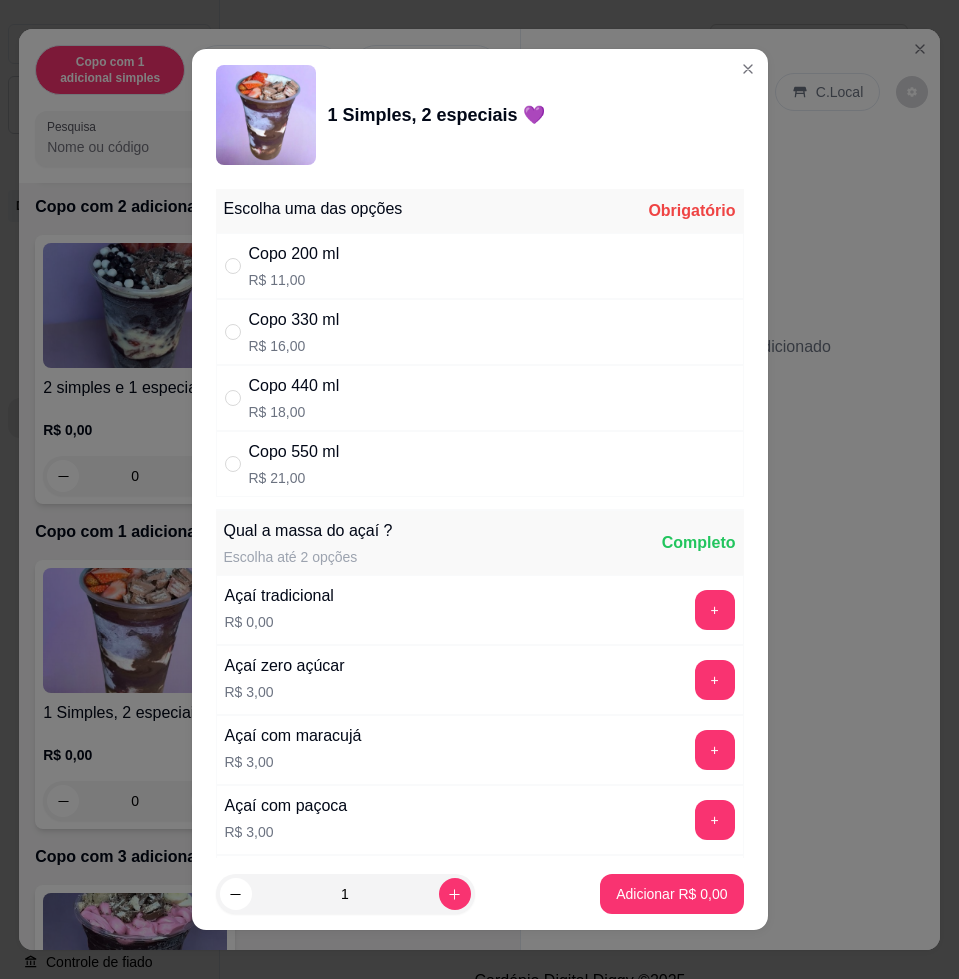 click on "Copo 330 ml R$ 16,00" at bounding box center [480, 332] 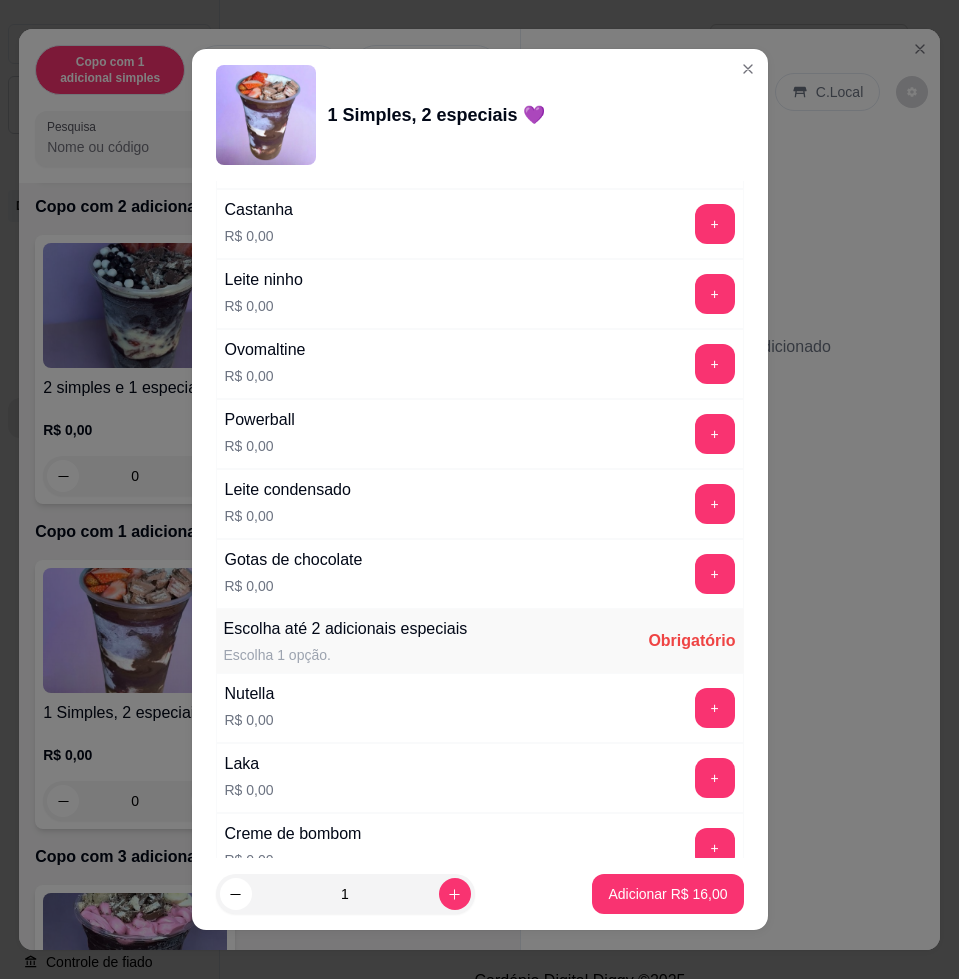 scroll, scrollTop: 1875, scrollLeft: 0, axis: vertical 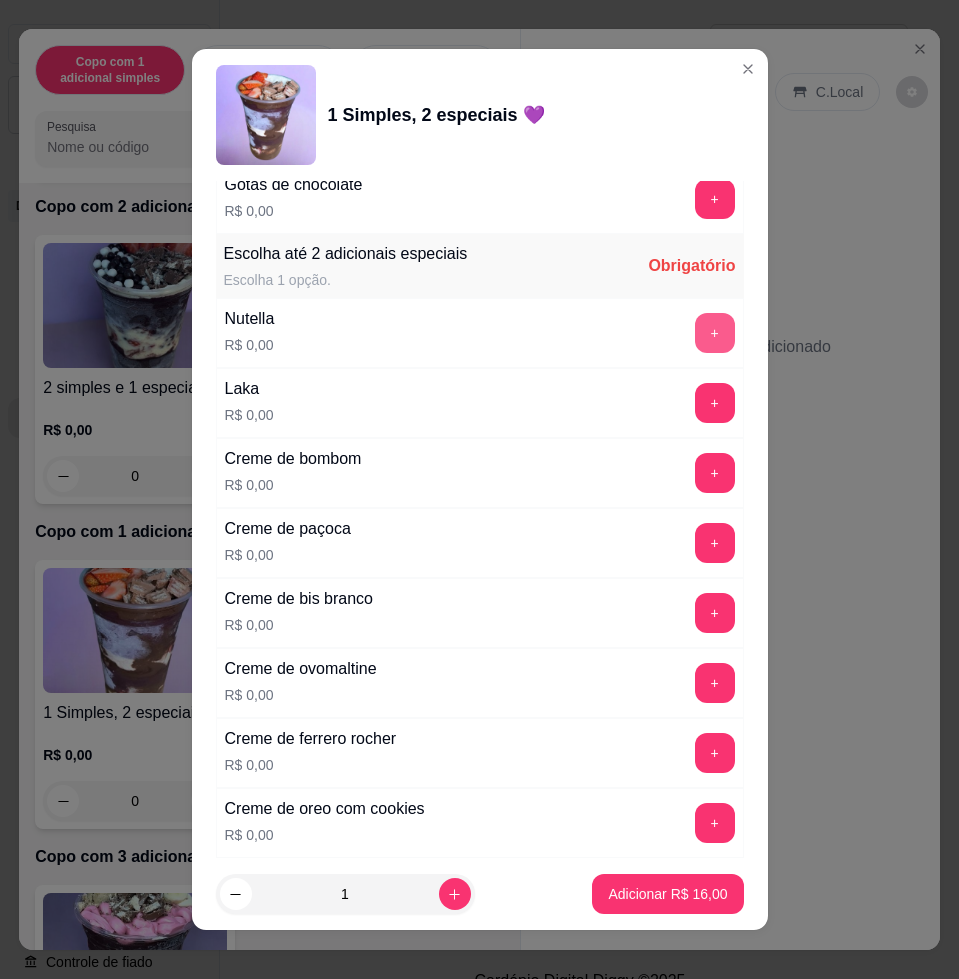 click on "+" at bounding box center (715, 333) 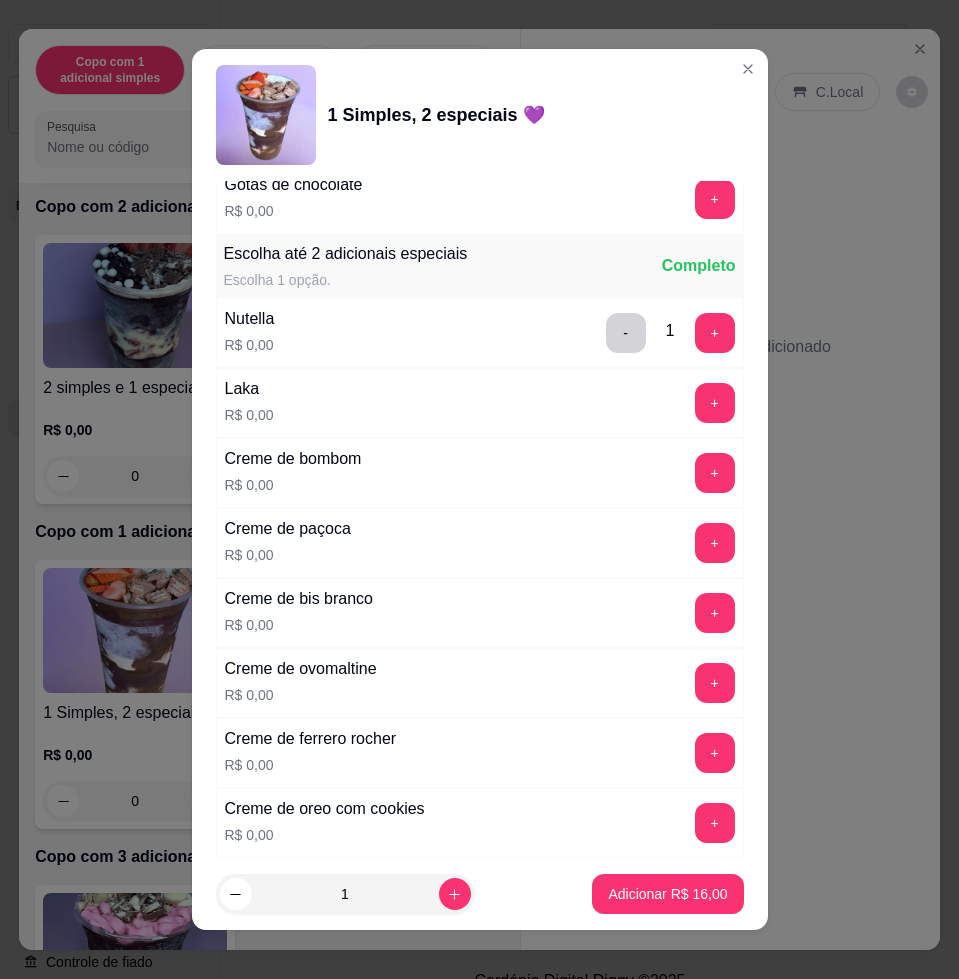 scroll, scrollTop: 2500, scrollLeft: 0, axis: vertical 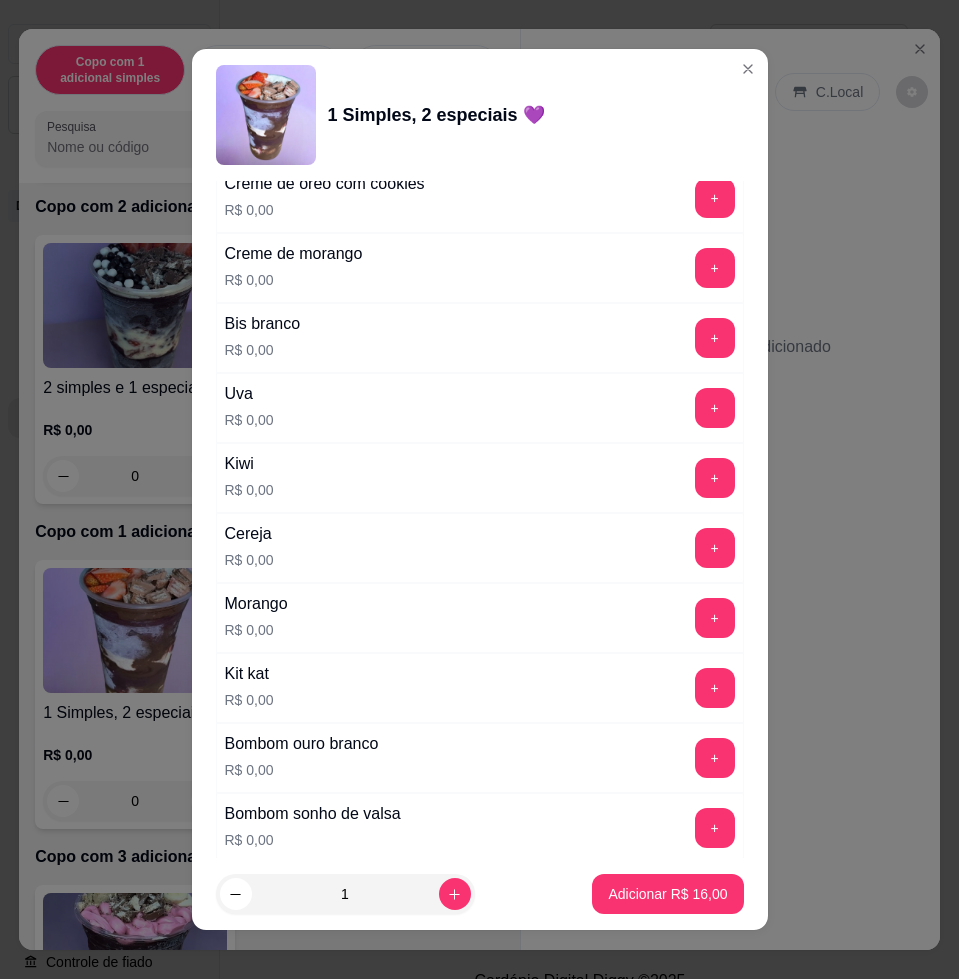 click on "+" at bounding box center [715, 618] 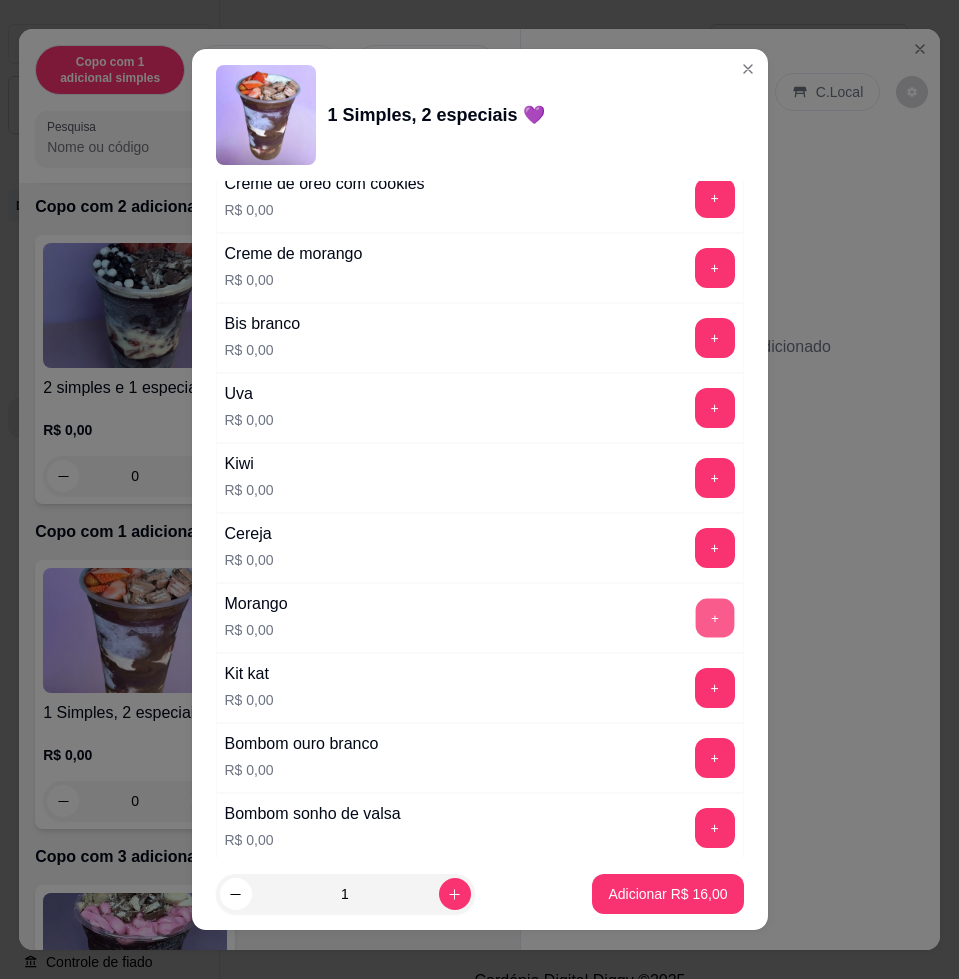 click on "+" at bounding box center (714, 618) 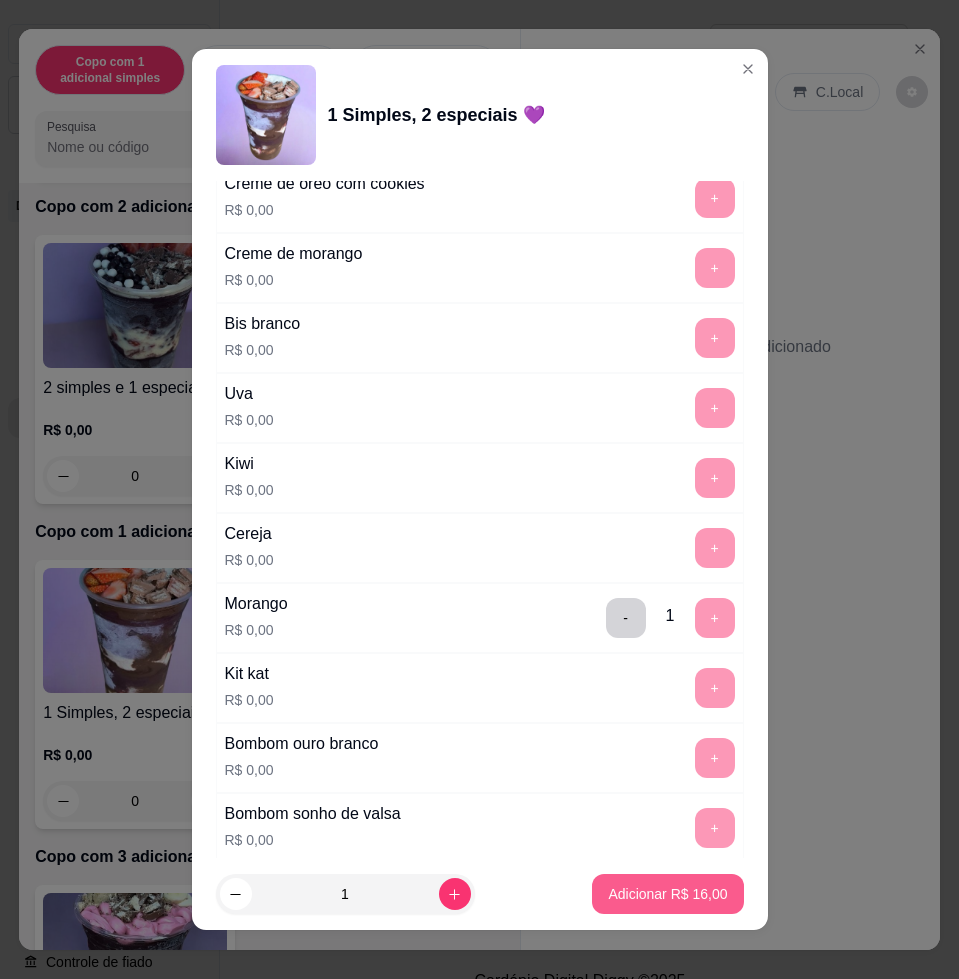 click on "Adicionar   R$ 16,00" at bounding box center (667, 894) 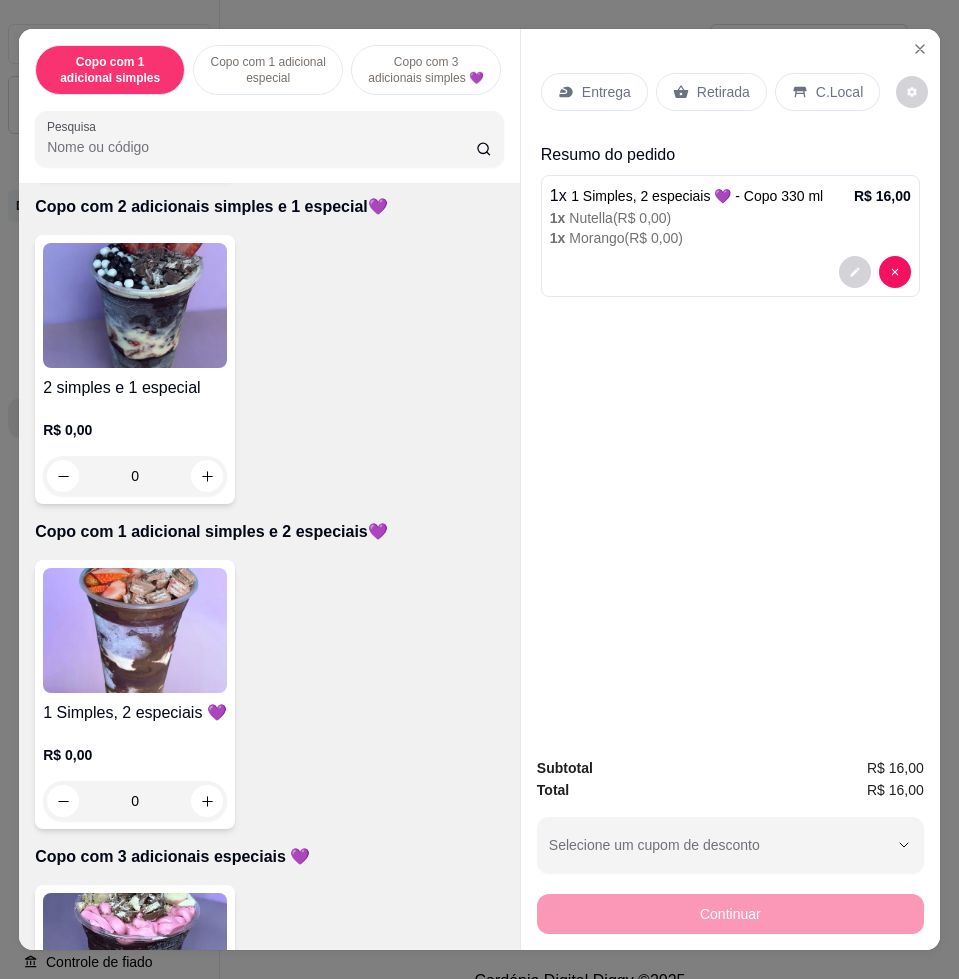 click on "Entrega" at bounding box center [606, 92] 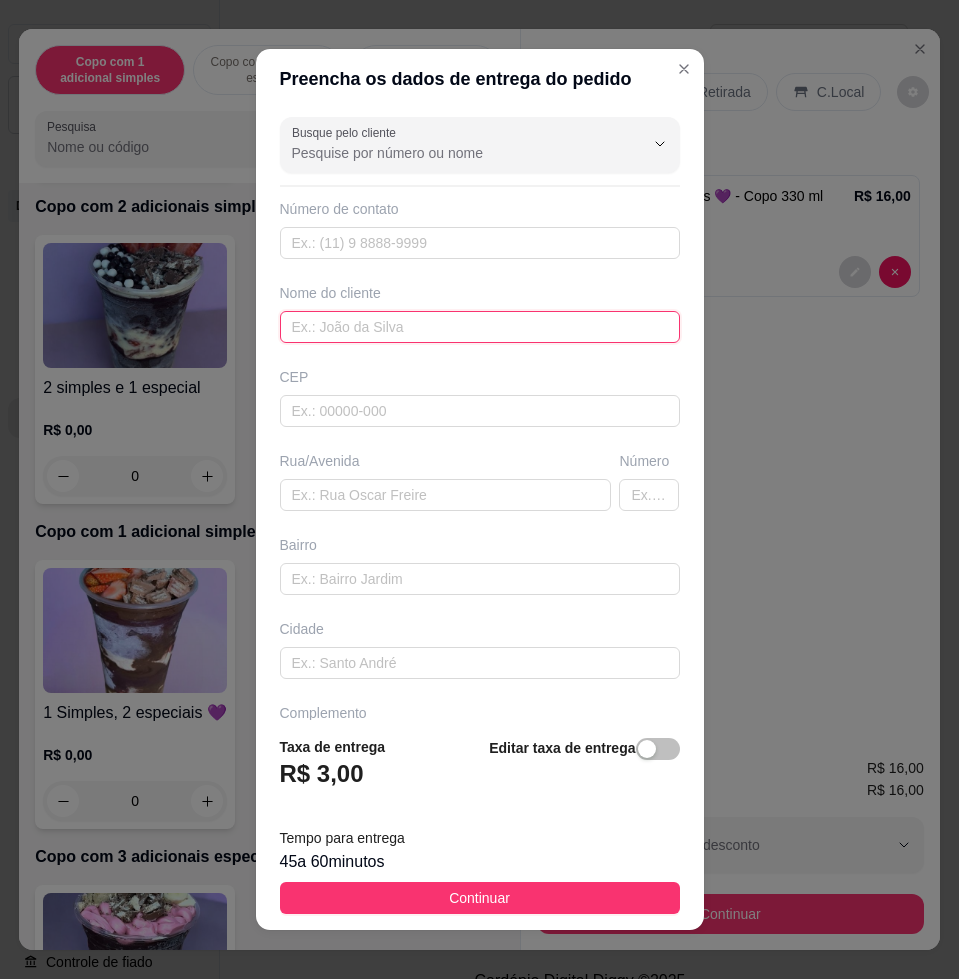 click at bounding box center [480, 327] 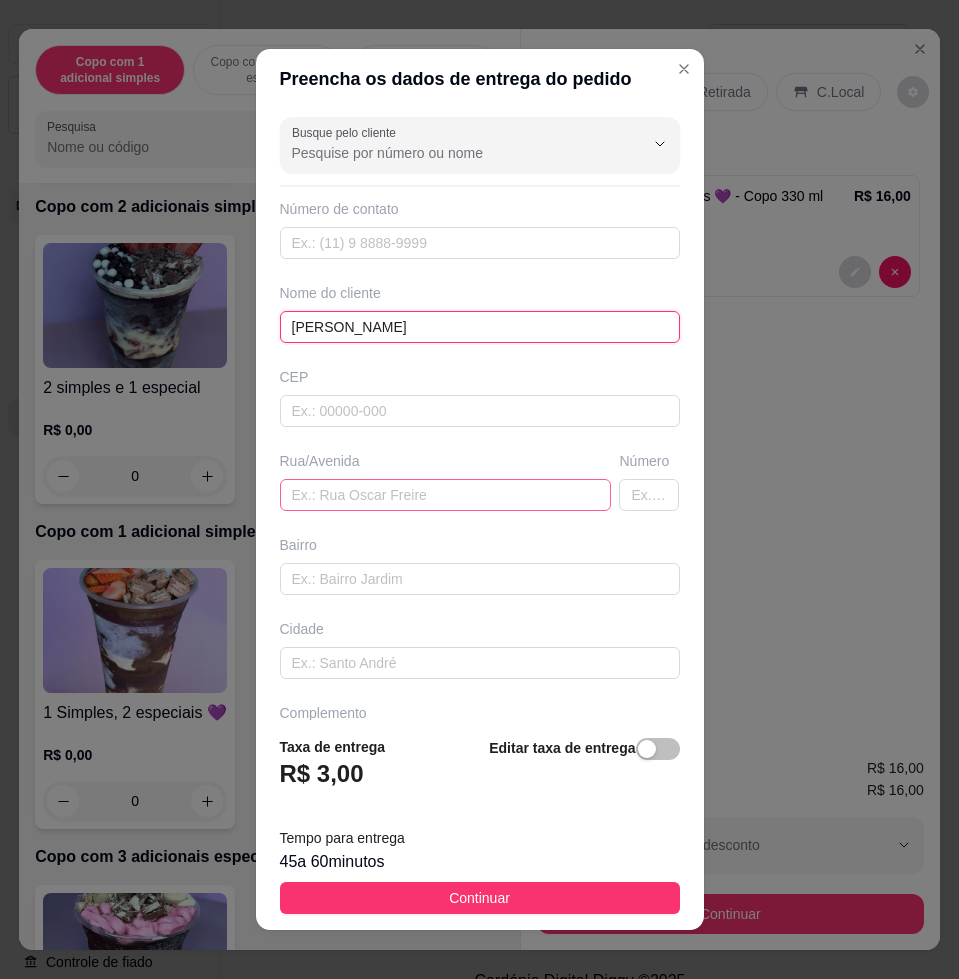 type on "[PERSON_NAME]" 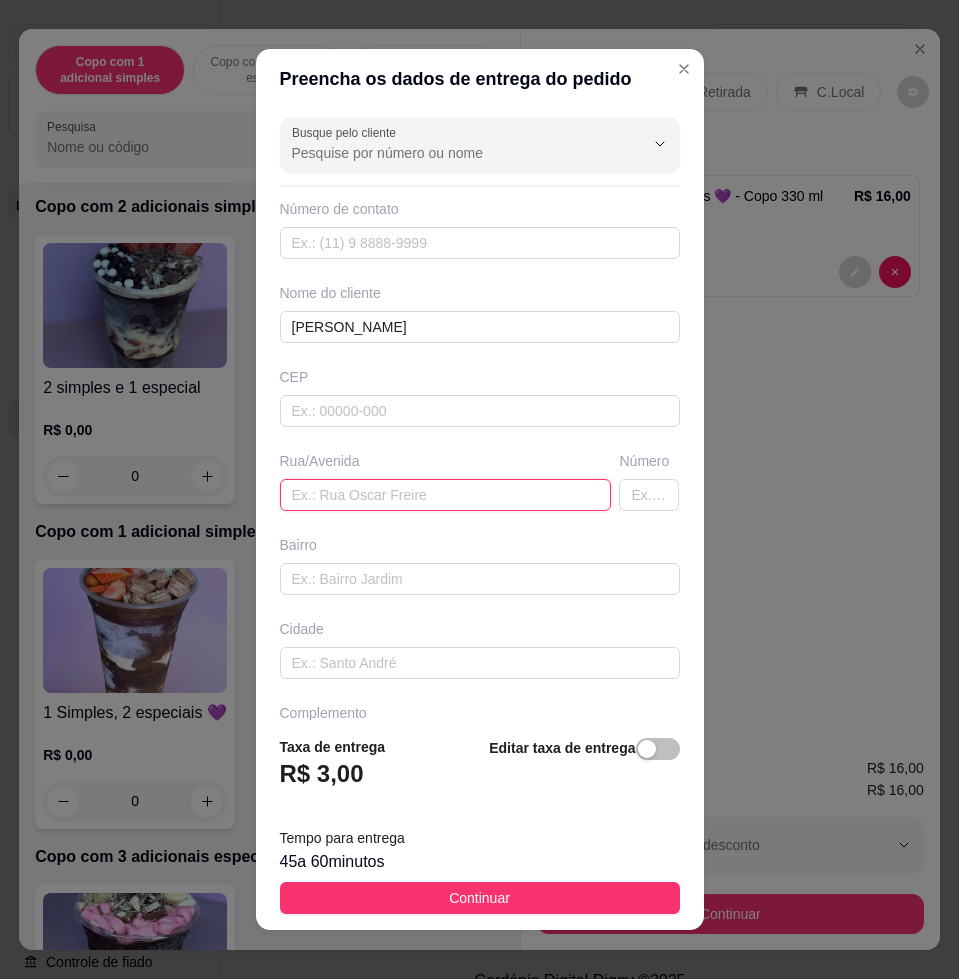 click at bounding box center [446, 495] 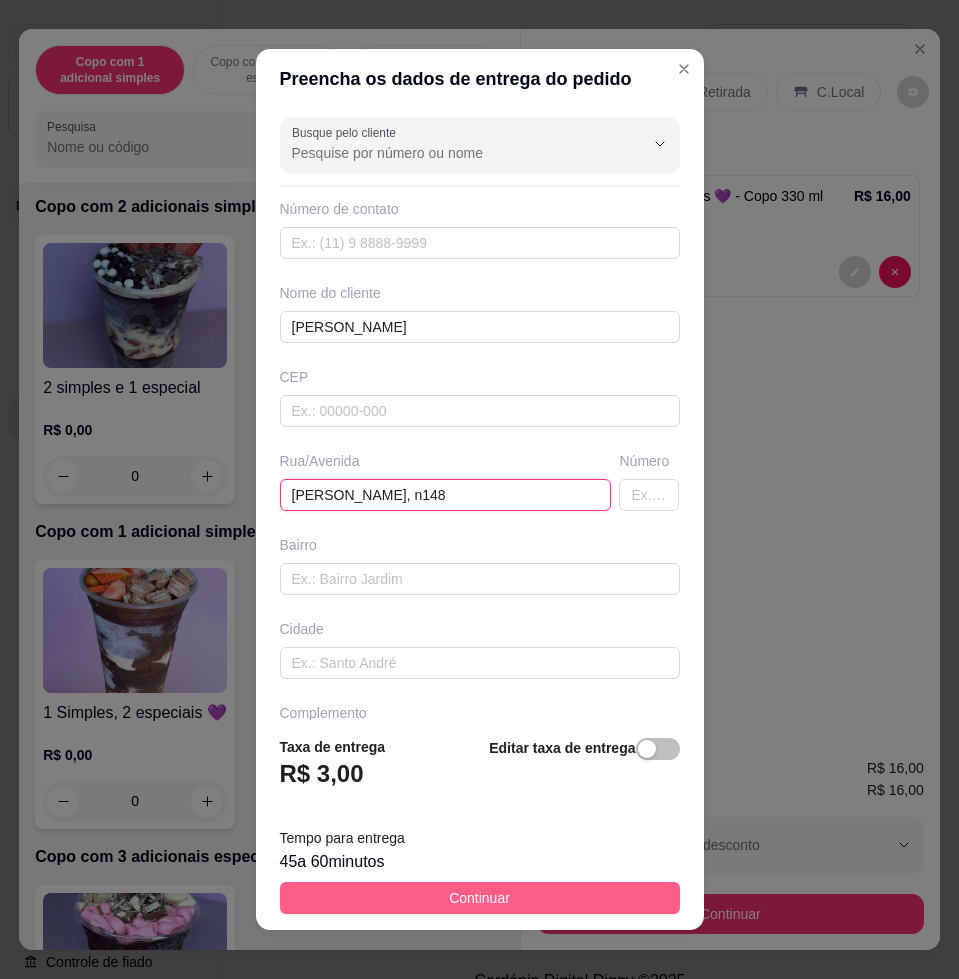 type on "[PERSON_NAME], n148" 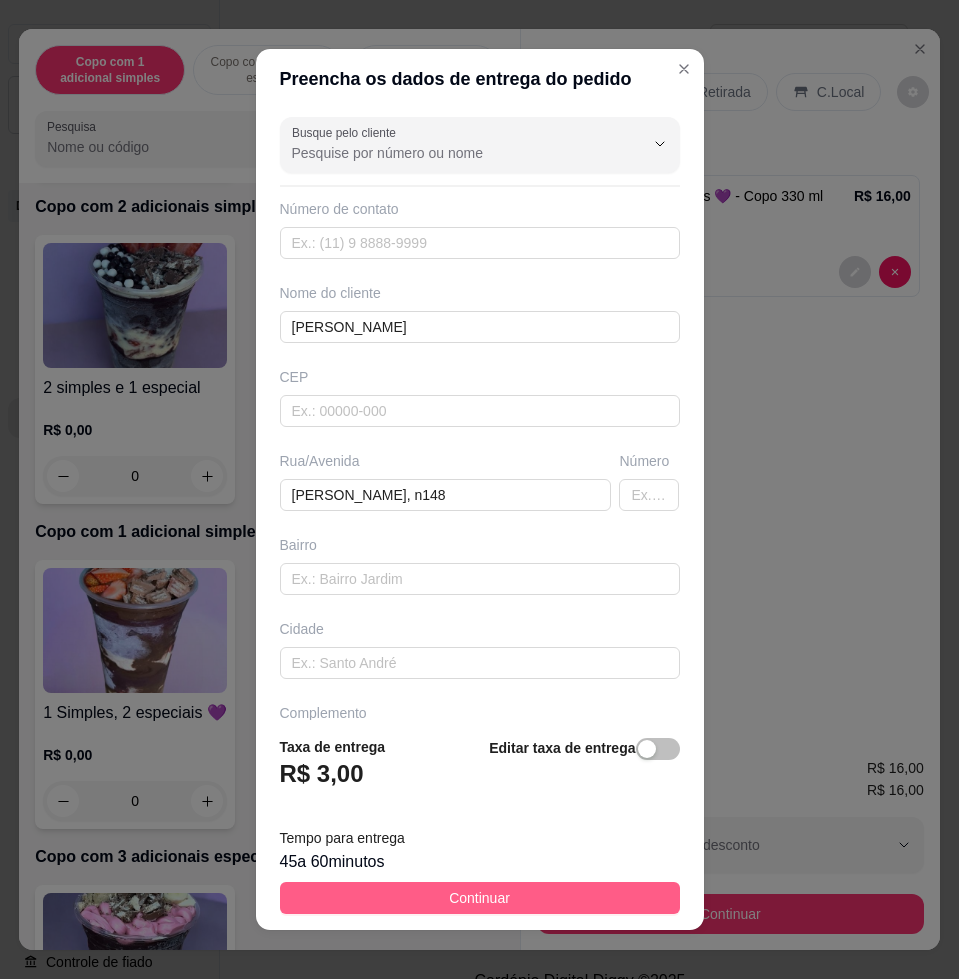 click on "Continuar" at bounding box center [480, 898] 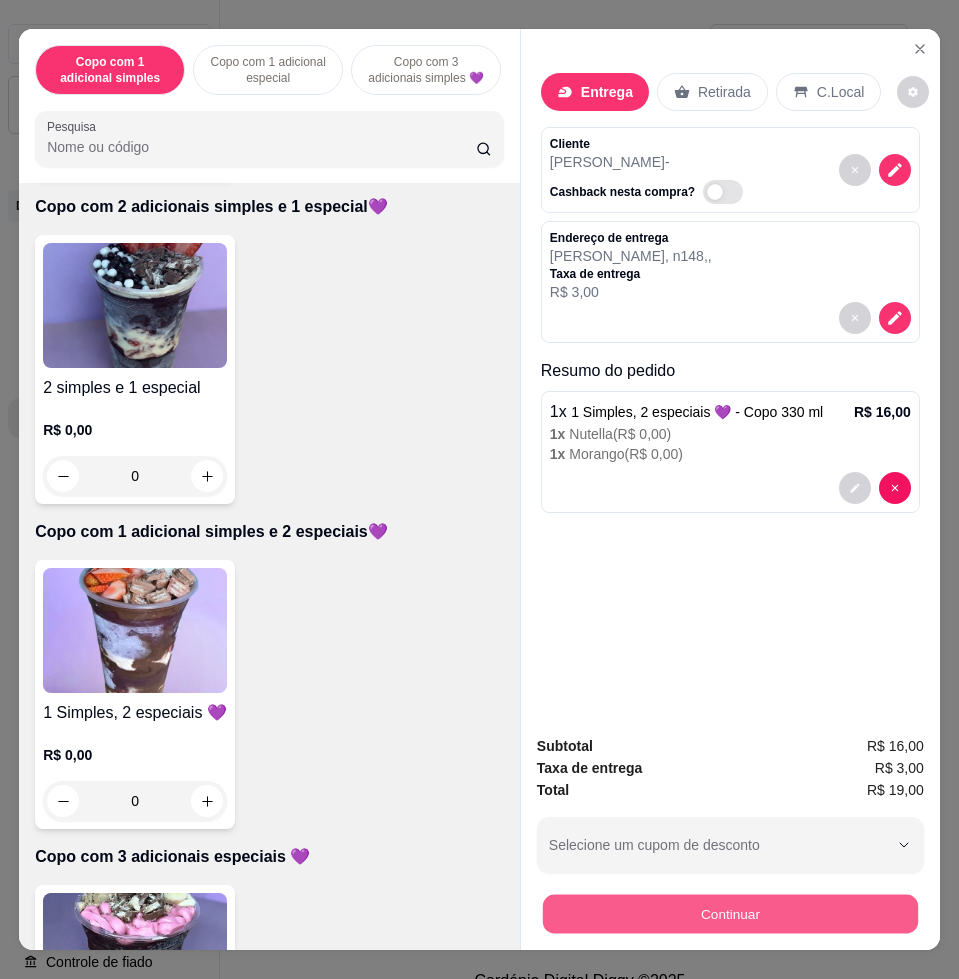 click on "Continuar" at bounding box center [730, 913] 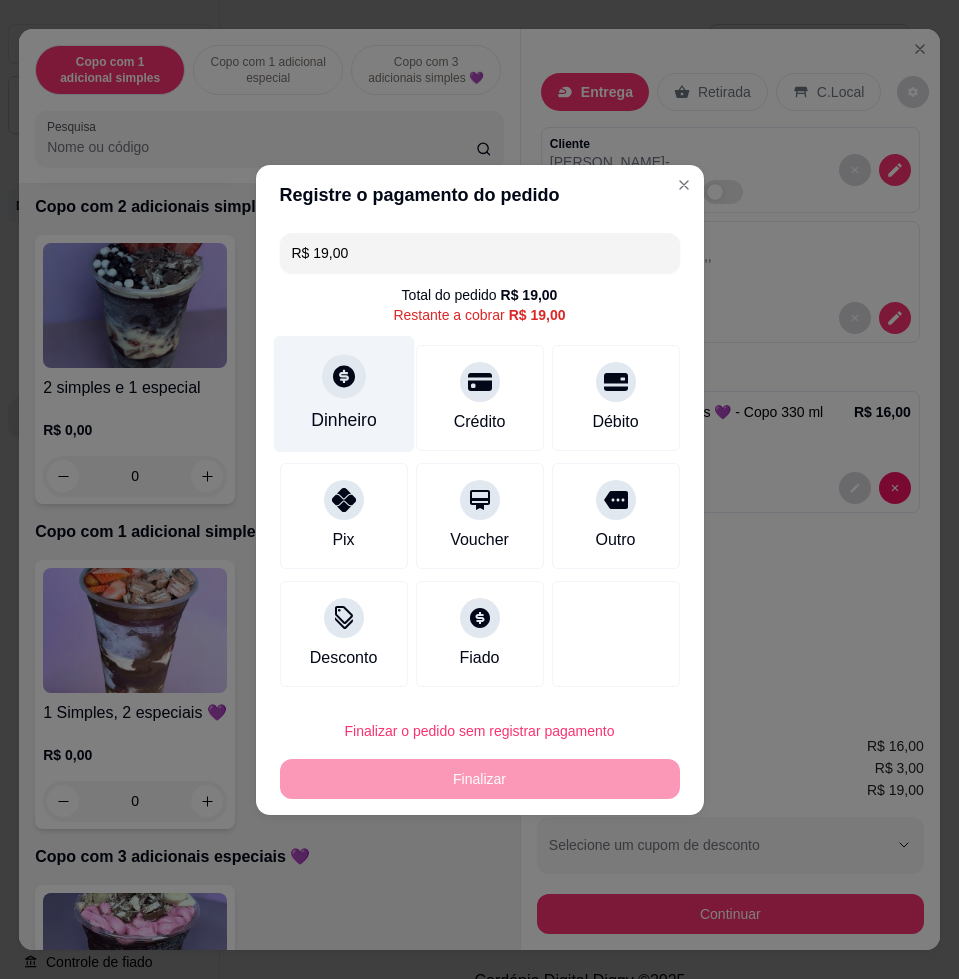click on "Dinheiro" at bounding box center (343, 393) 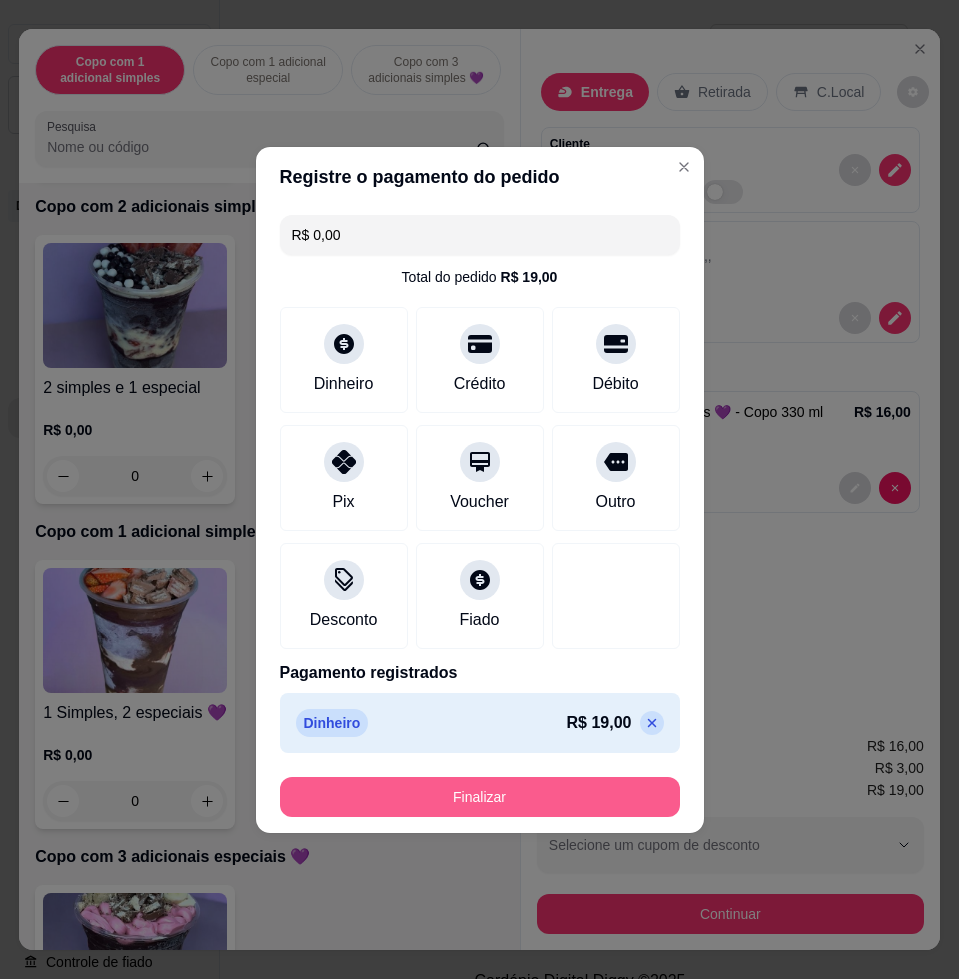 click on "Finalizar" at bounding box center (480, 797) 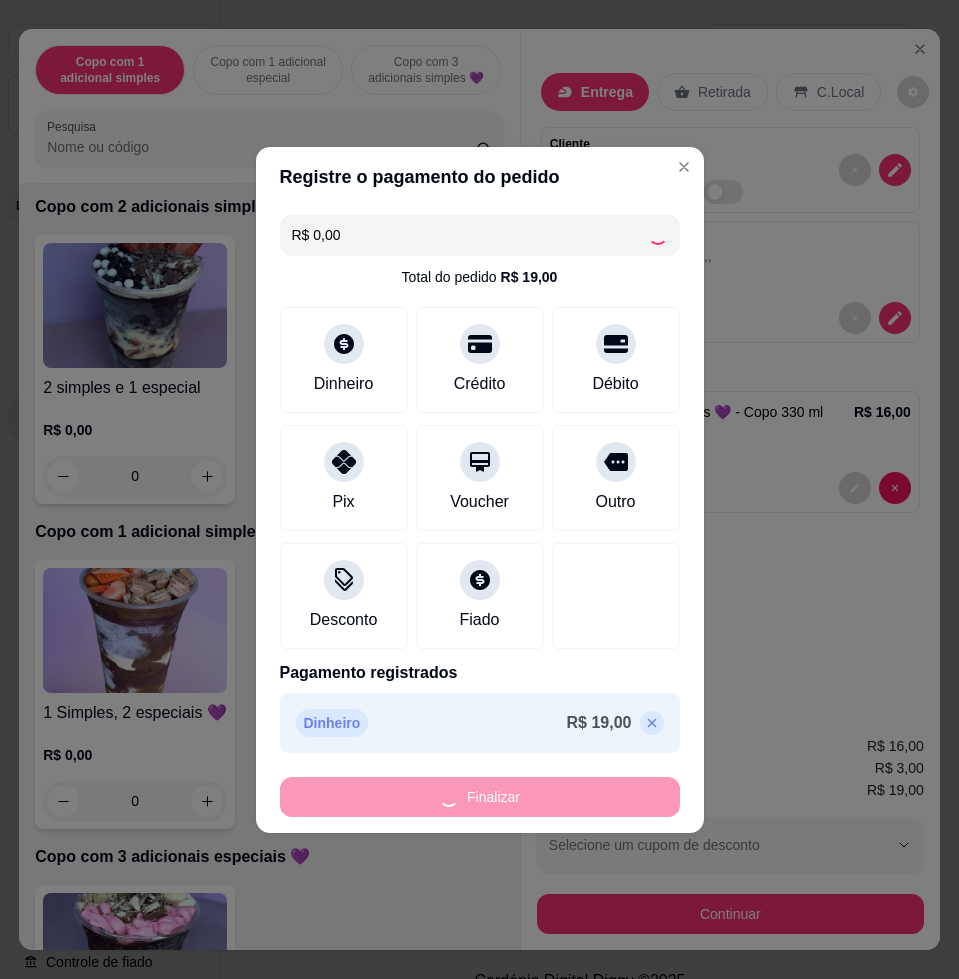 type on "-R$ 19,00" 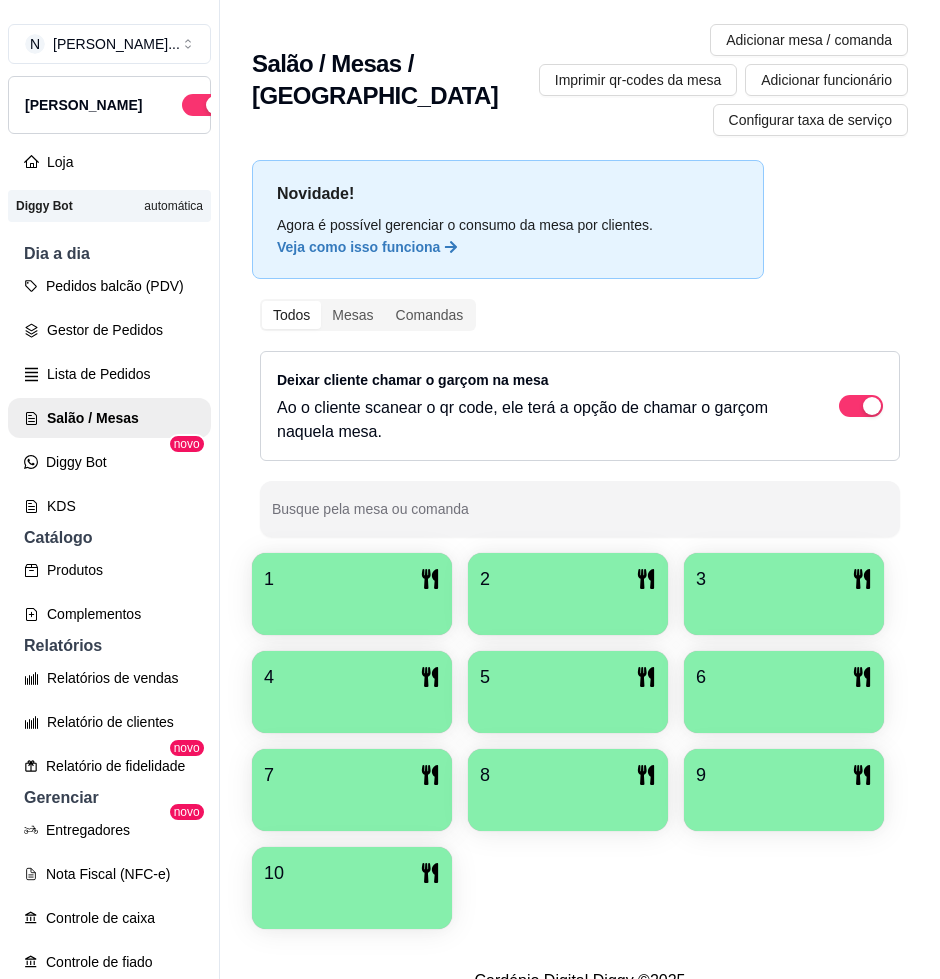 click on "1" at bounding box center (352, 579) 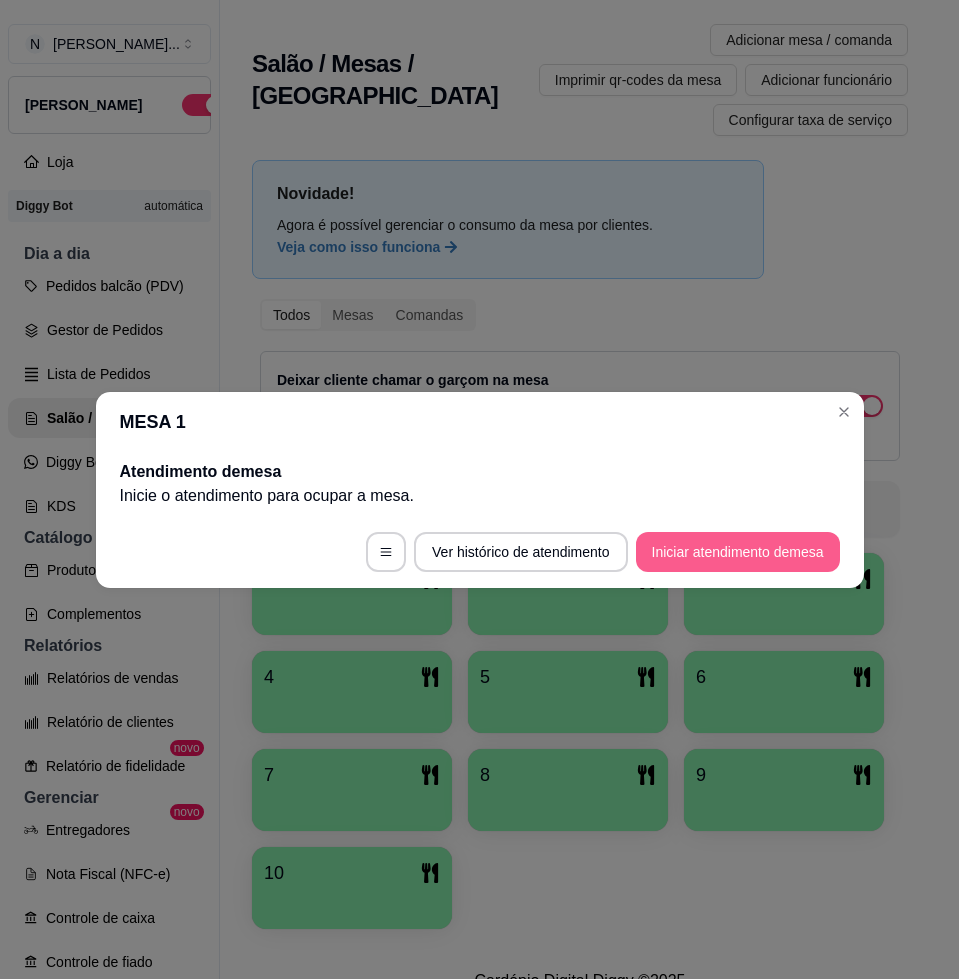 click on "Iniciar atendimento de  mesa" at bounding box center [738, 552] 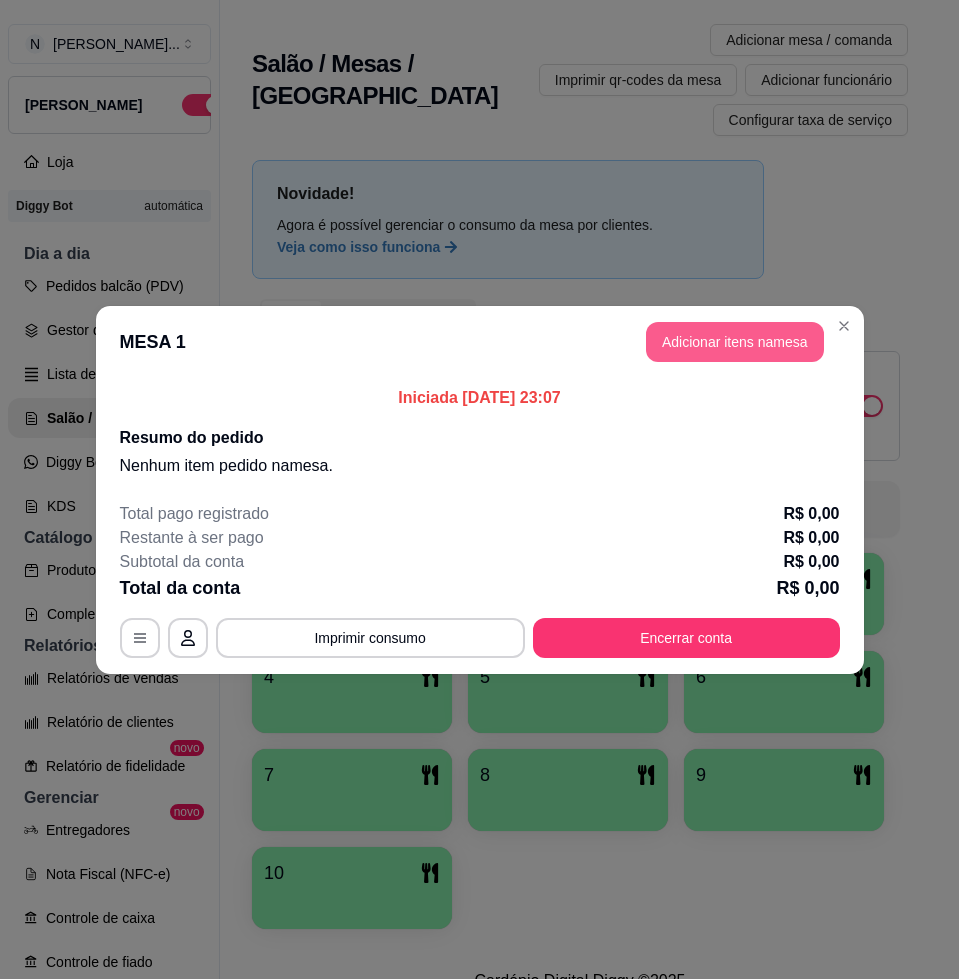 click on "Adicionar itens na  mesa" at bounding box center (735, 342) 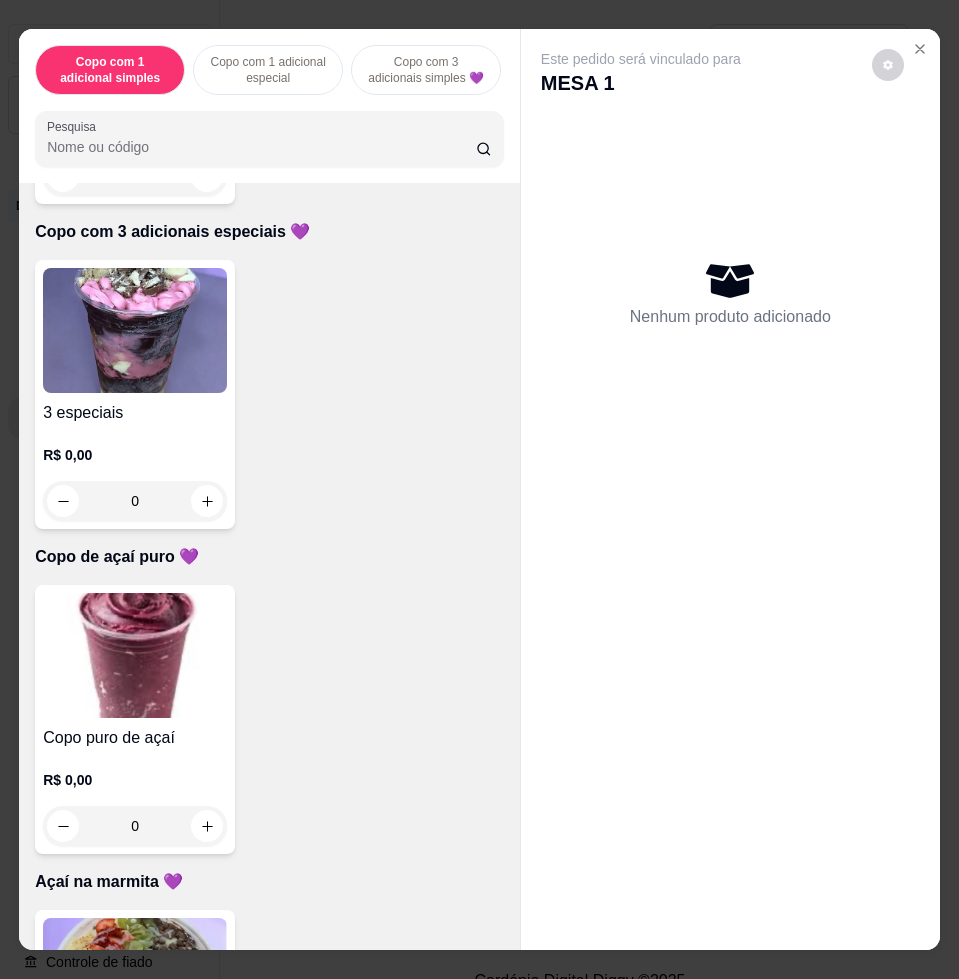 scroll, scrollTop: 1625, scrollLeft: 0, axis: vertical 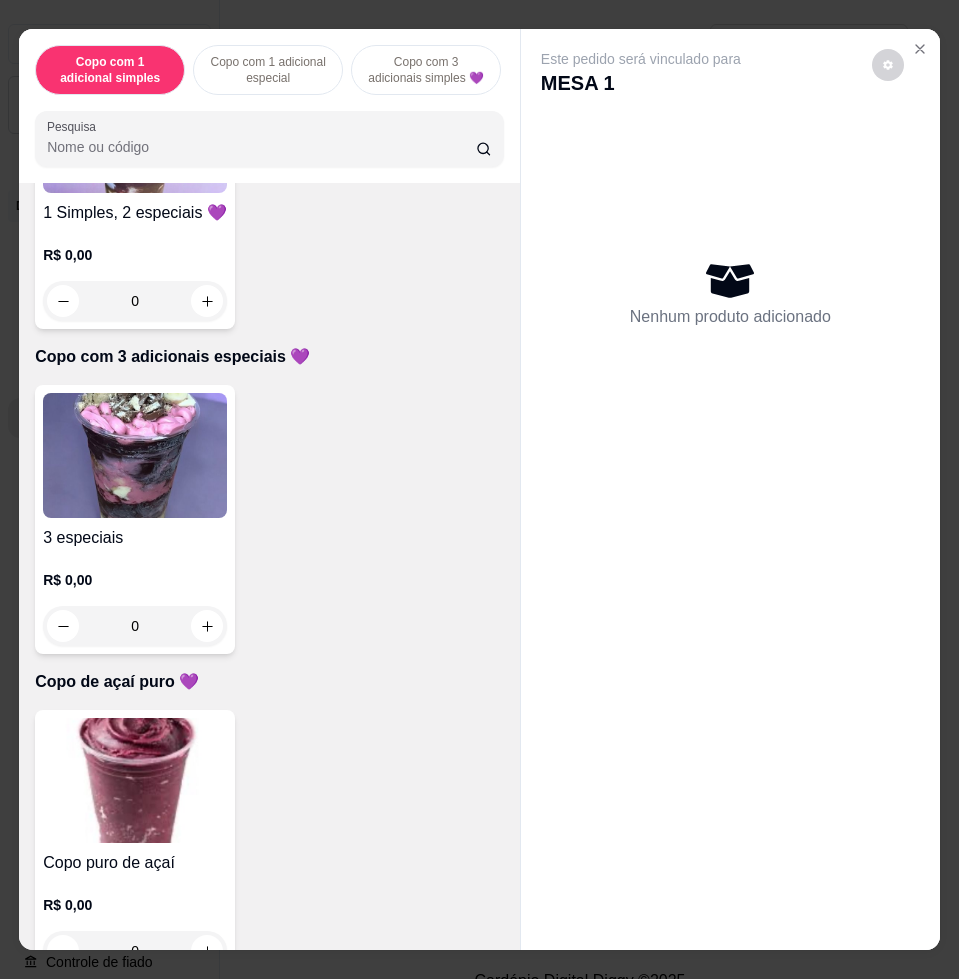 click at bounding box center [135, 455] 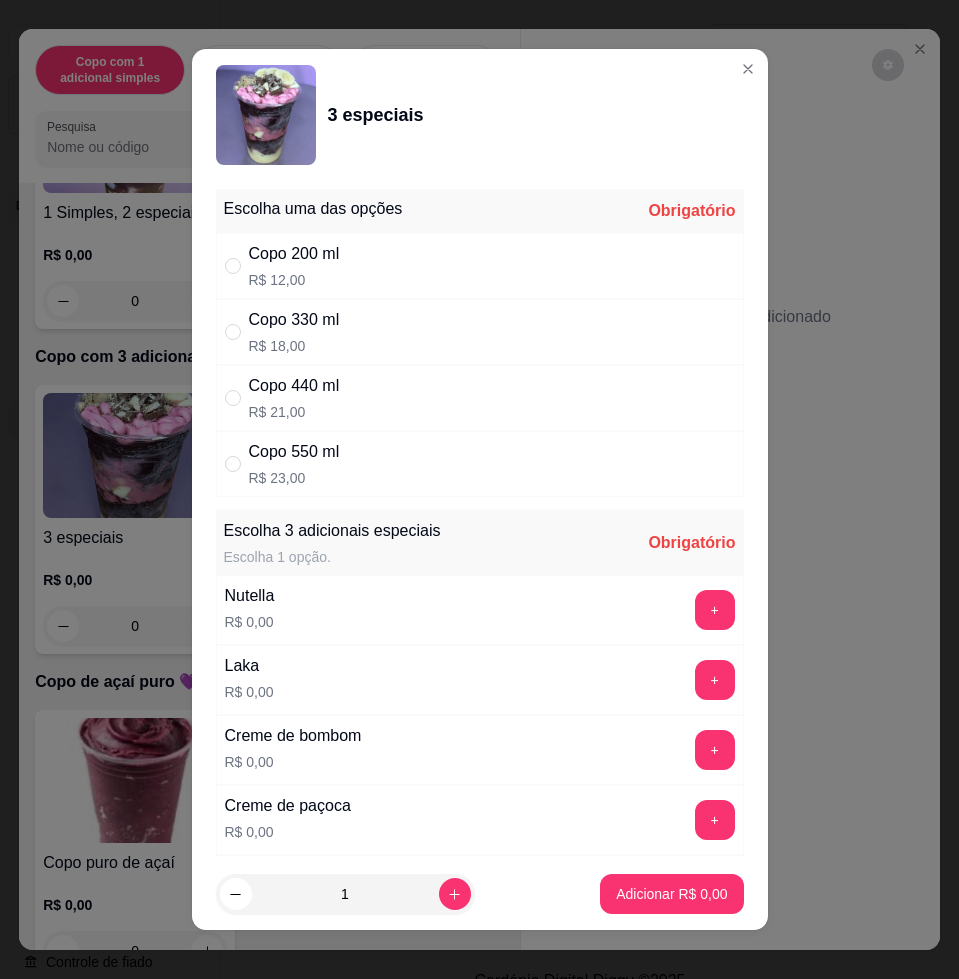 click on "Copo 550 ml R$ 23,00" at bounding box center [480, 464] 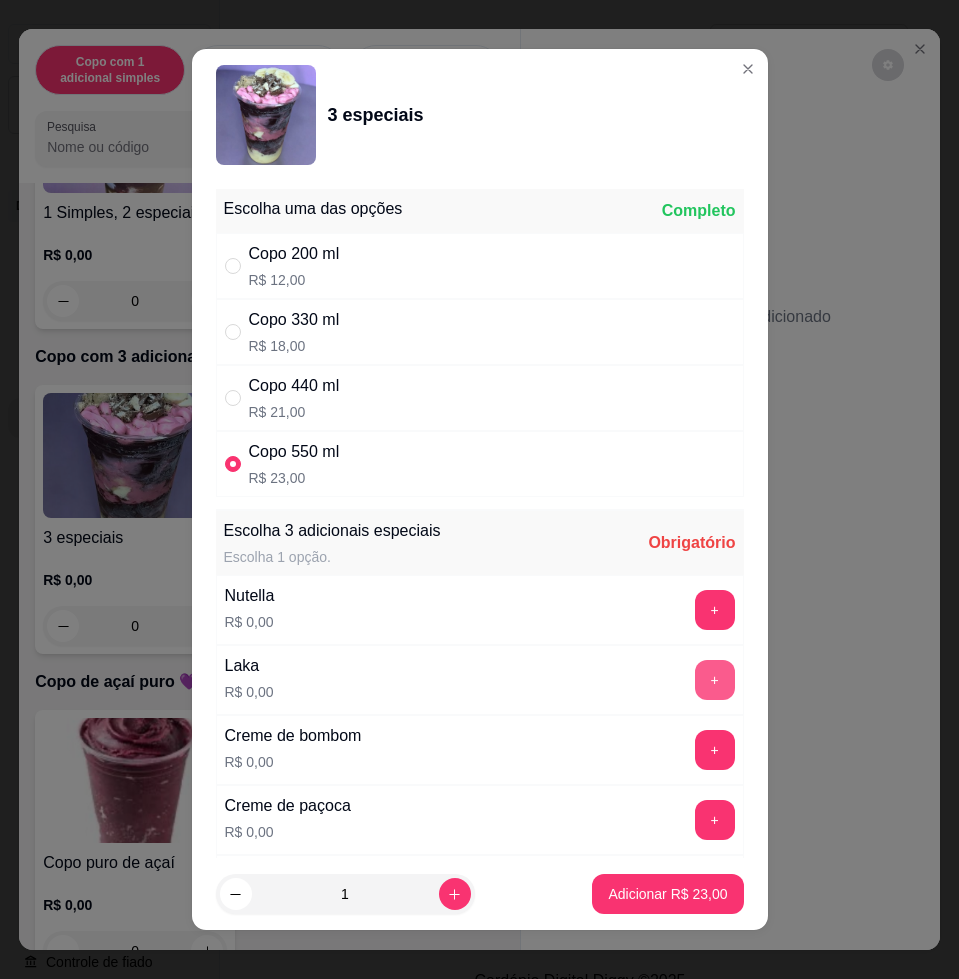 click on "+" at bounding box center (715, 680) 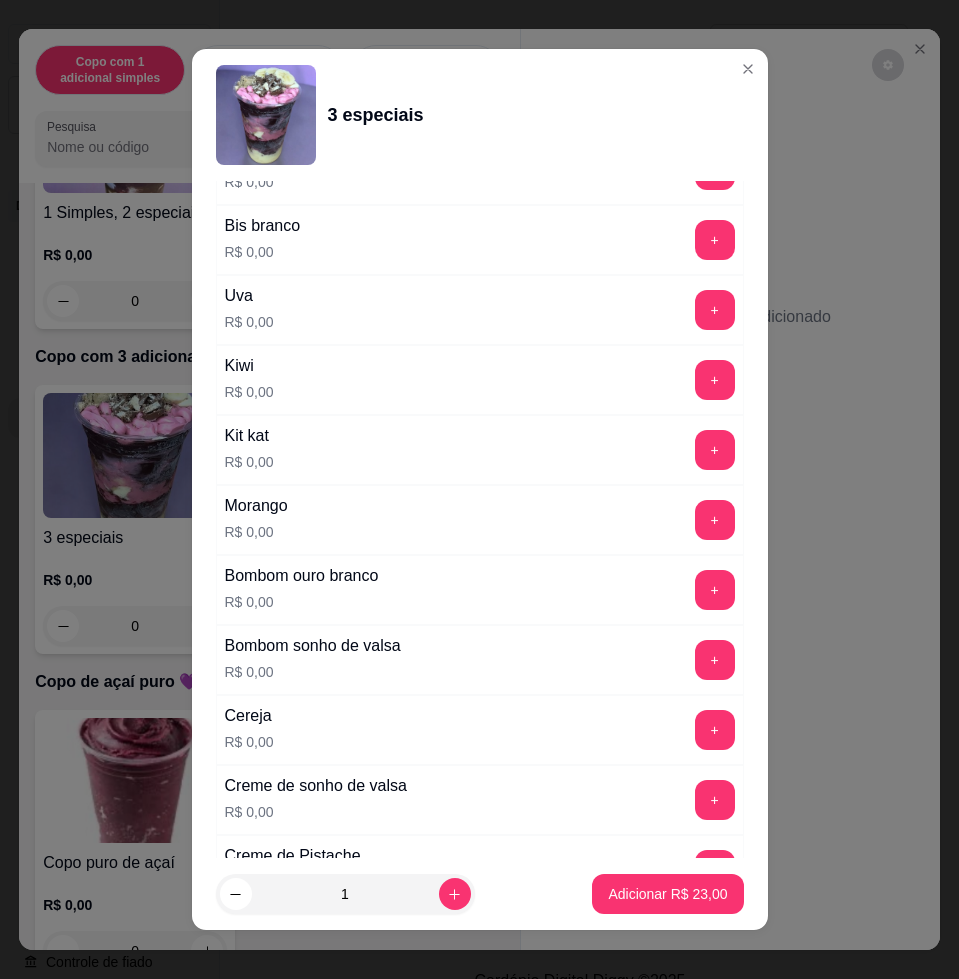 scroll, scrollTop: 750, scrollLeft: 0, axis: vertical 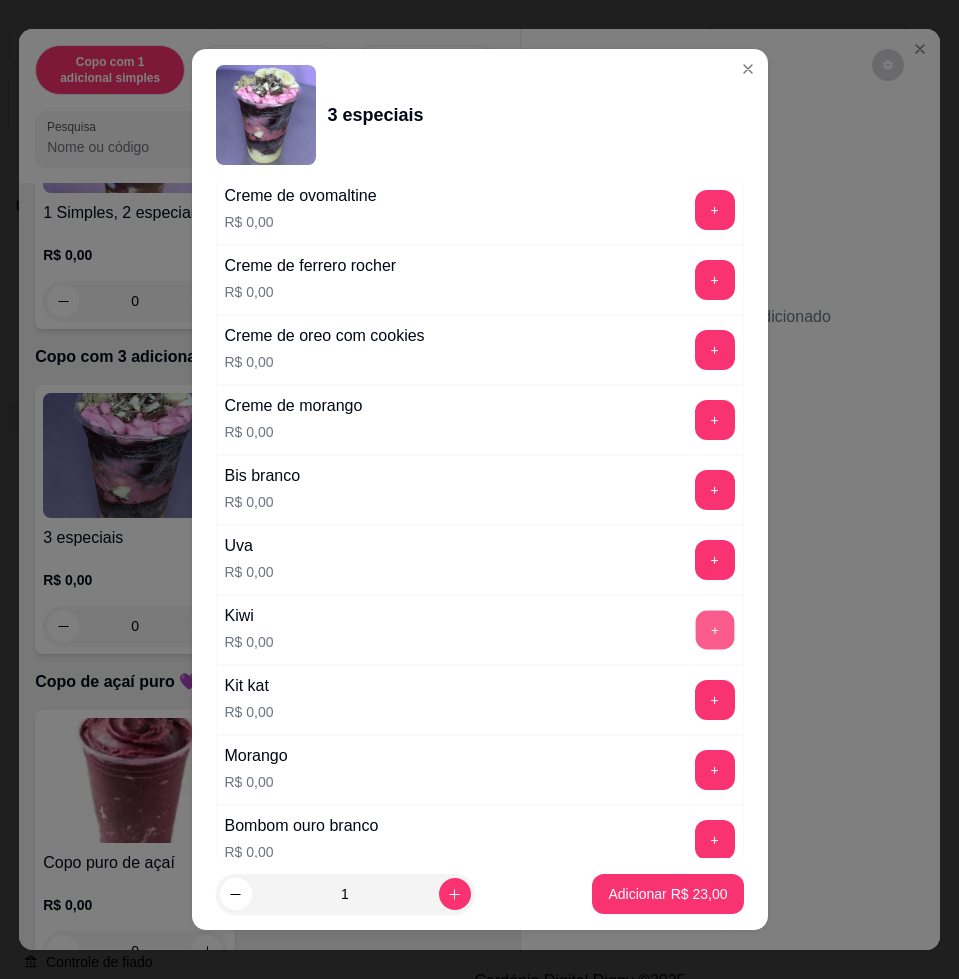 click on "+" at bounding box center (714, 630) 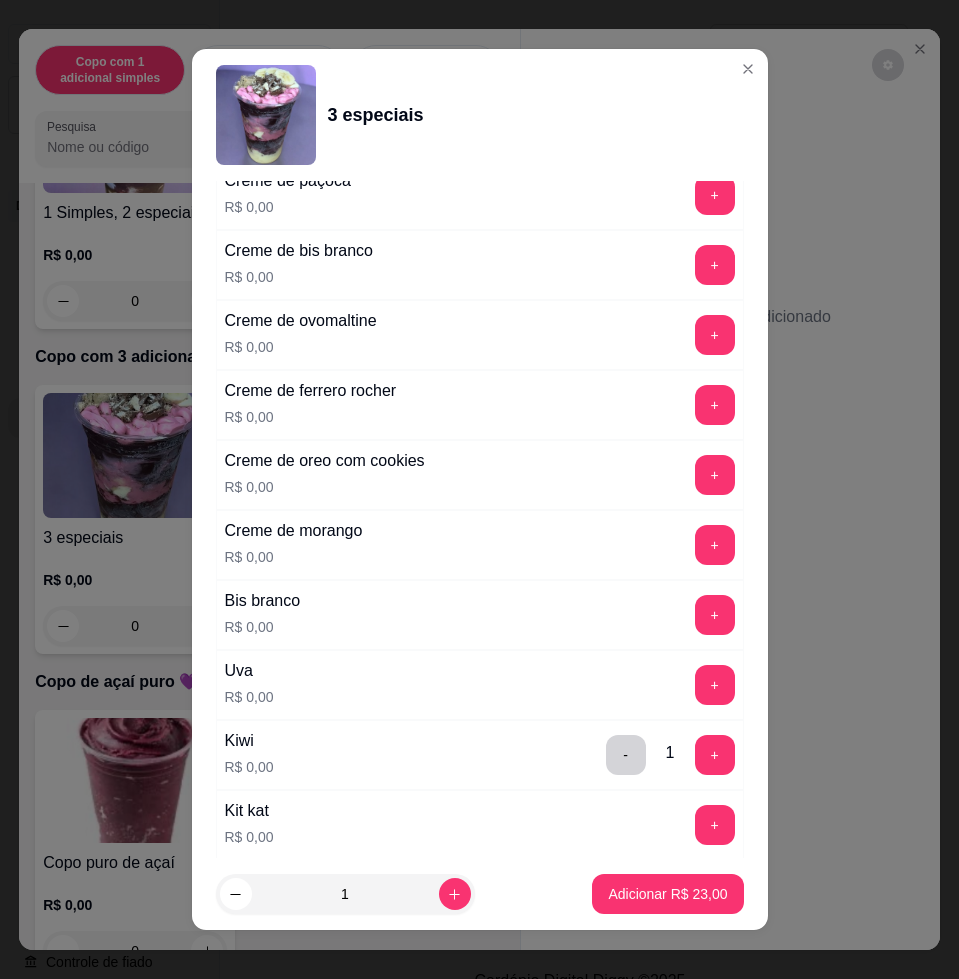 scroll, scrollTop: 875, scrollLeft: 0, axis: vertical 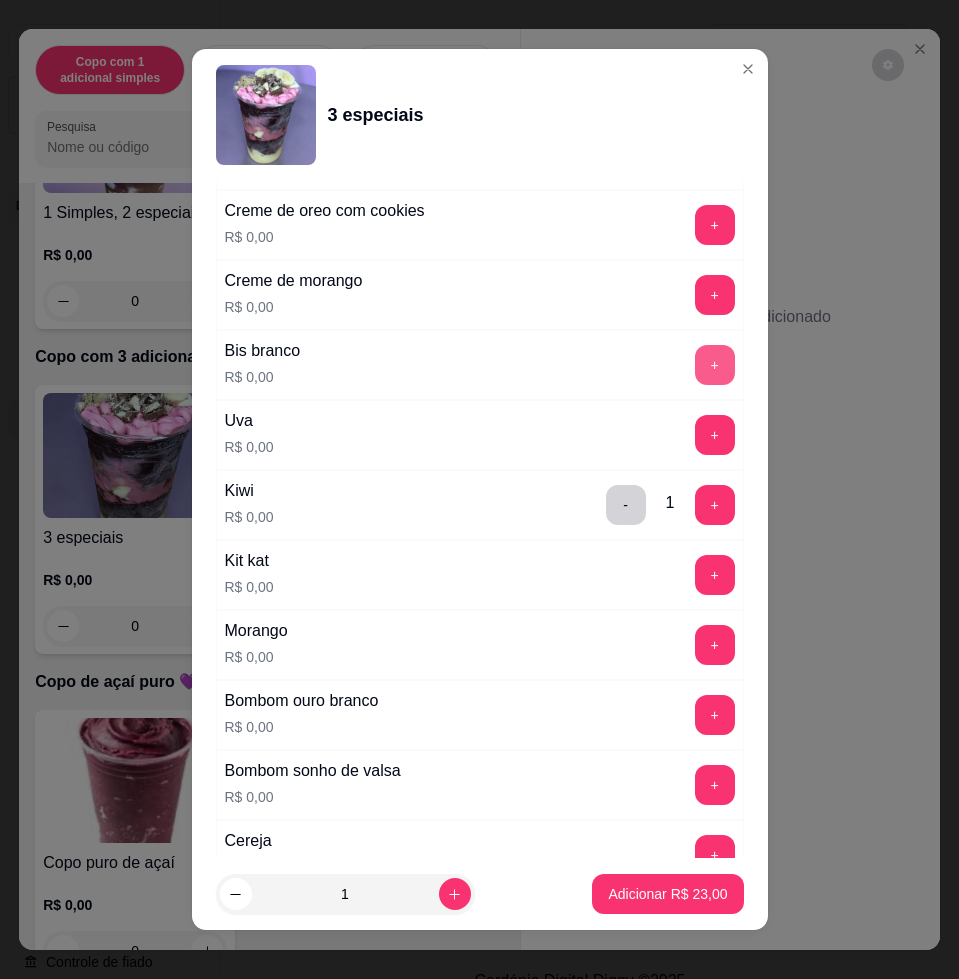 click on "+" at bounding box center (715, 365) 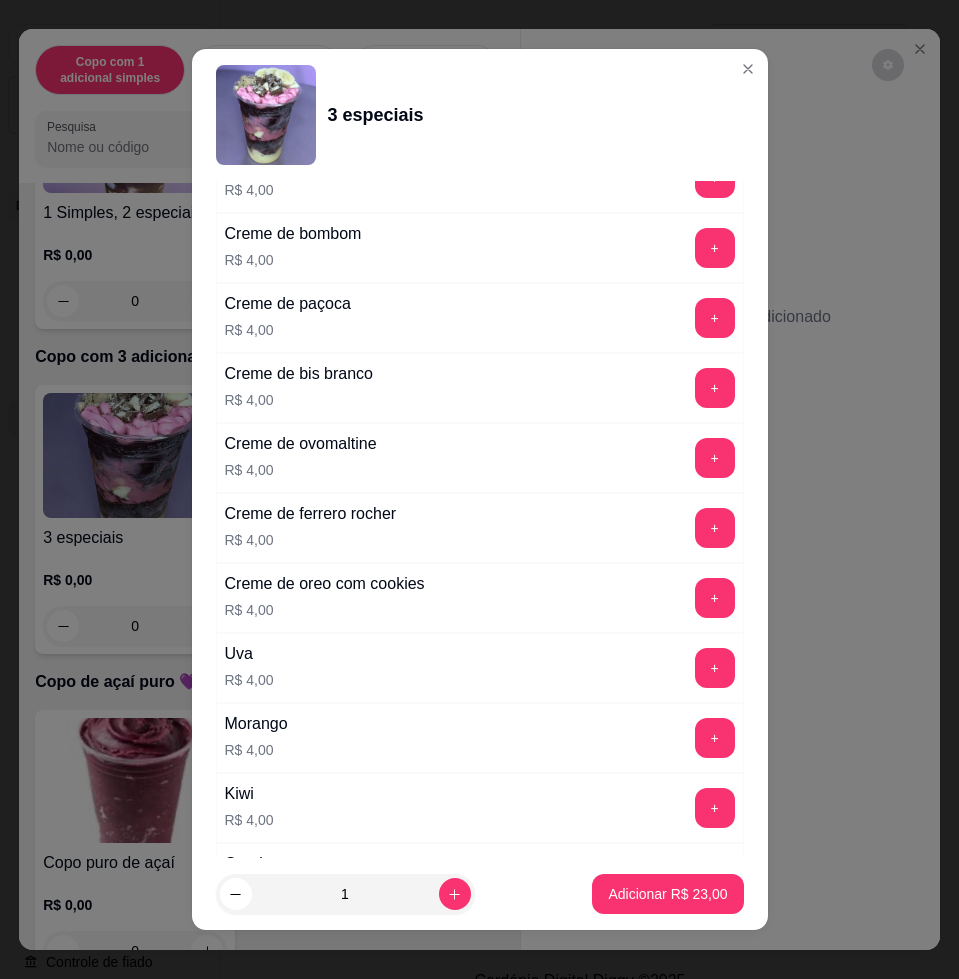scroll, scrollTop: 4125, scrollLeft: 0, axis: vertical 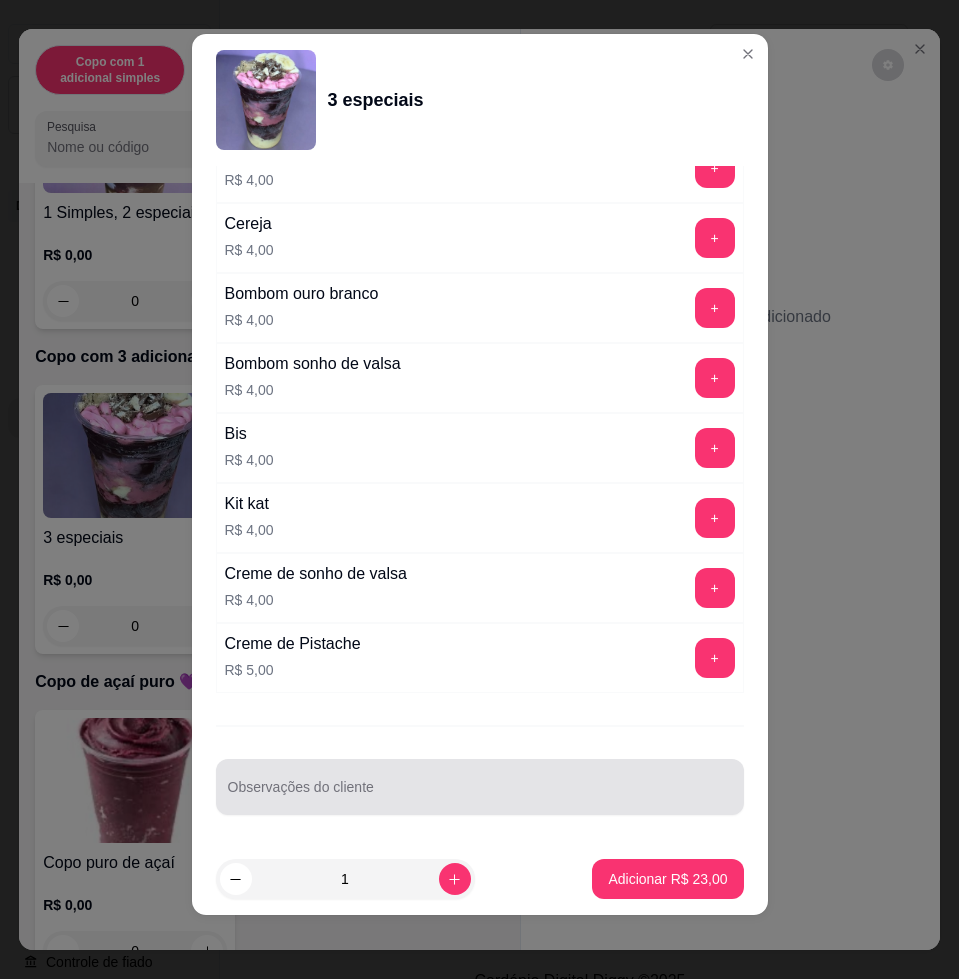 drag, startPoint x: 413, startPoint y: 778, endPoint x: 366, endPoint y: 768, distance: 48.052055 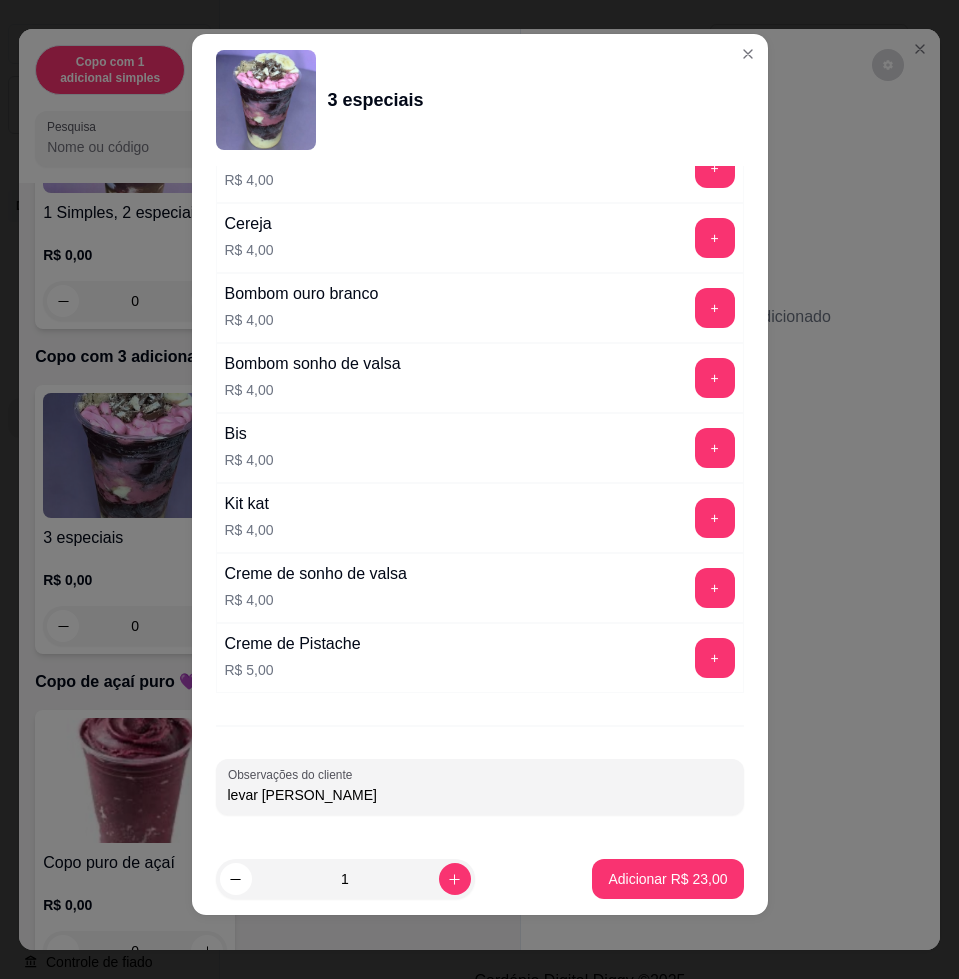 type on "levar [PERSON_NAME]" 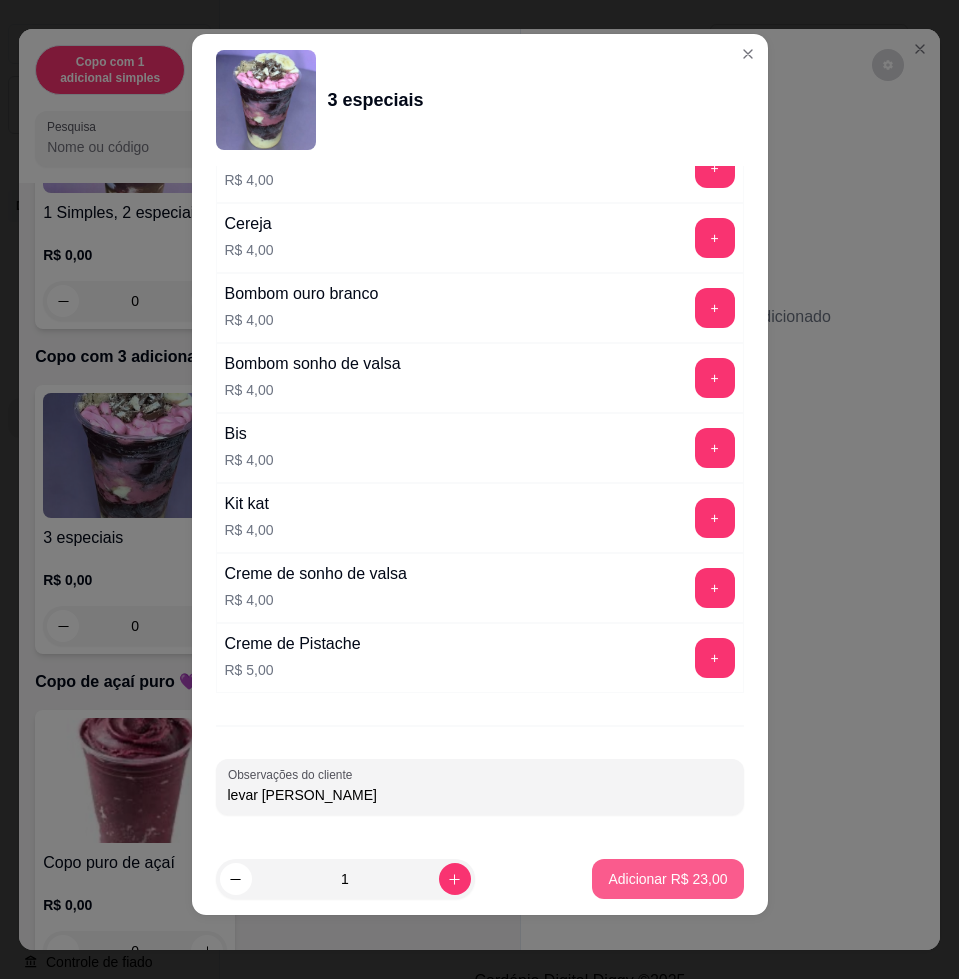 click on "Adicionar   R$ 23,00" at bounding box center (667, 879) 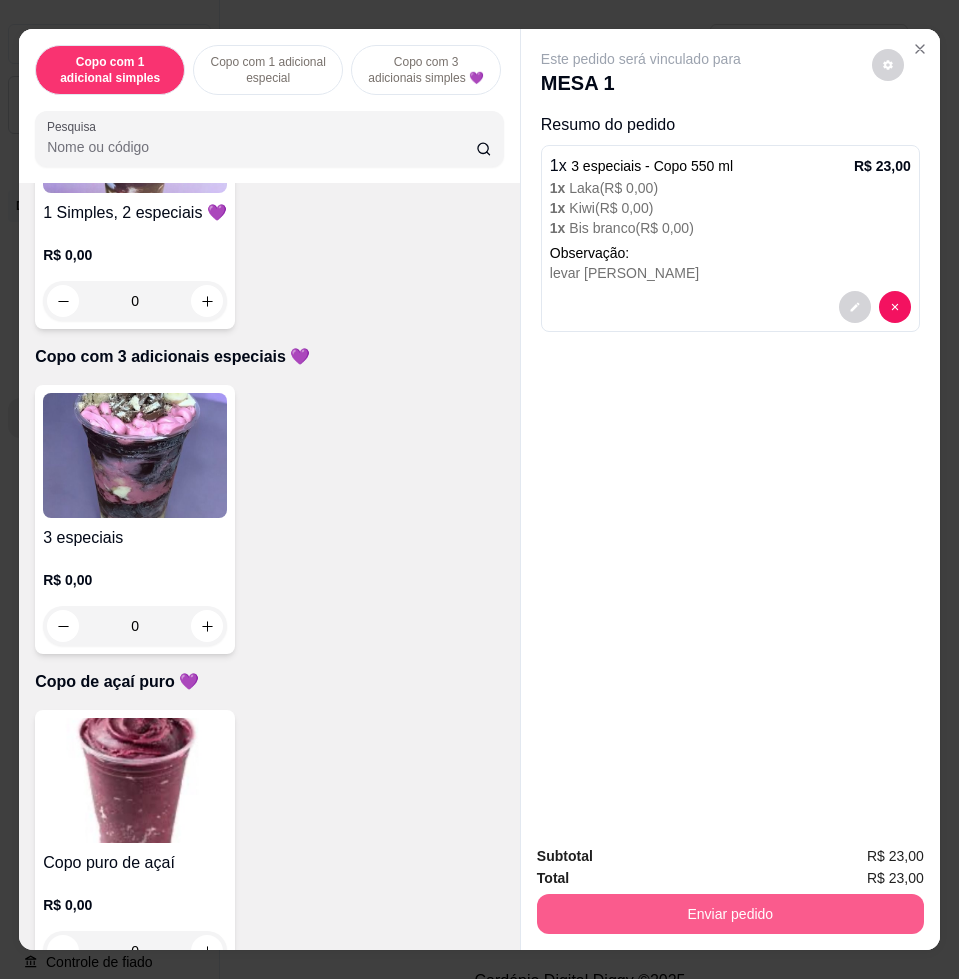 click on "Enviar pedido" at bounding box center (730, 914) 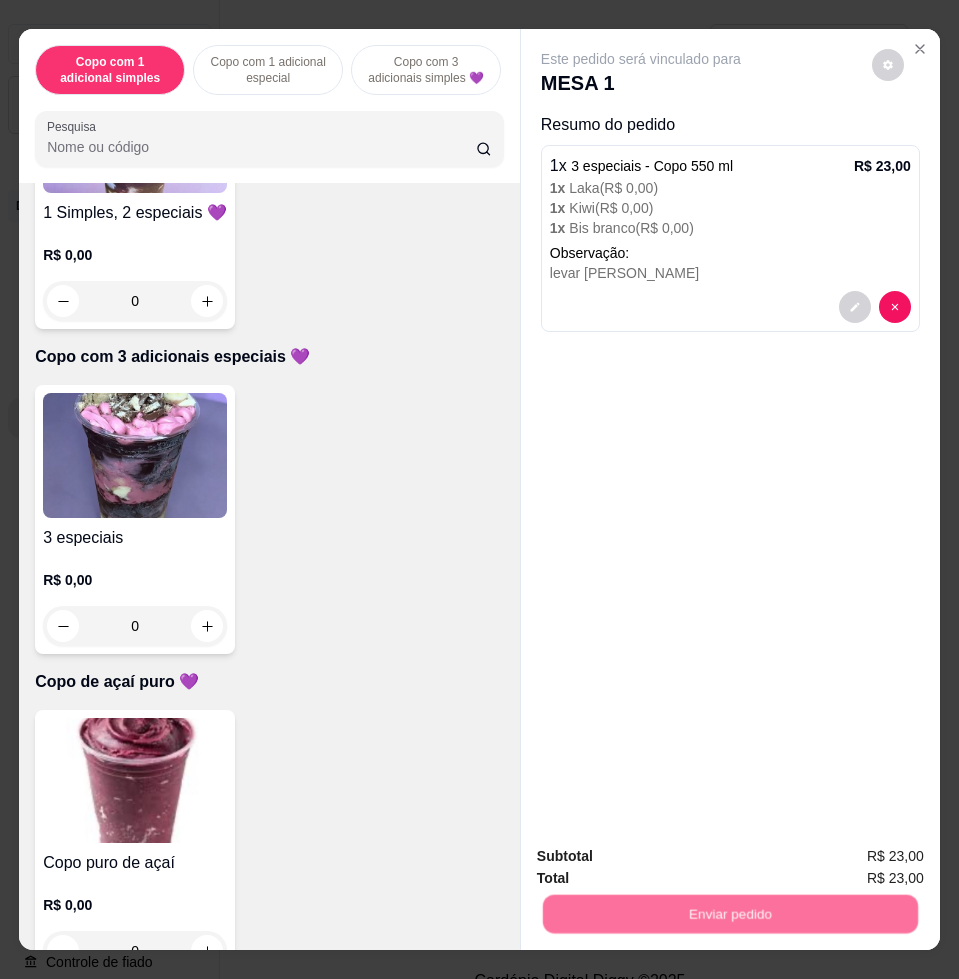 click on "Não registrar e enviar pedido" at bounding box center [662, 855] 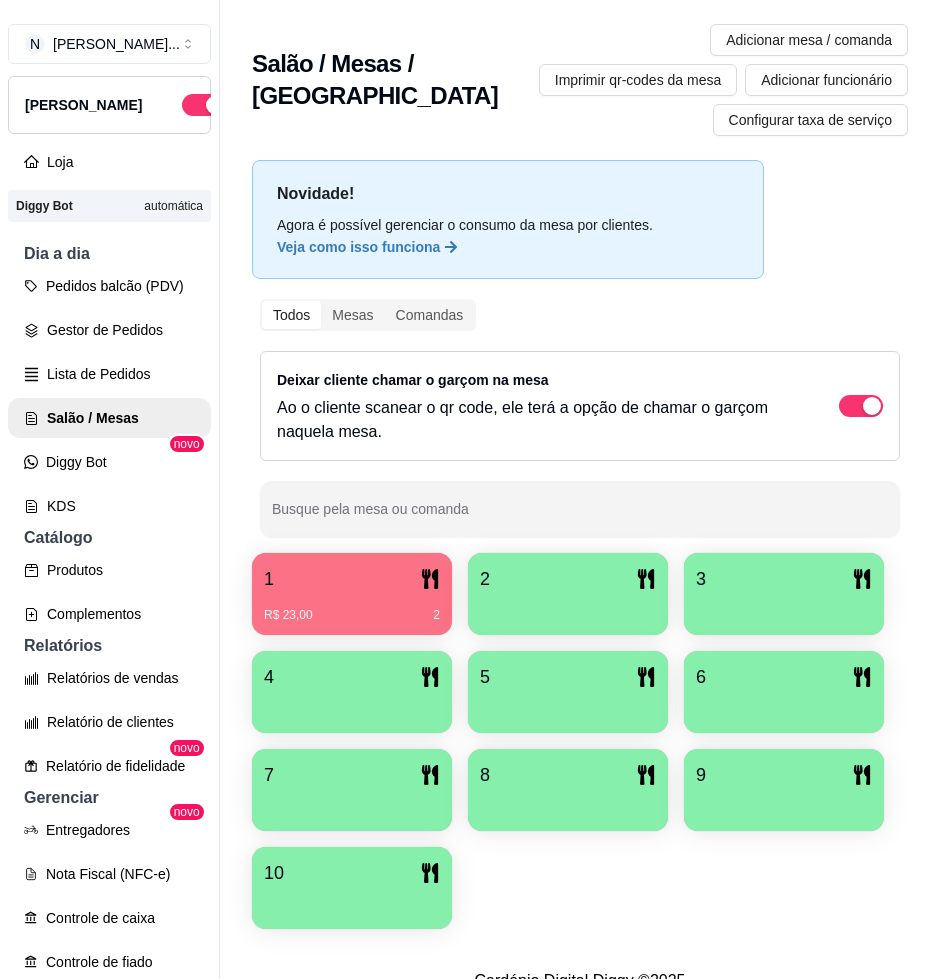 click on "1" at bounding box center [352, 579] 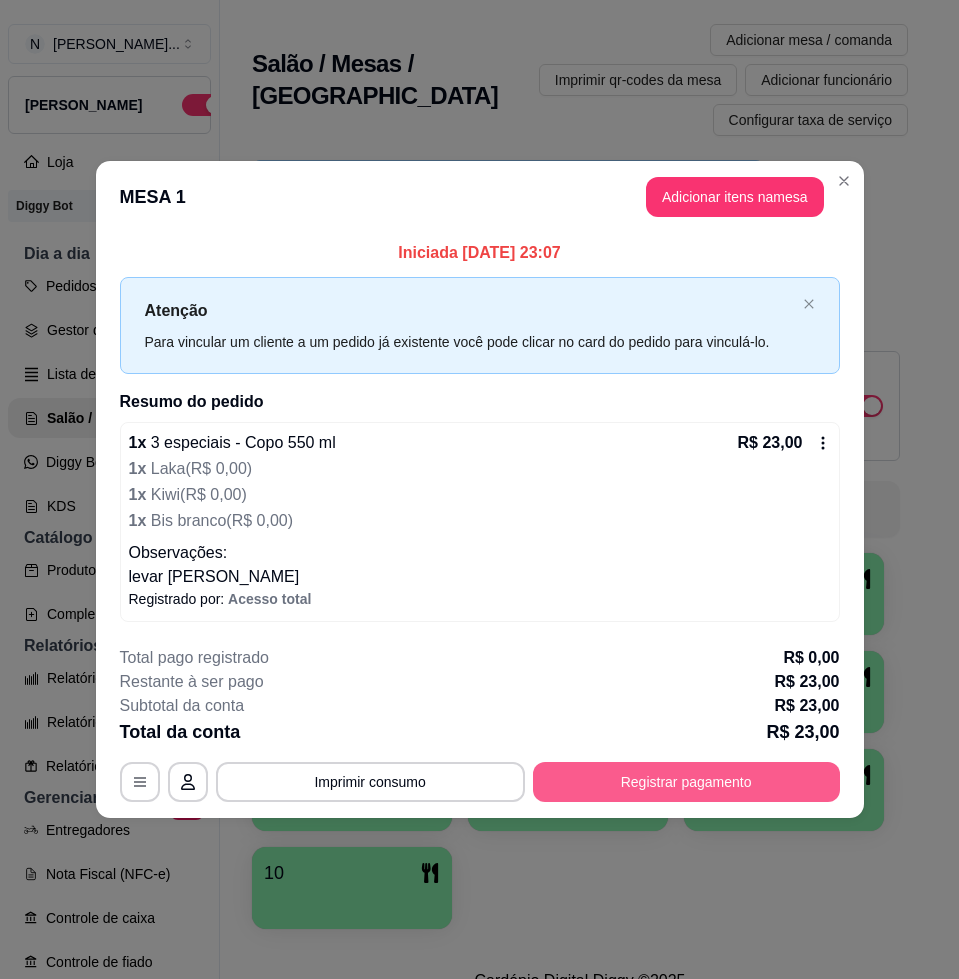 click on "Registrar pagamento" at bounding box center [686, 782] 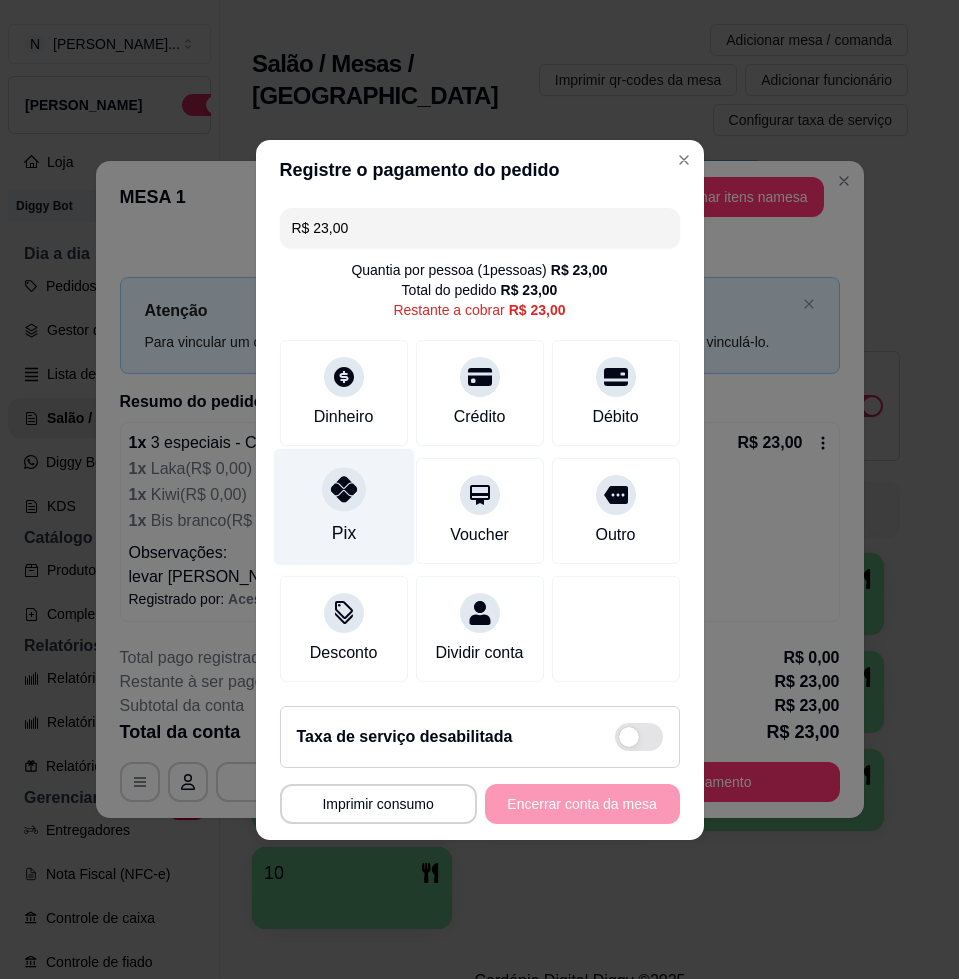 click on "Pix" at bounding box center (343, 506) 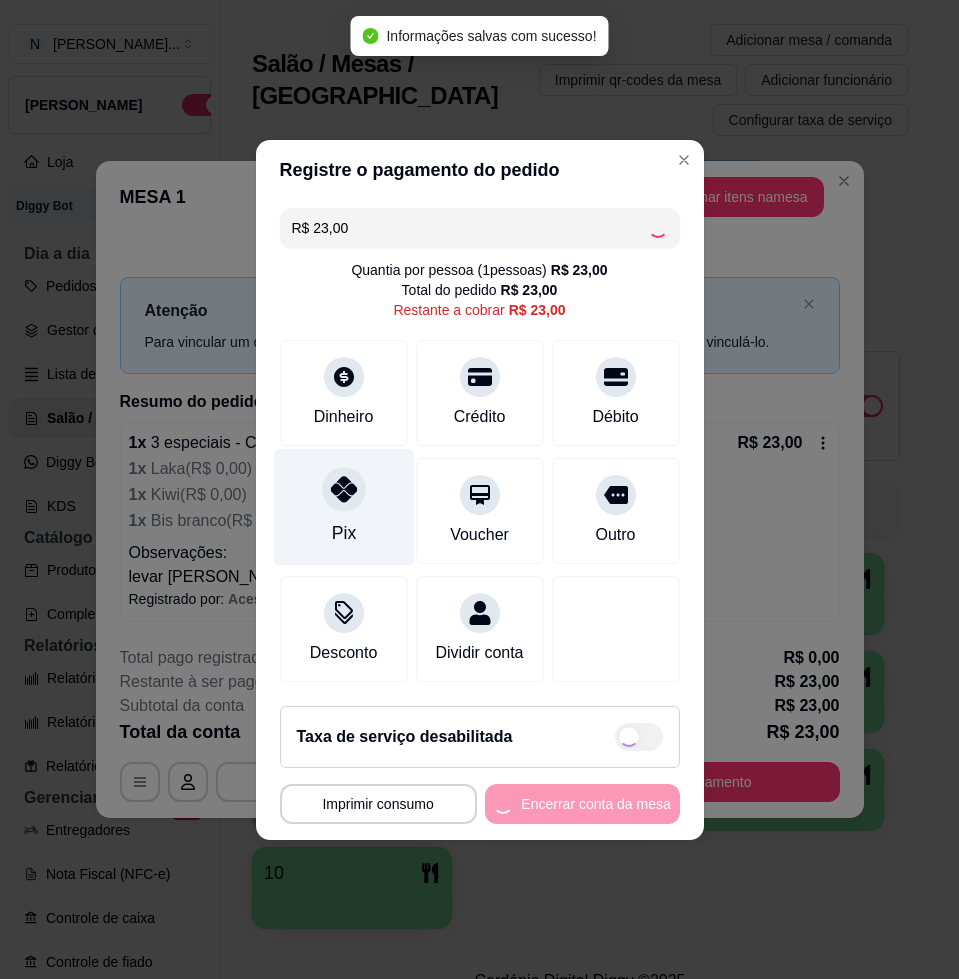 type on "R$ 0,00" 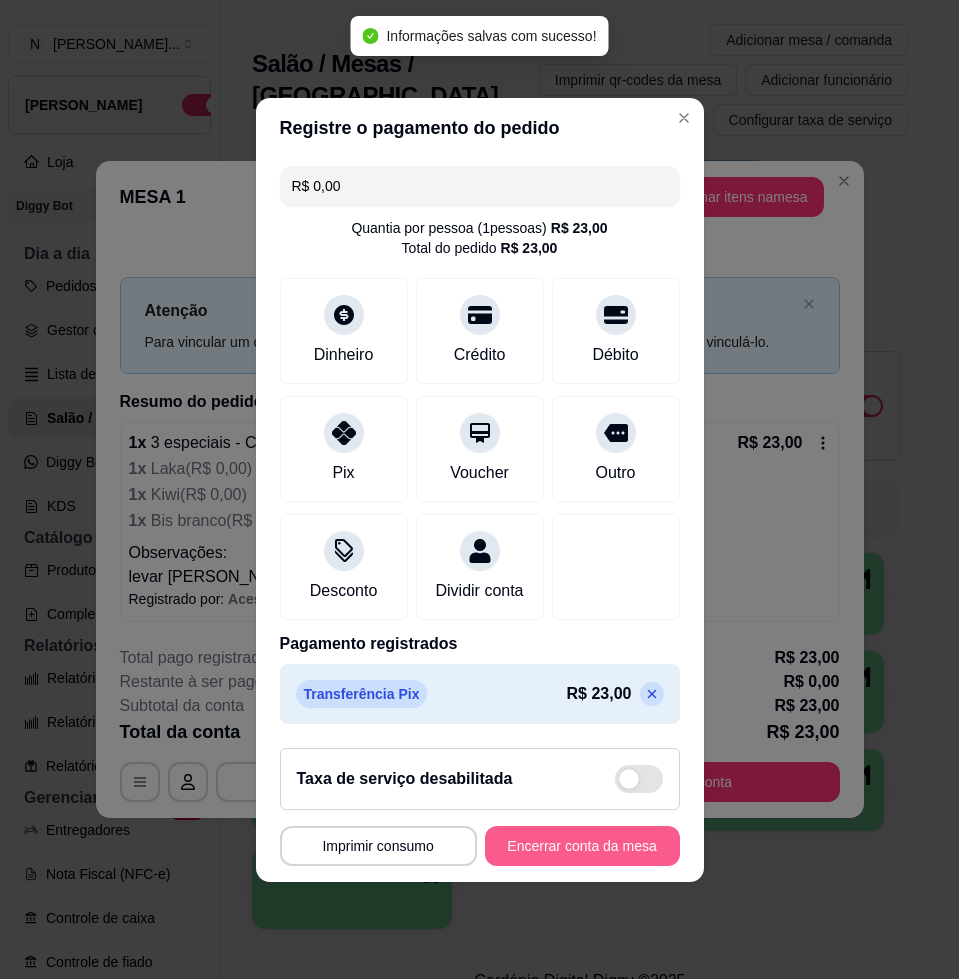 click on "Encerrar conta da mesa" at bounding box center [582, 846] 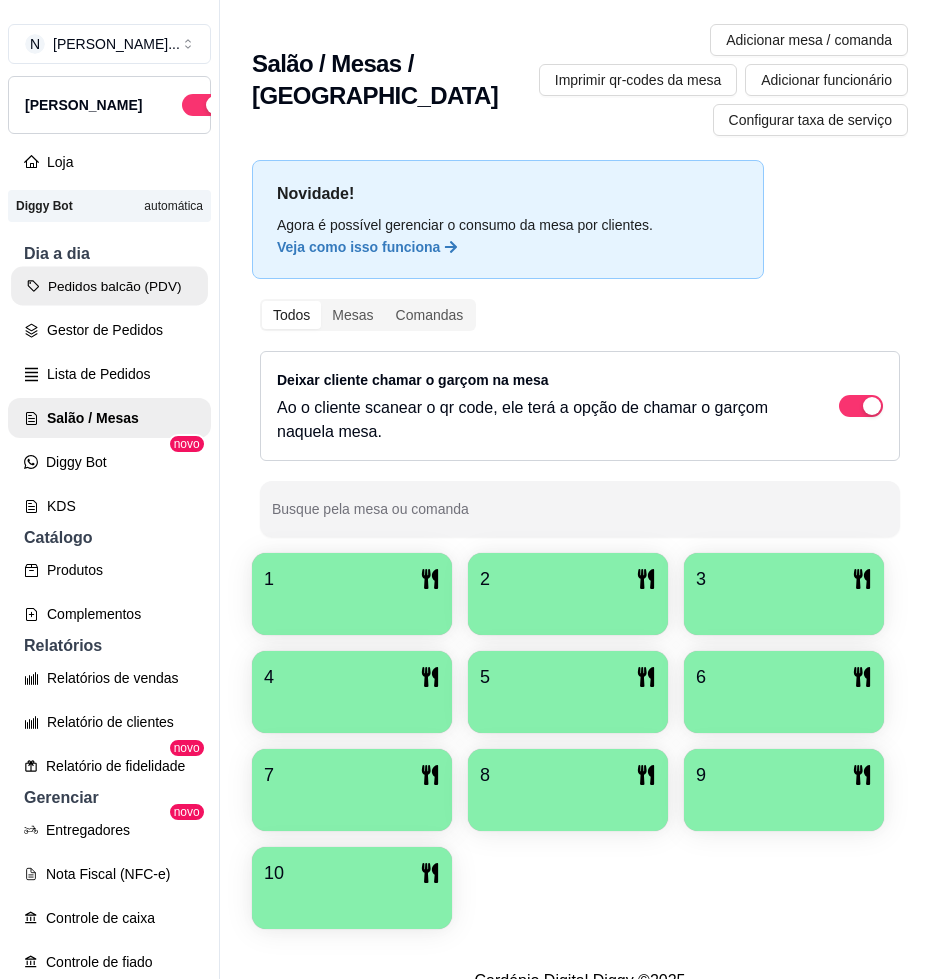 click on "Pedidos balcão (PDV)" at bounding box center [109, 286] 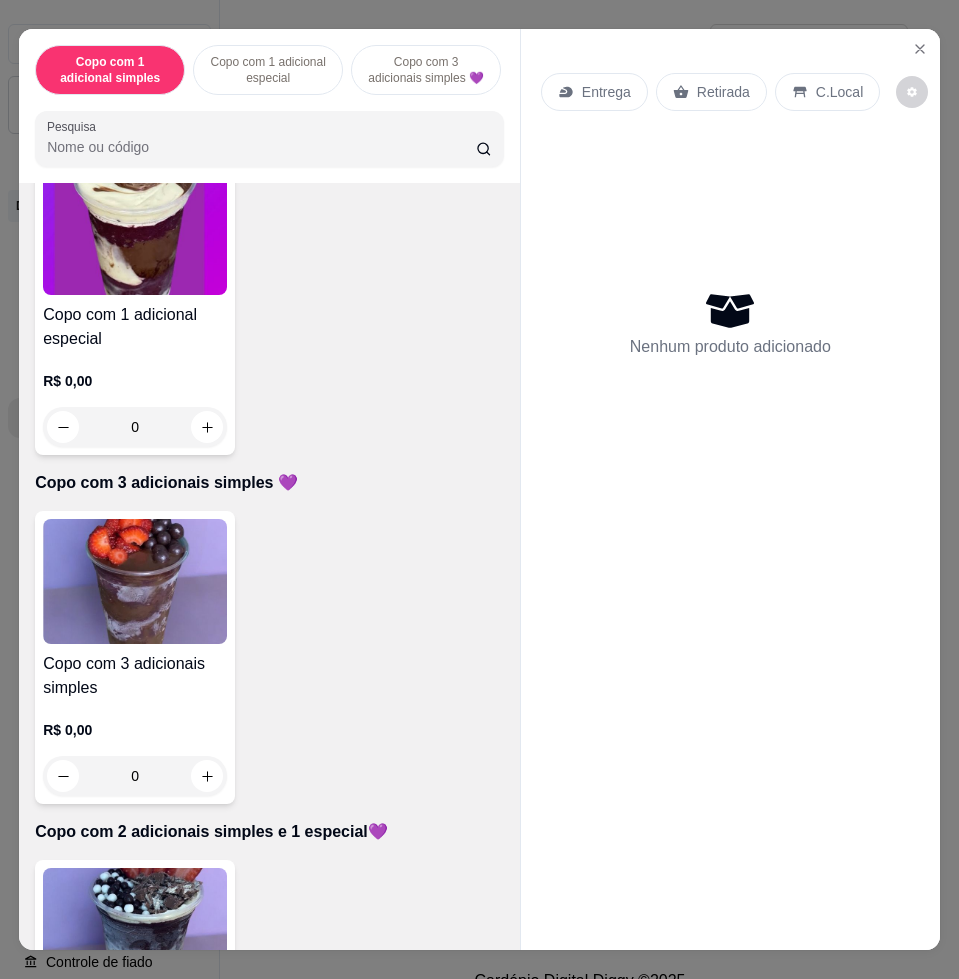 scroll, scrollTop: 750, scrollLeft: 0, axis: vertical 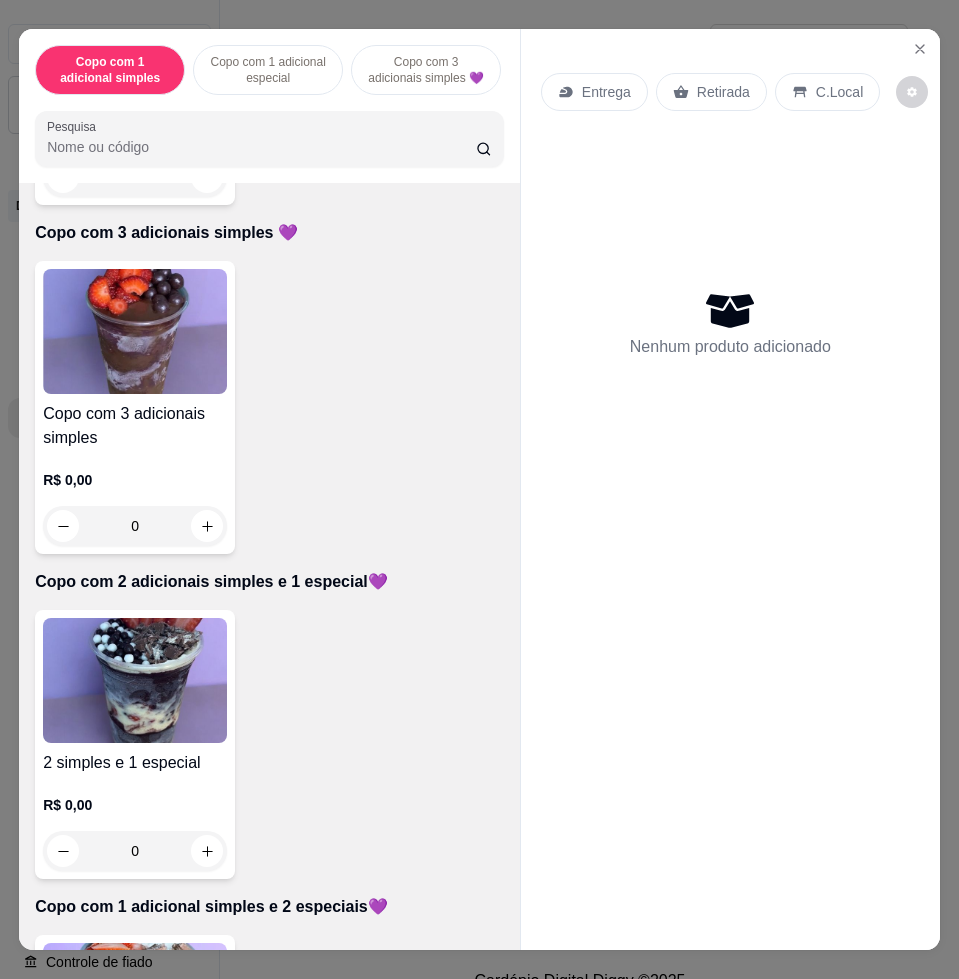 click at bounding box center [135, 680] 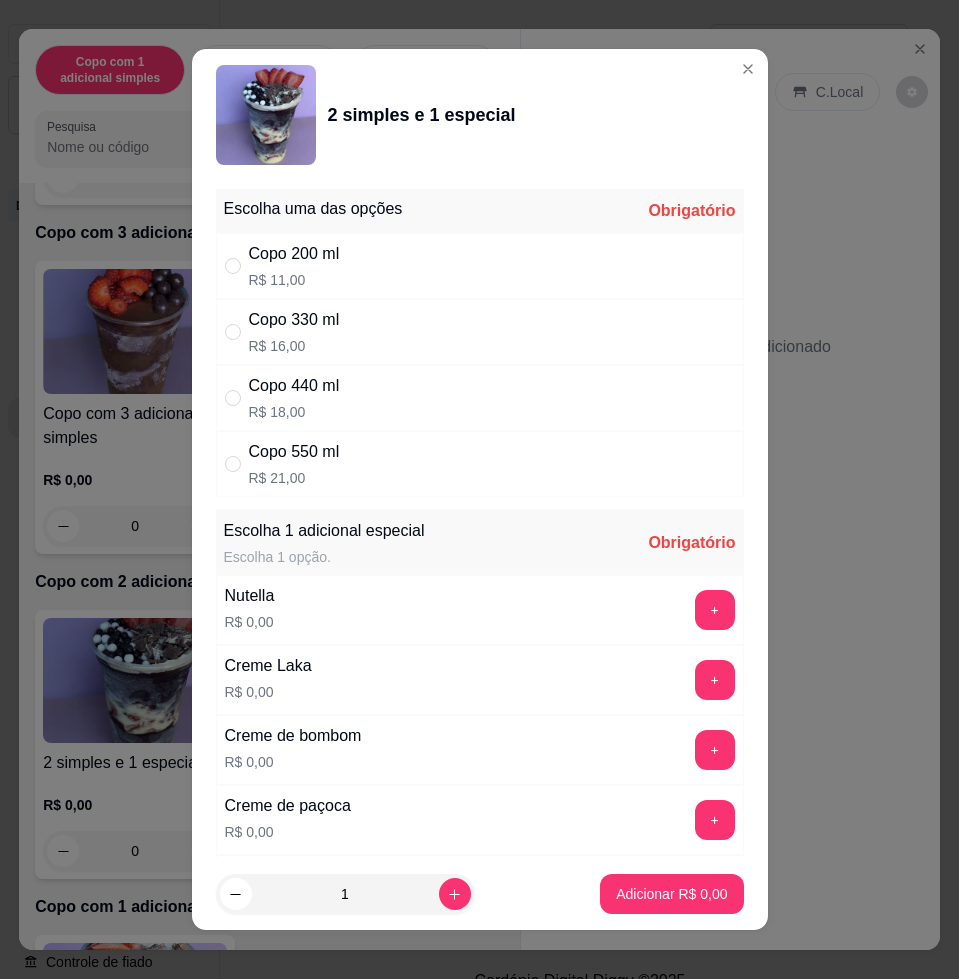 click on "Copo 440 ml  R$ 18,00" at bounding box center [480, 398] 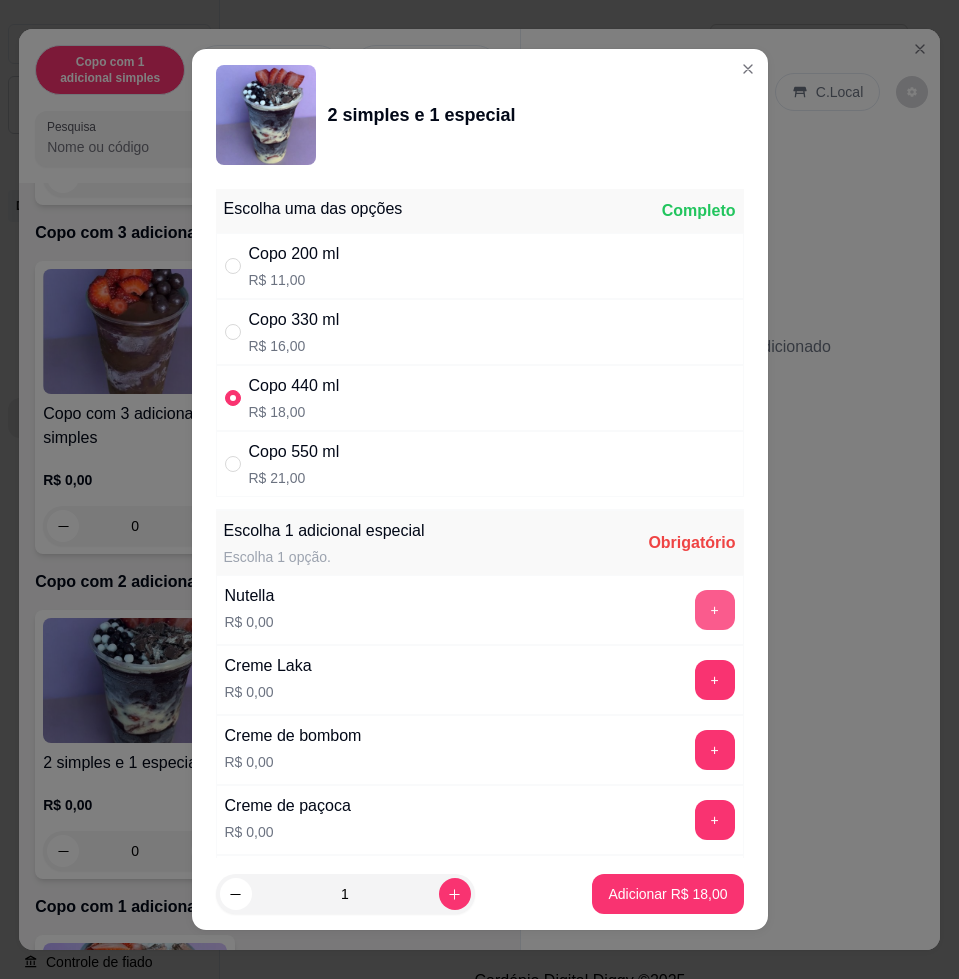 click on "+" at bounding box center (715, 610) 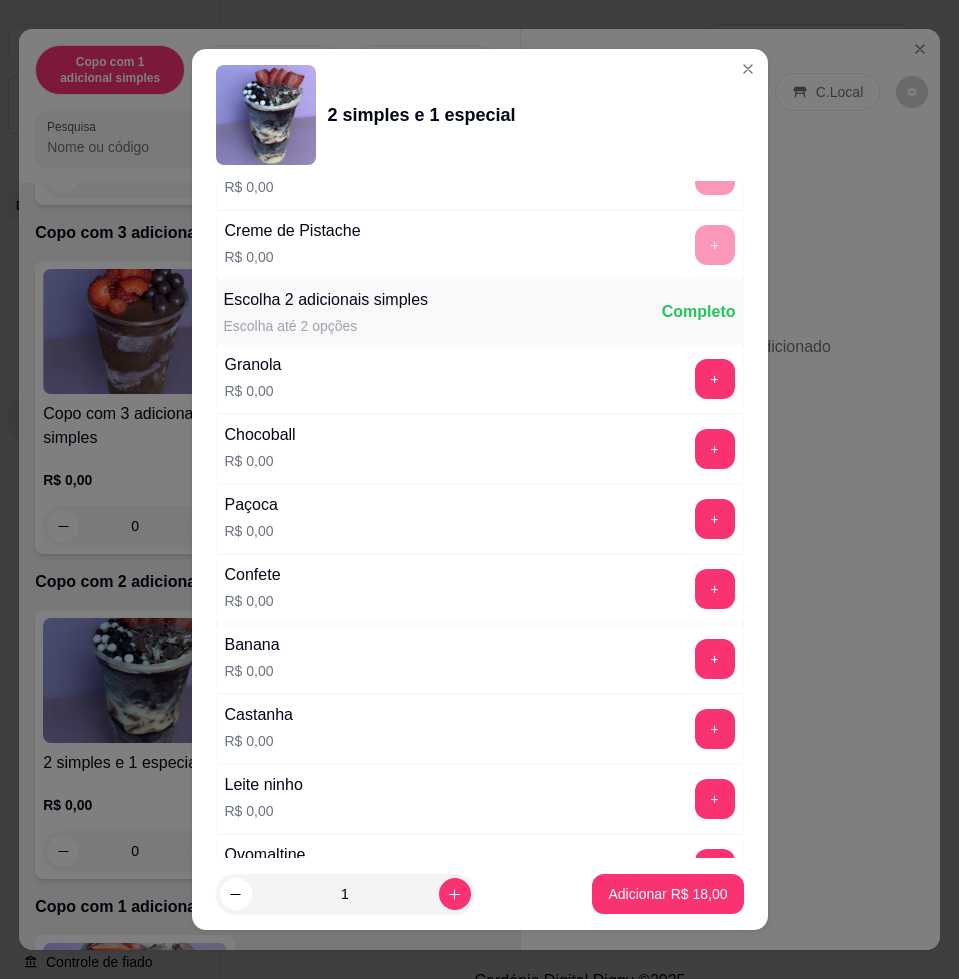 scroll, scrollTop: 1750, scrollLeft: 0, axis: vertical 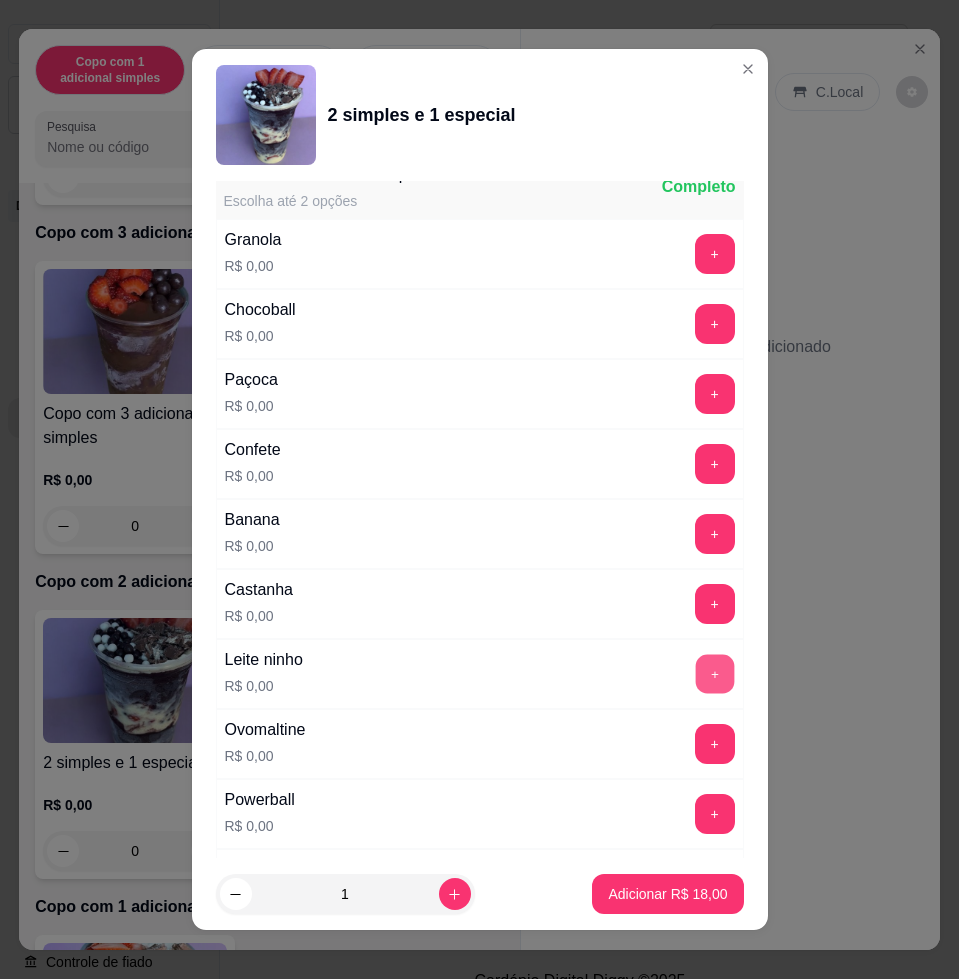 click on "+" at bounding box center (714, 674) 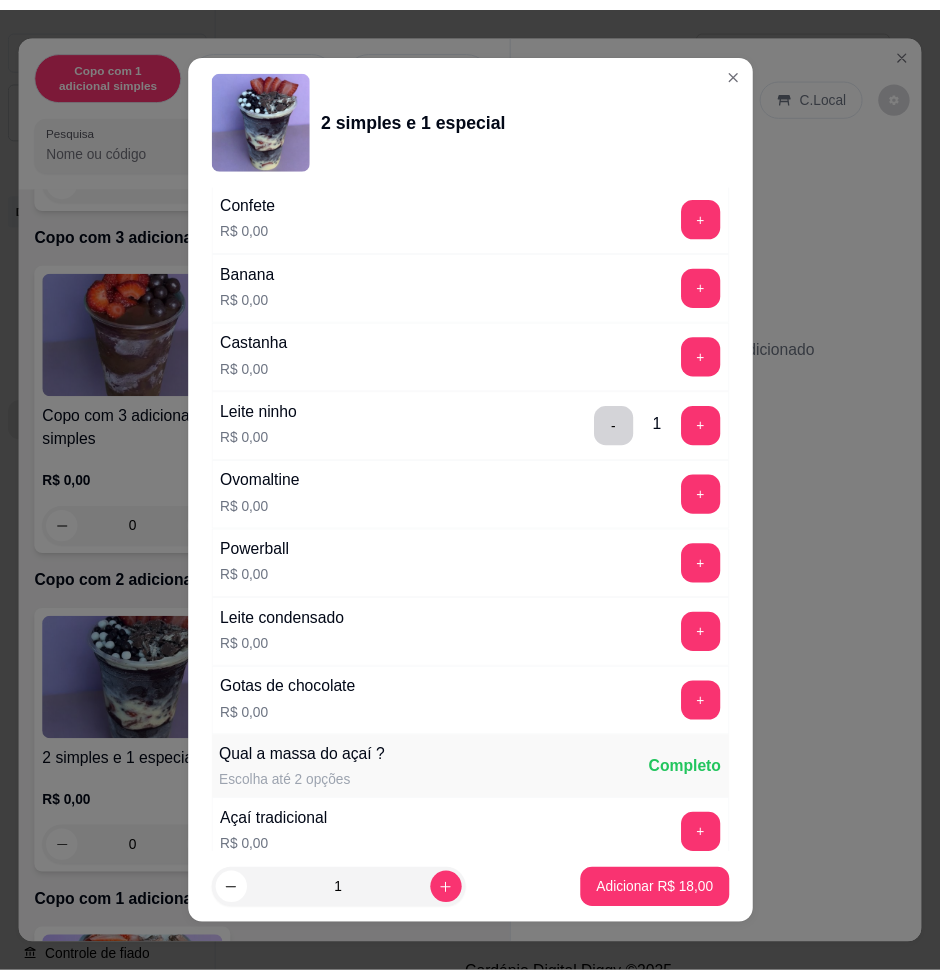 scroll, scrollTop: 2125, scrollLeft: 0, axis: vertical 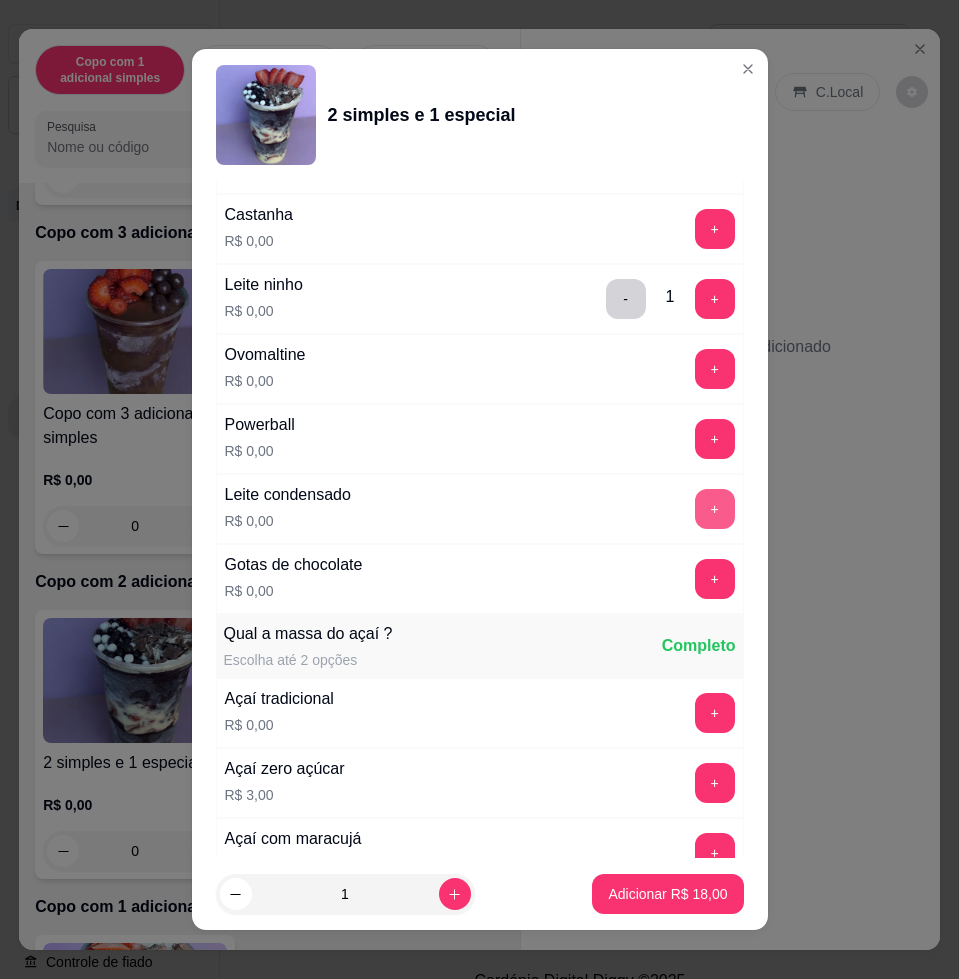 click on "+" at bounding box center (715, 509) 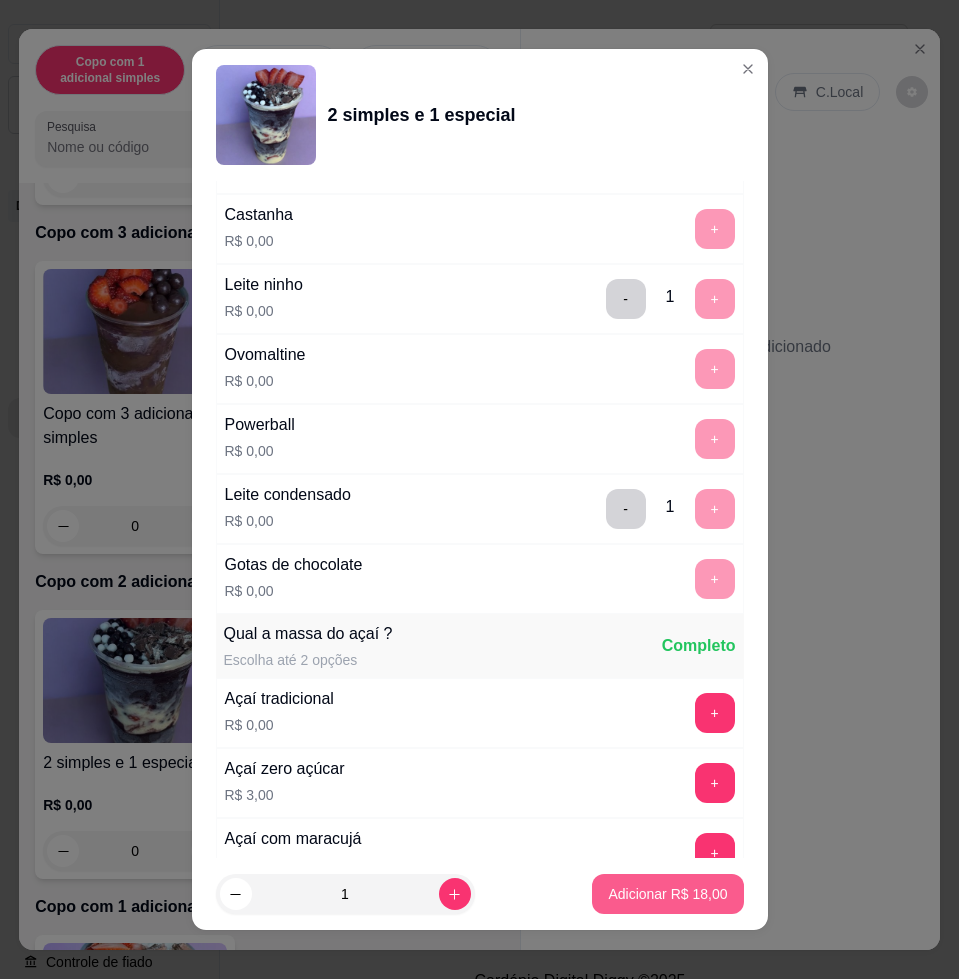 click on "Adicionar   R$ 18,00" at bounding box center (667, 894) 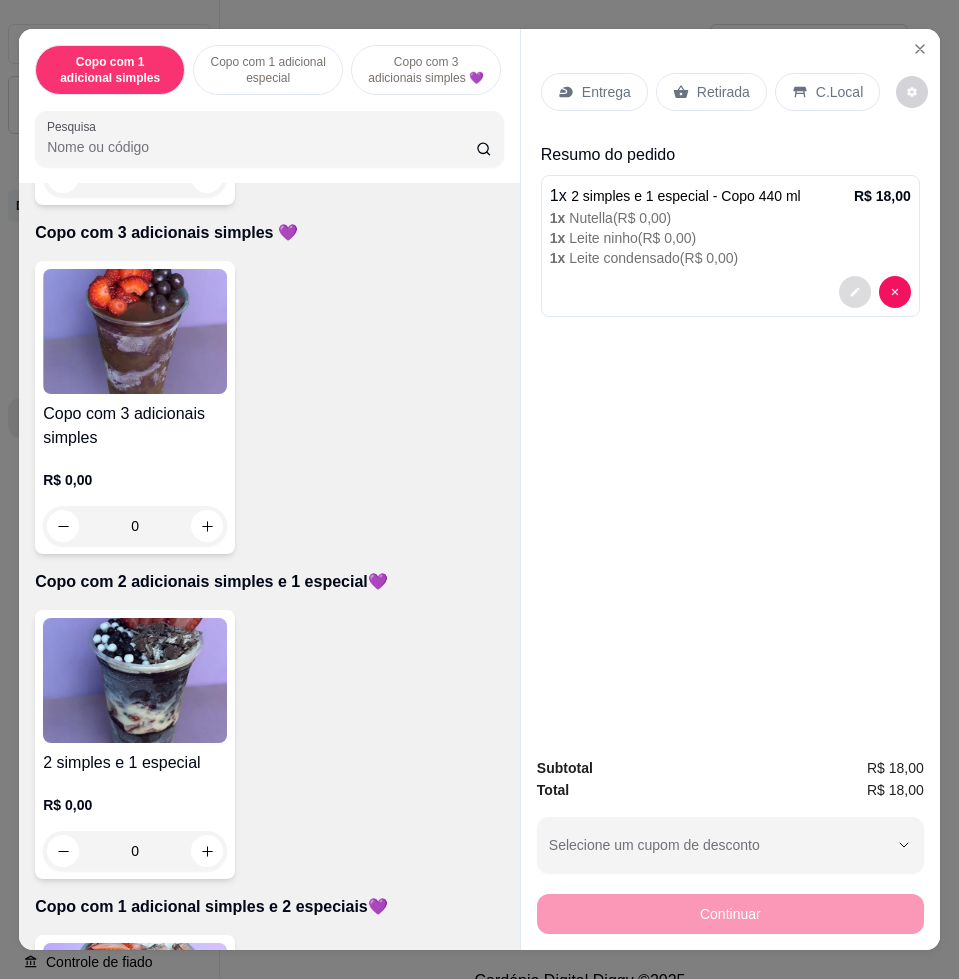 click at bounding box center [855, 292] 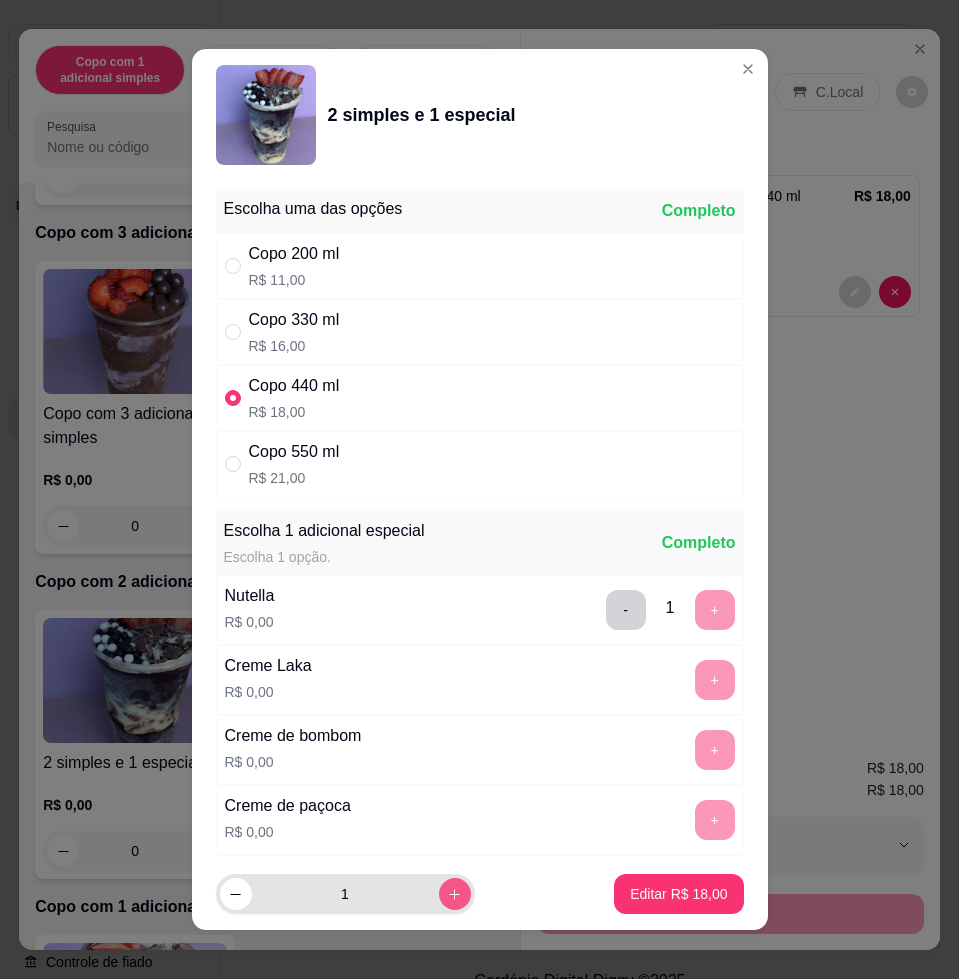 click 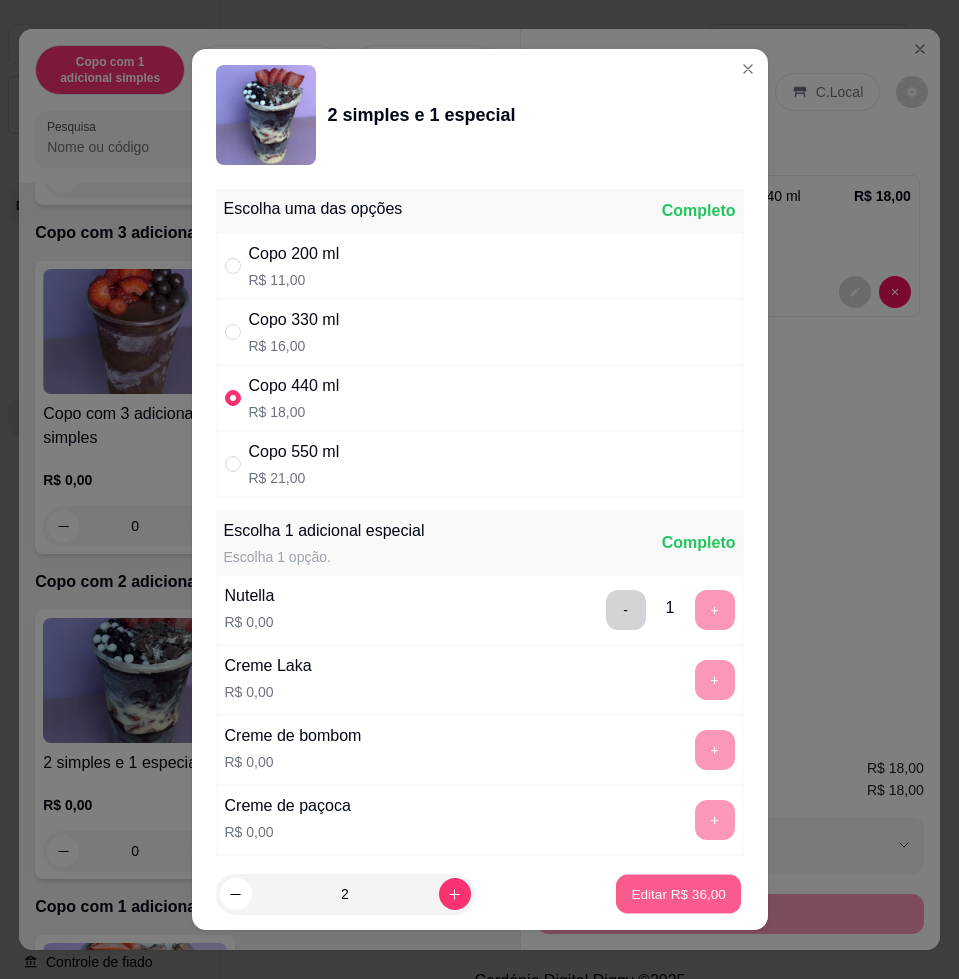 click on "Editar   R$ 36,00" at bounding box center (679, 893) 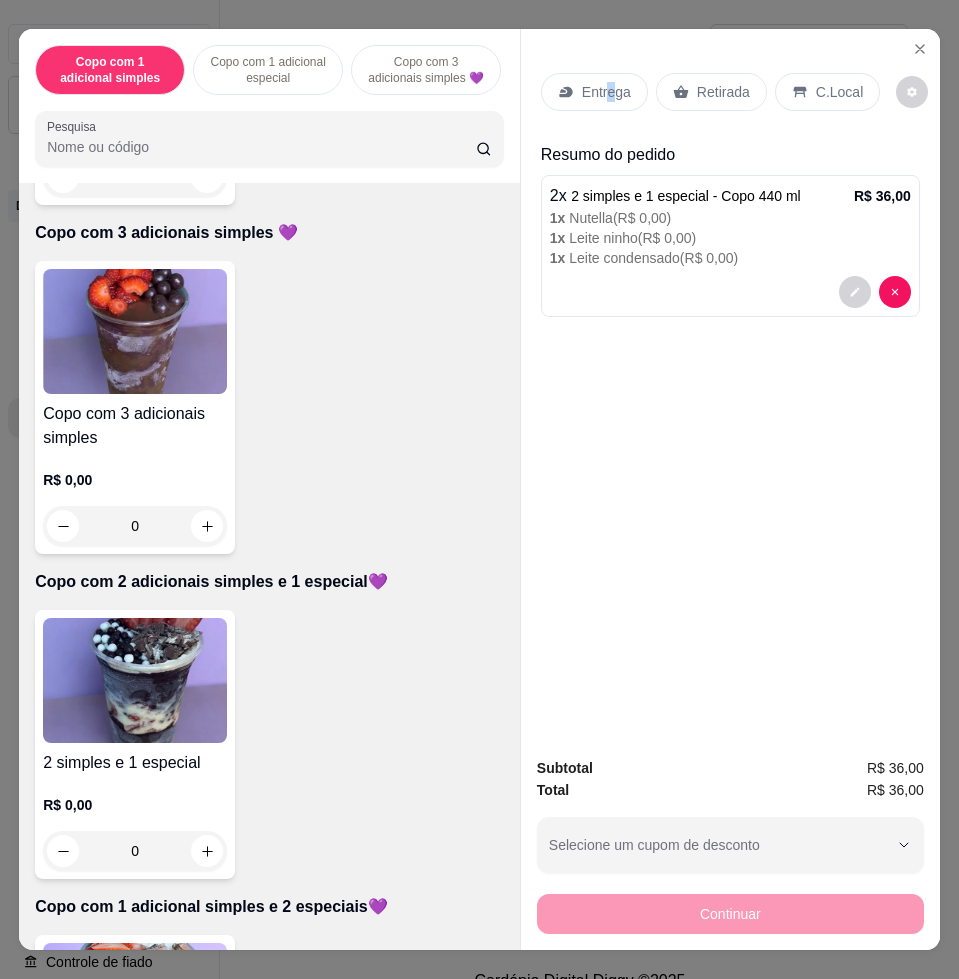 click on "Entrega" at bounding box center [606, 92] 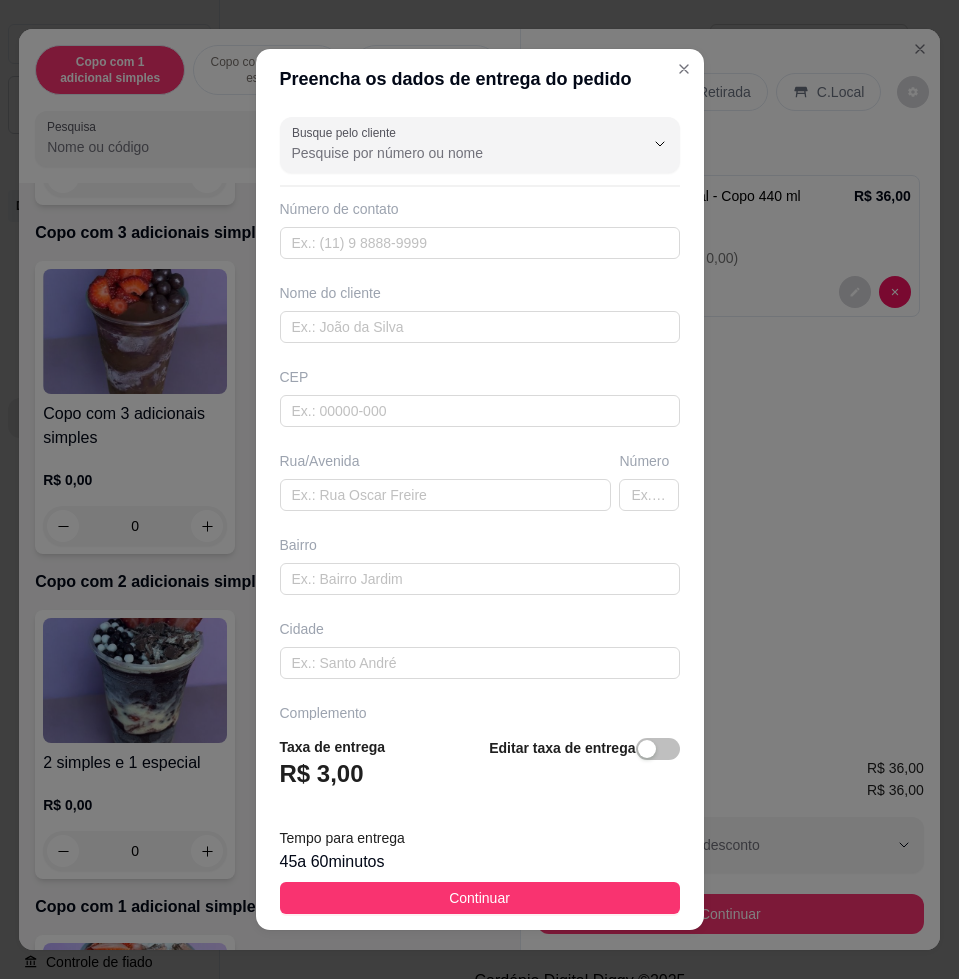 click on "Rua/Avenida" at bounding box center (446, 461) 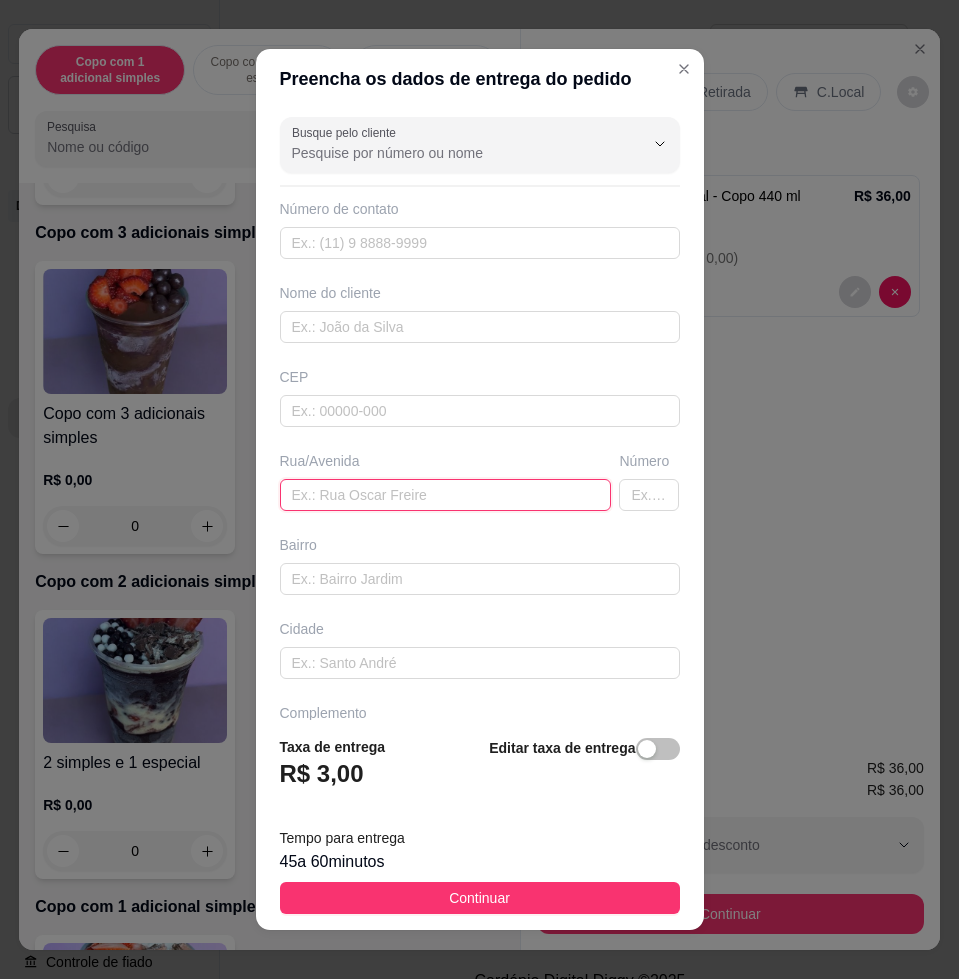 click at bounding box center (446, 495) 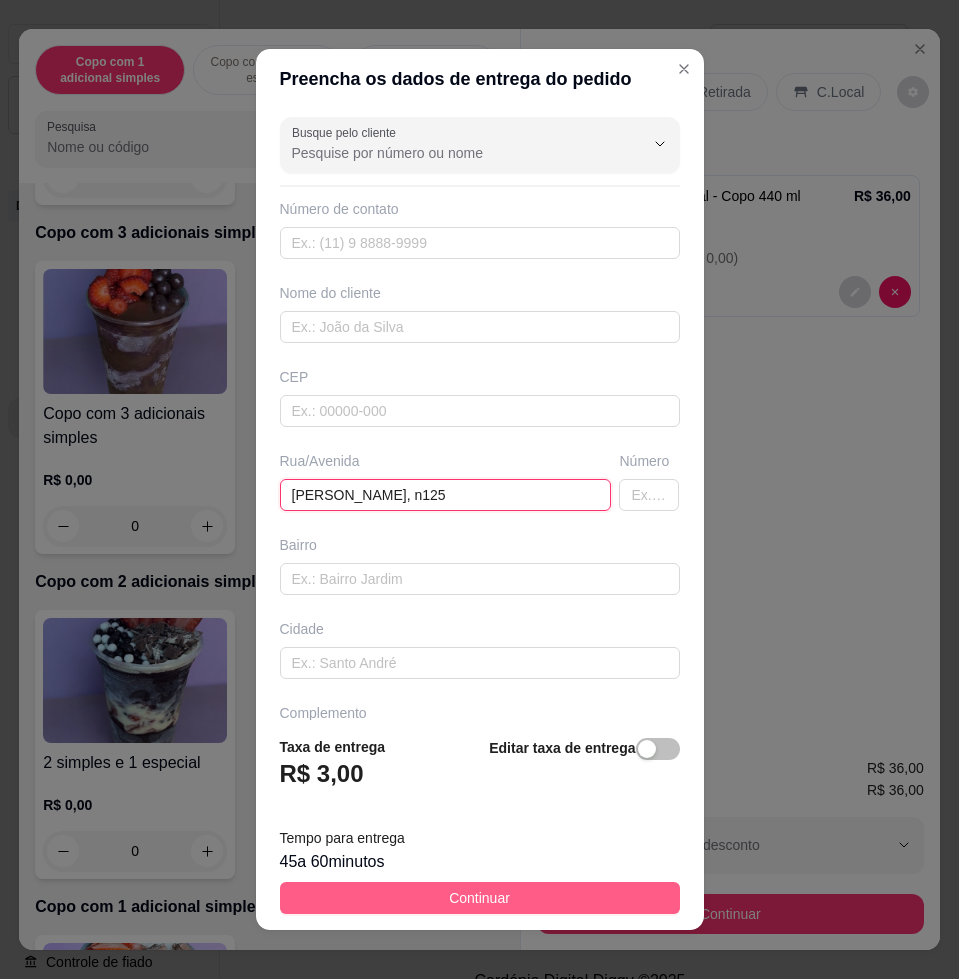type on "[PERSON_NAME], n125" 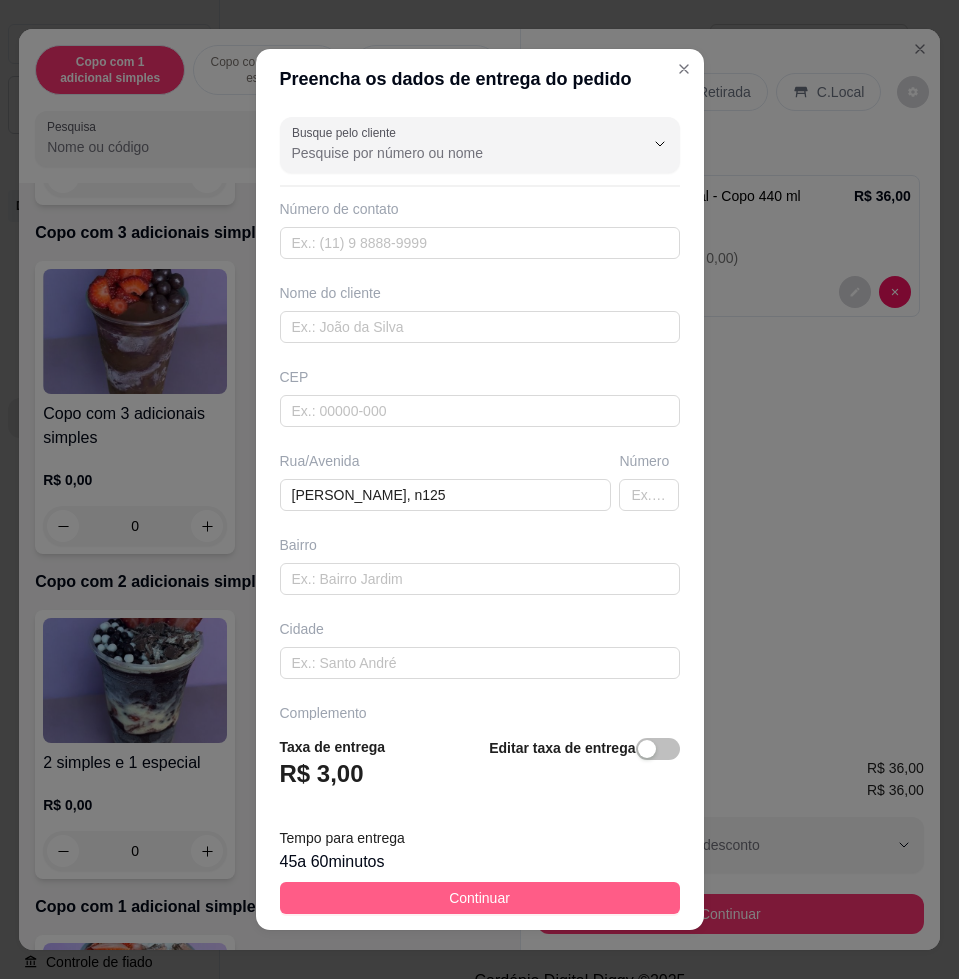 click on "Continuar" at bounding box center [480, 898] 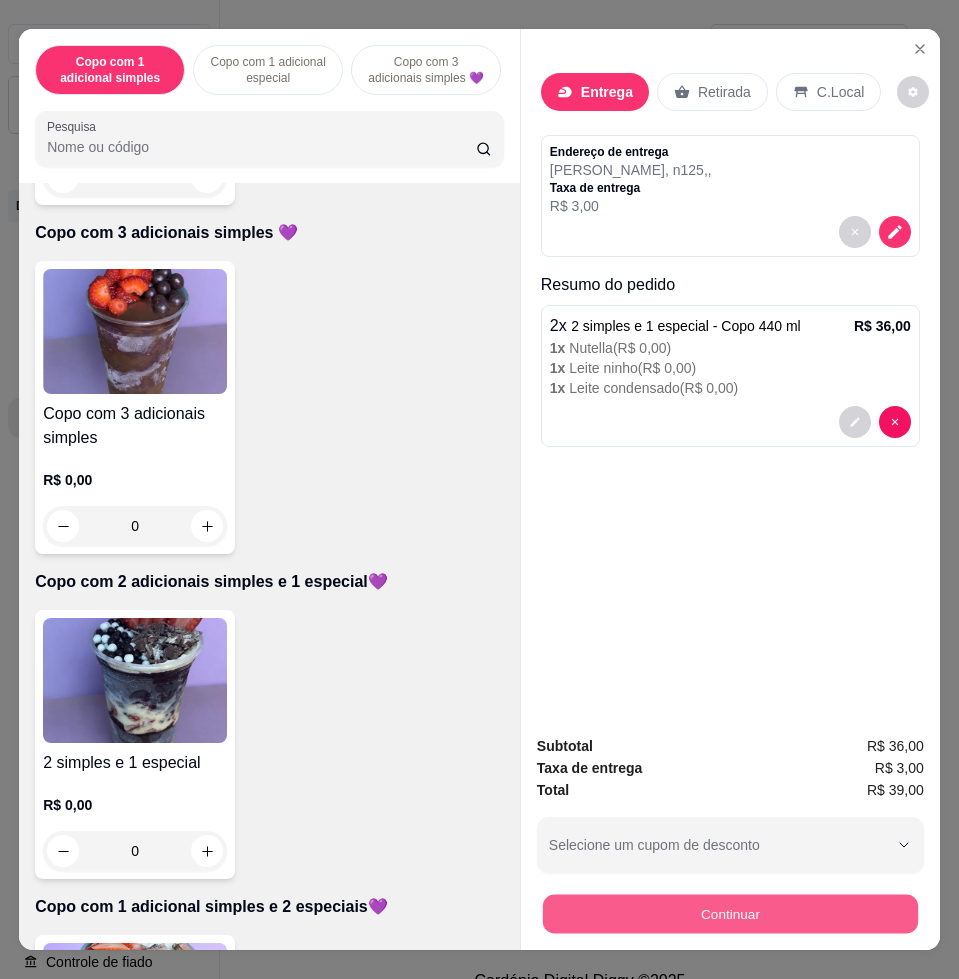 click on "Continuar" at bounding box center (730, 913) 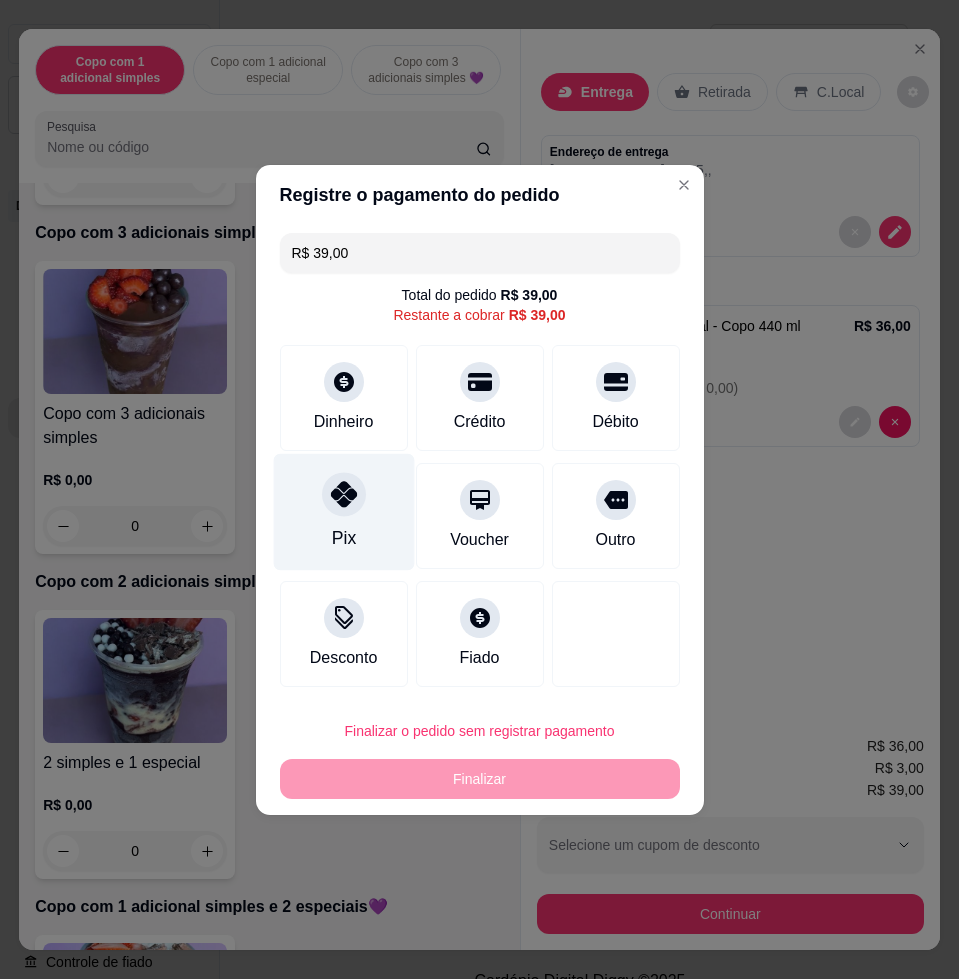click on "Pix" at bounding box center (343, 511) 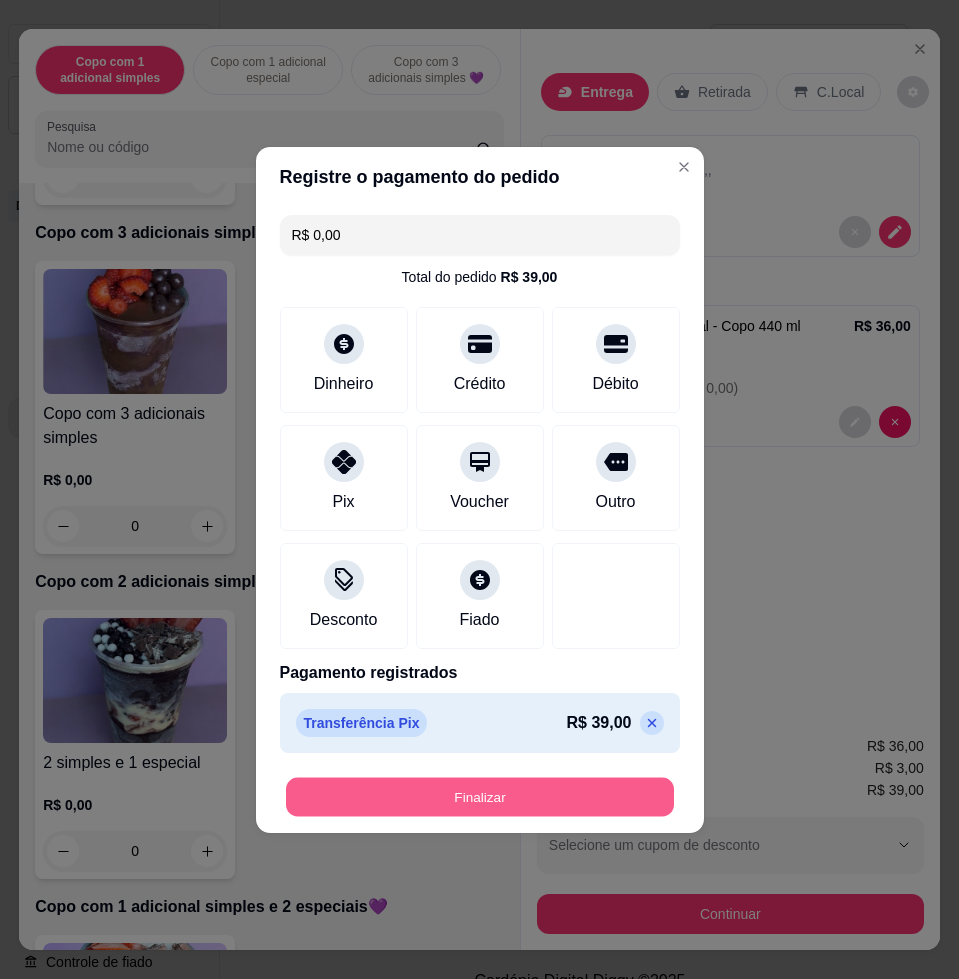 click on "Finalizar" at bounding box center (480, 796) 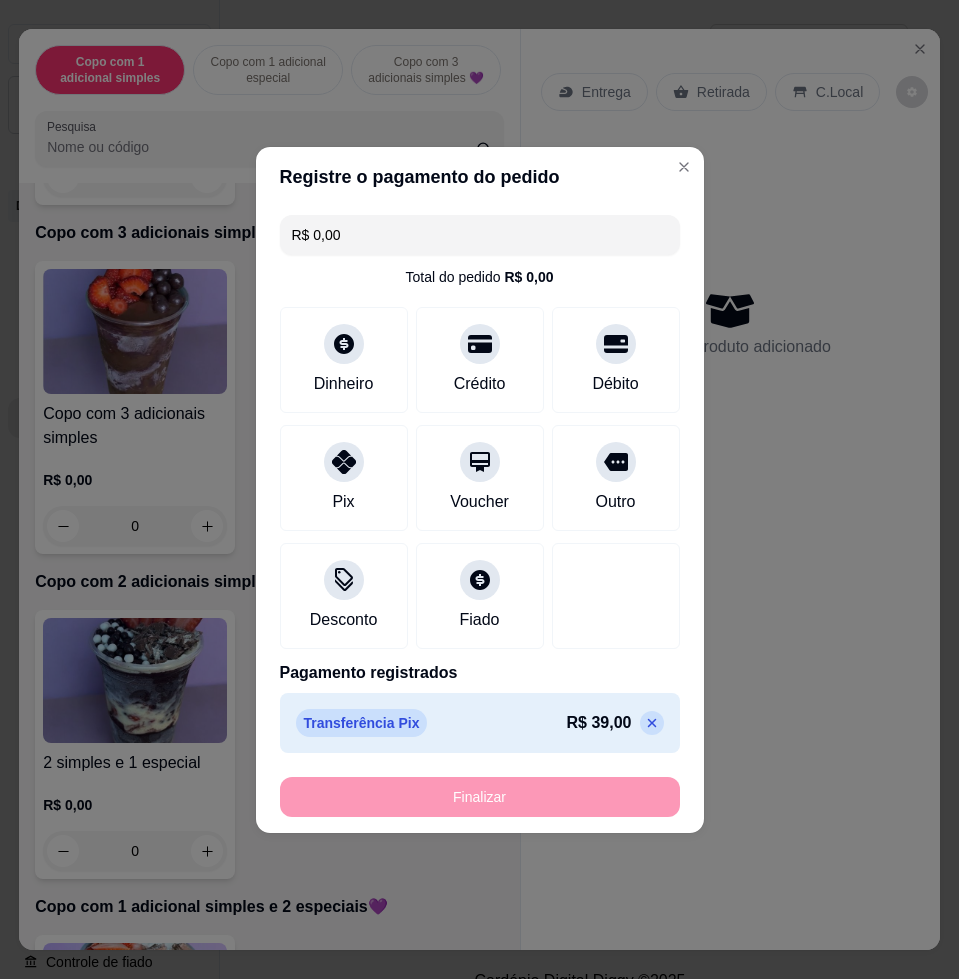 type on "-R$ 39,00" 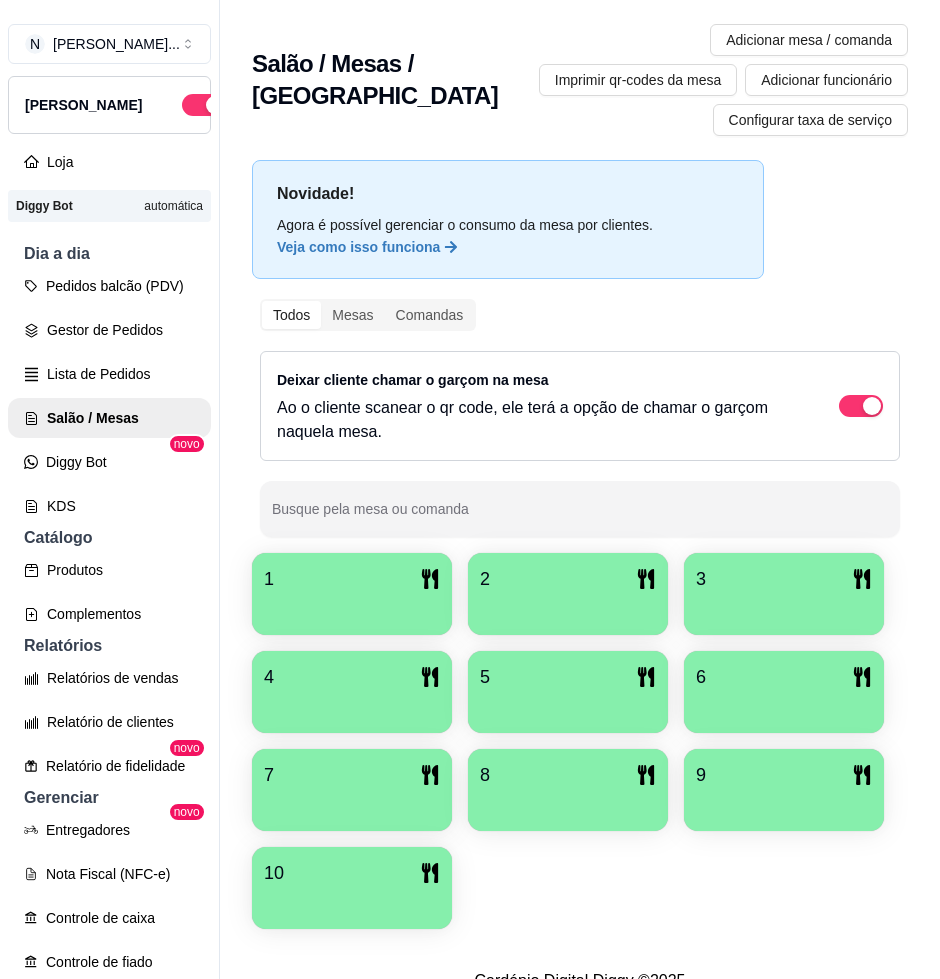 scroll, scrollTop: 250, scrollLeft: 0, axis: vertical 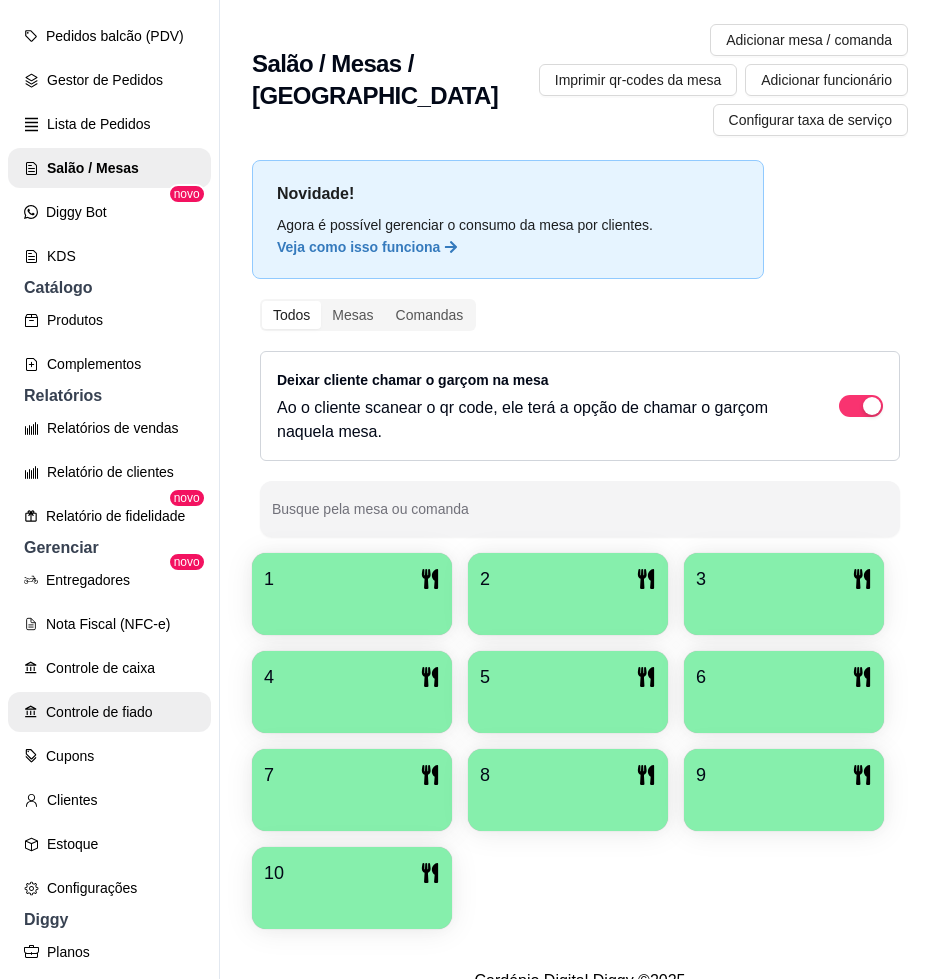 click on "Controle de fiado" at bounding box center (109, 712) 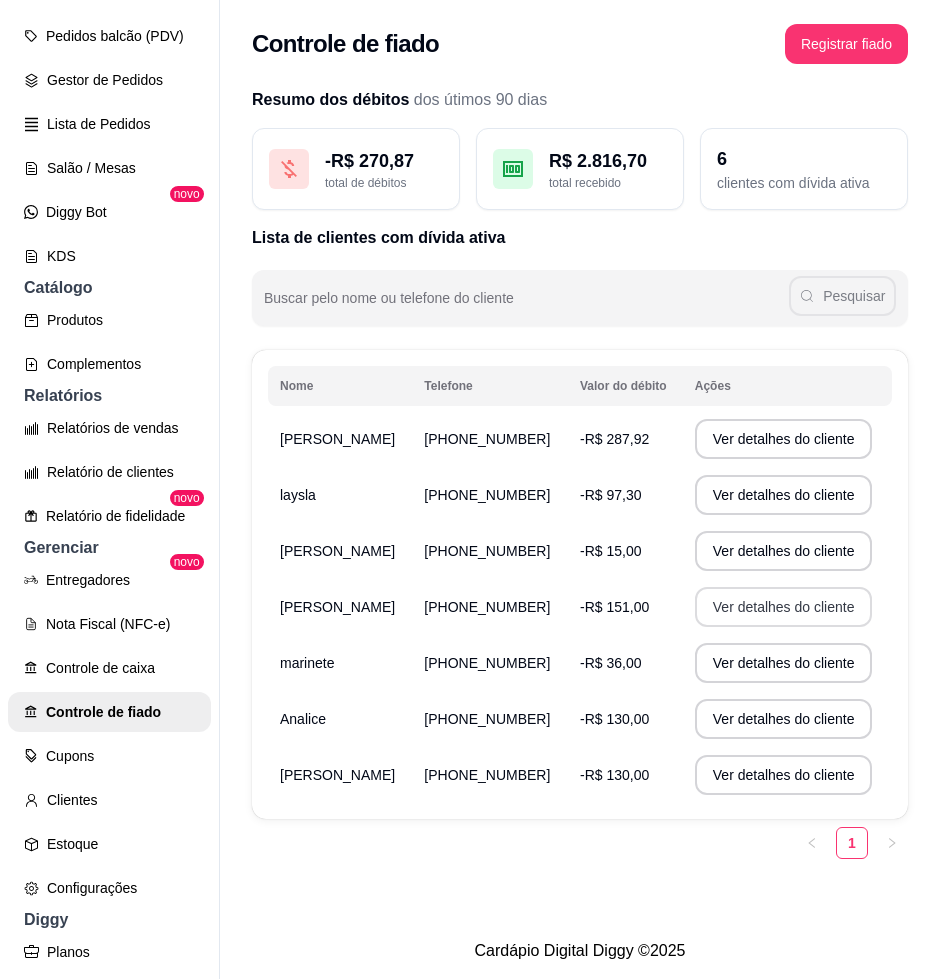click on "Ver detalhes do cliente" at bounding box center (784, 607) 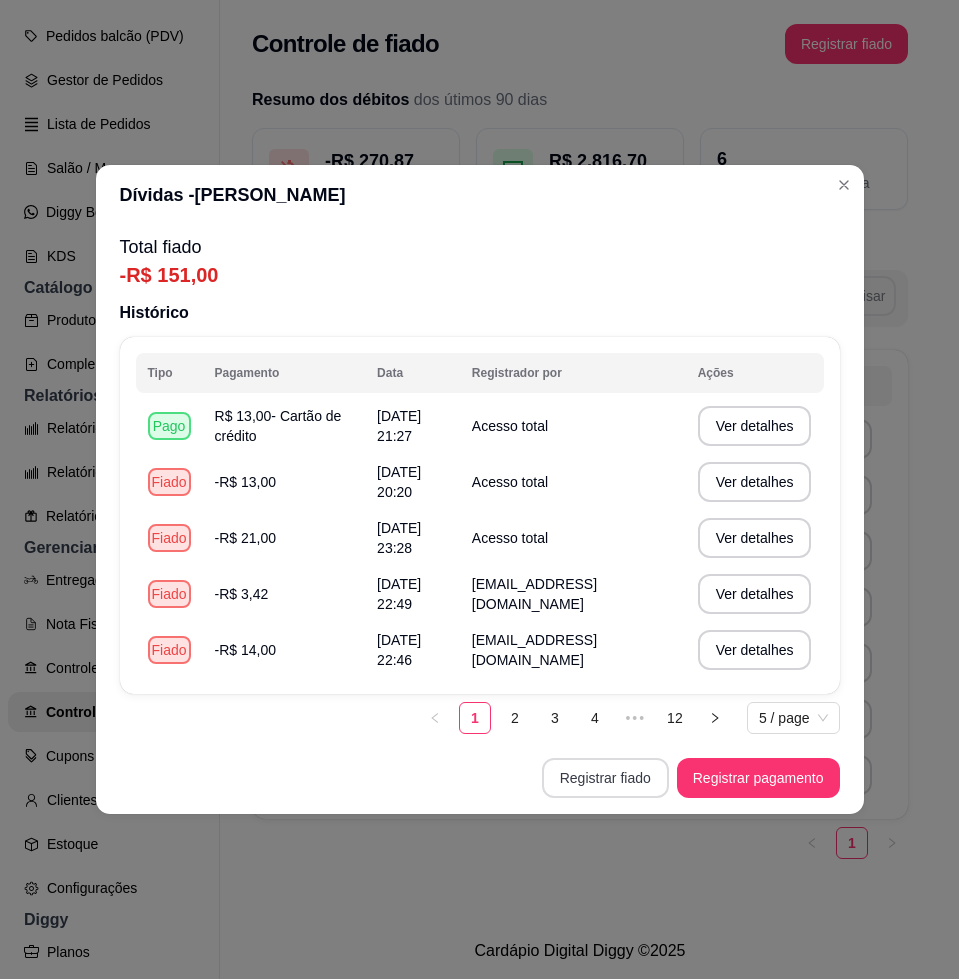 click on "Registrar fiado" at bounding box center (605, 778) 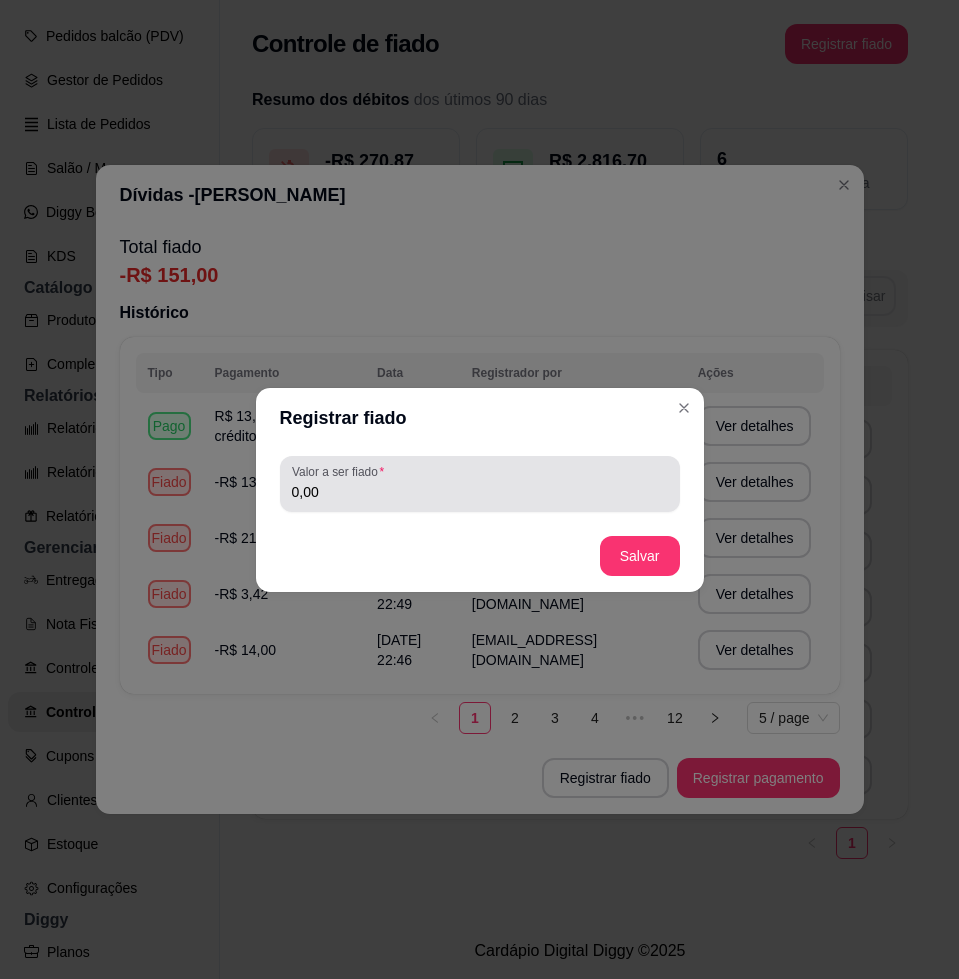 click on "Valor a ser fiado" at bounding box center (341, 471) 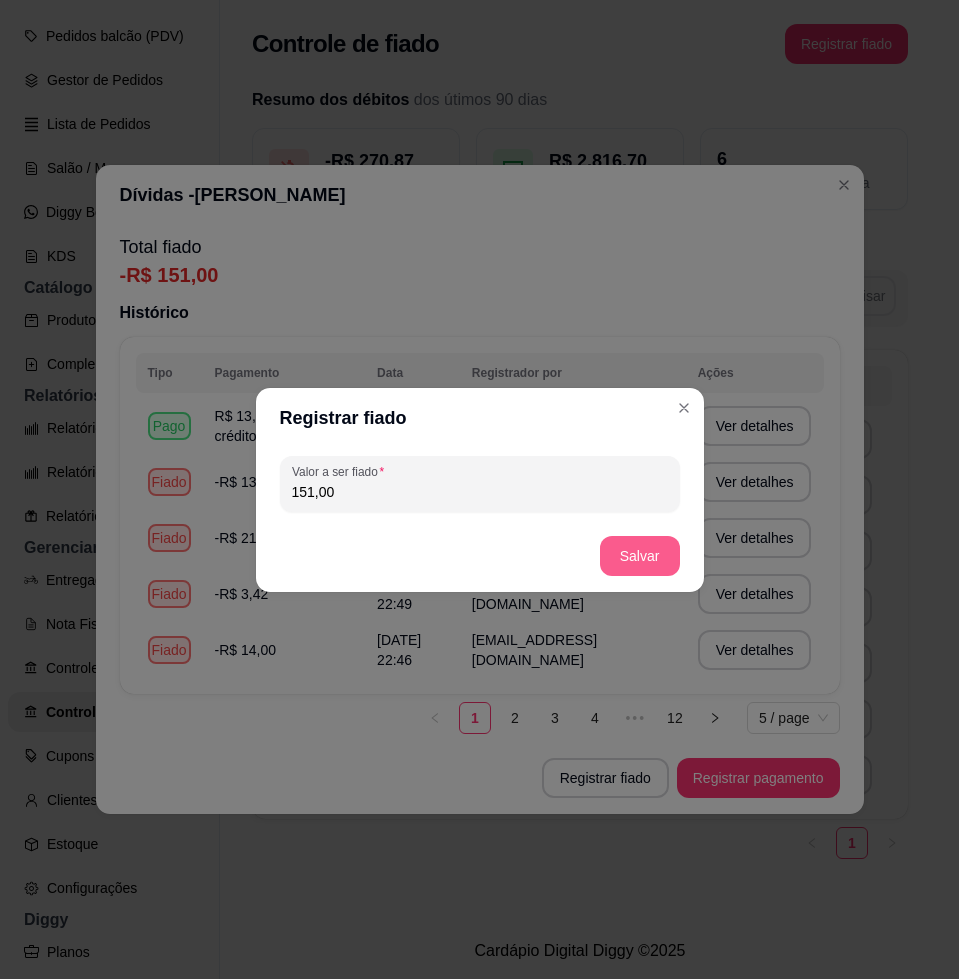 type on "151,00" 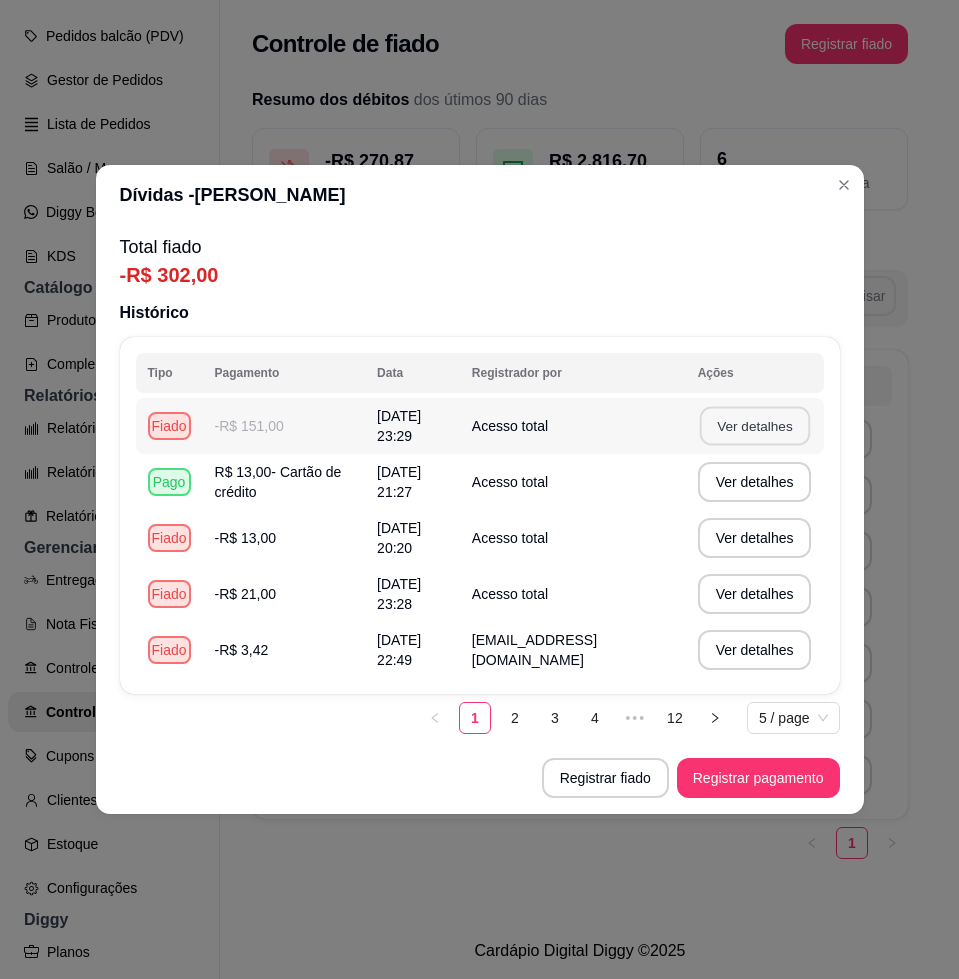 click on "Ver detalhes" at bounding box center (754, 426) 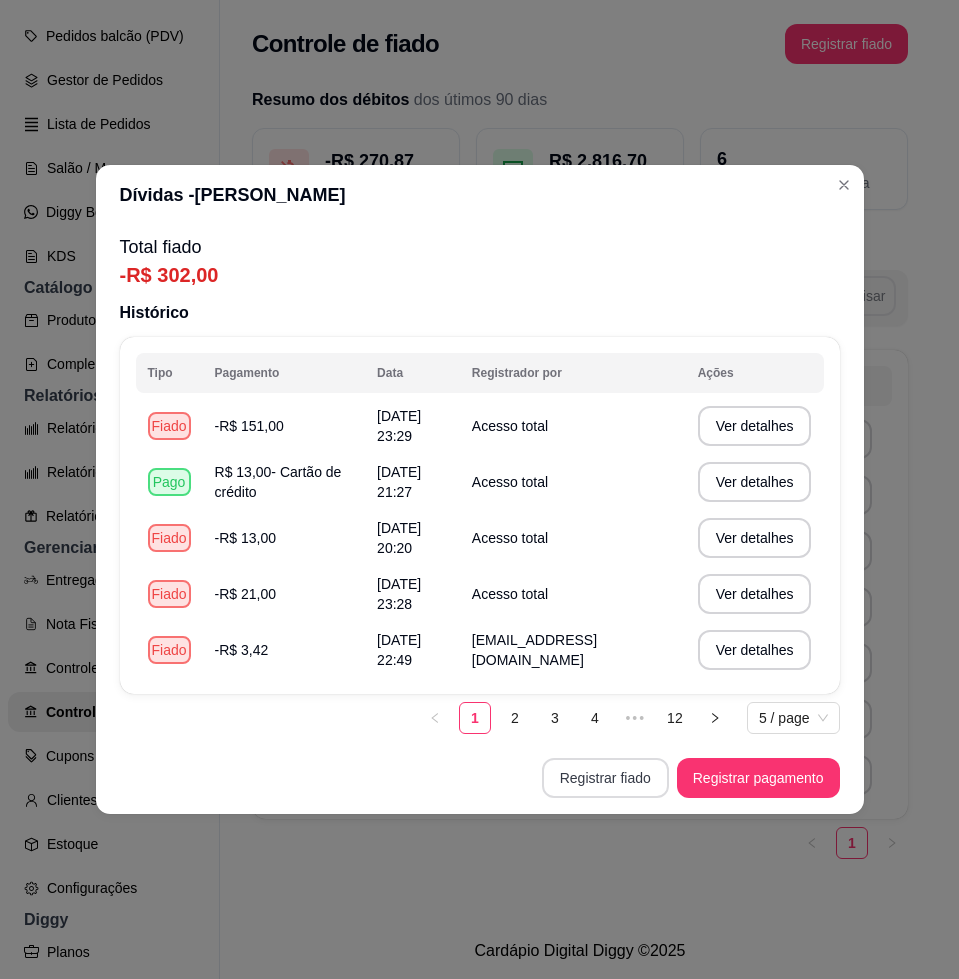 click on "Registrar fiado" at bounding box center (605, 778) 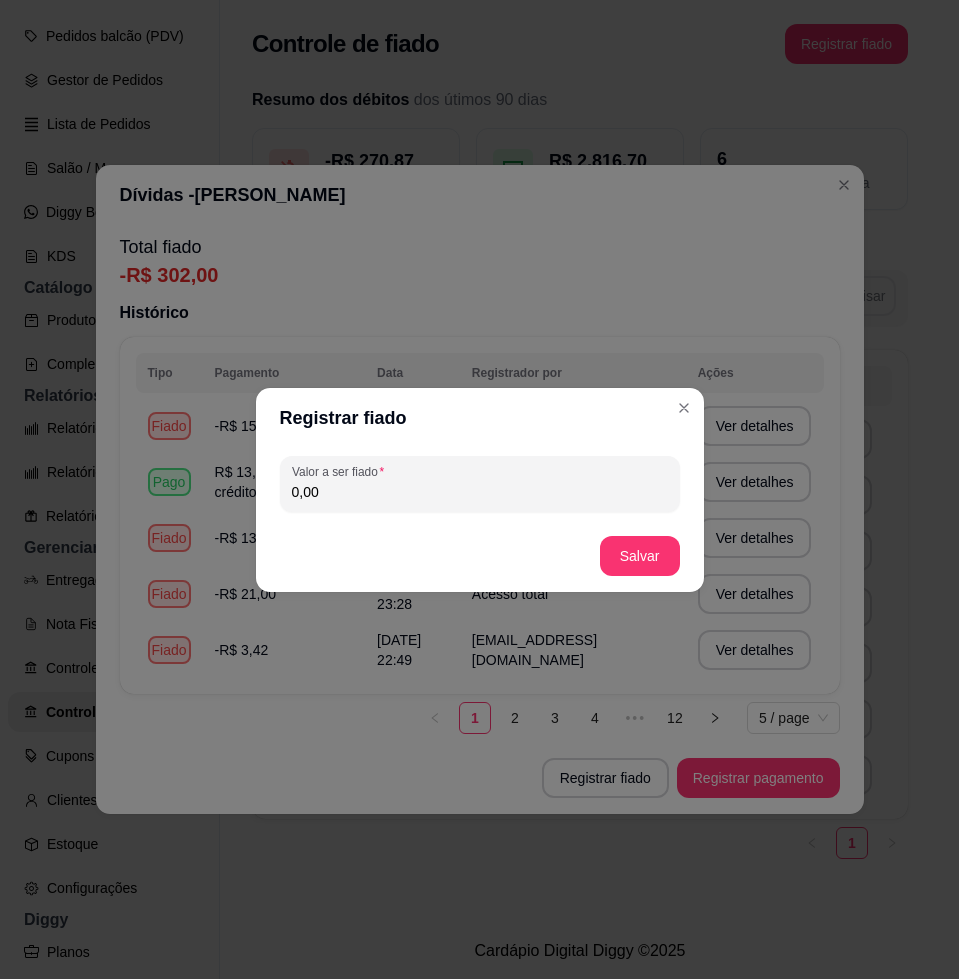 click on "Valor a ser fiado 0,00" at bounding box center [480, 484] 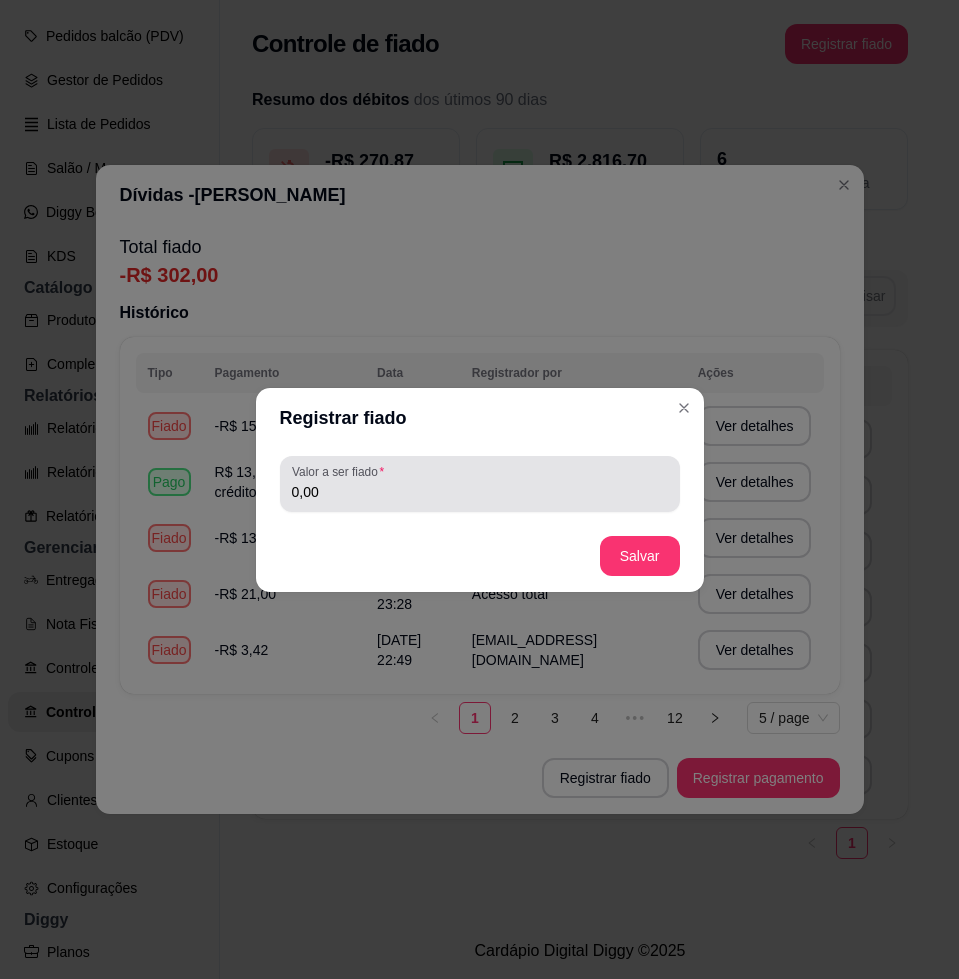 click on "Valor a ser fiado 0,00" at bounding box center (480, 484) 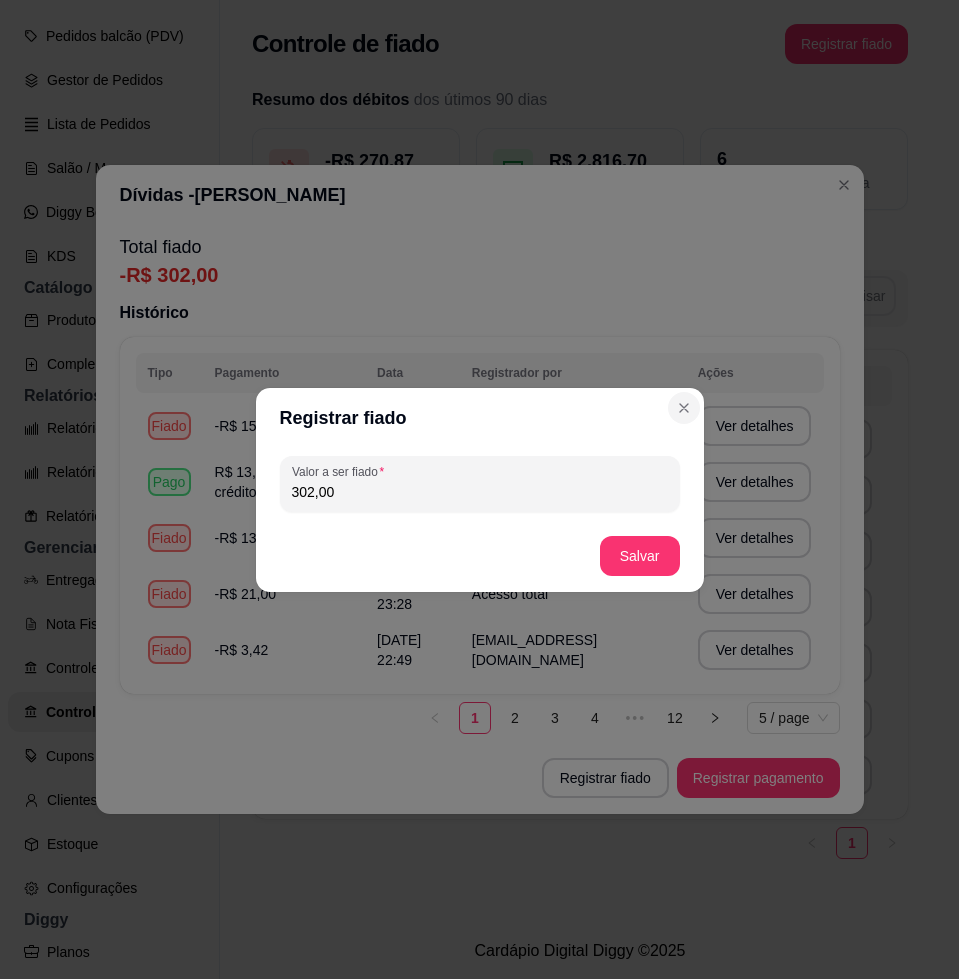 type on "302,00" 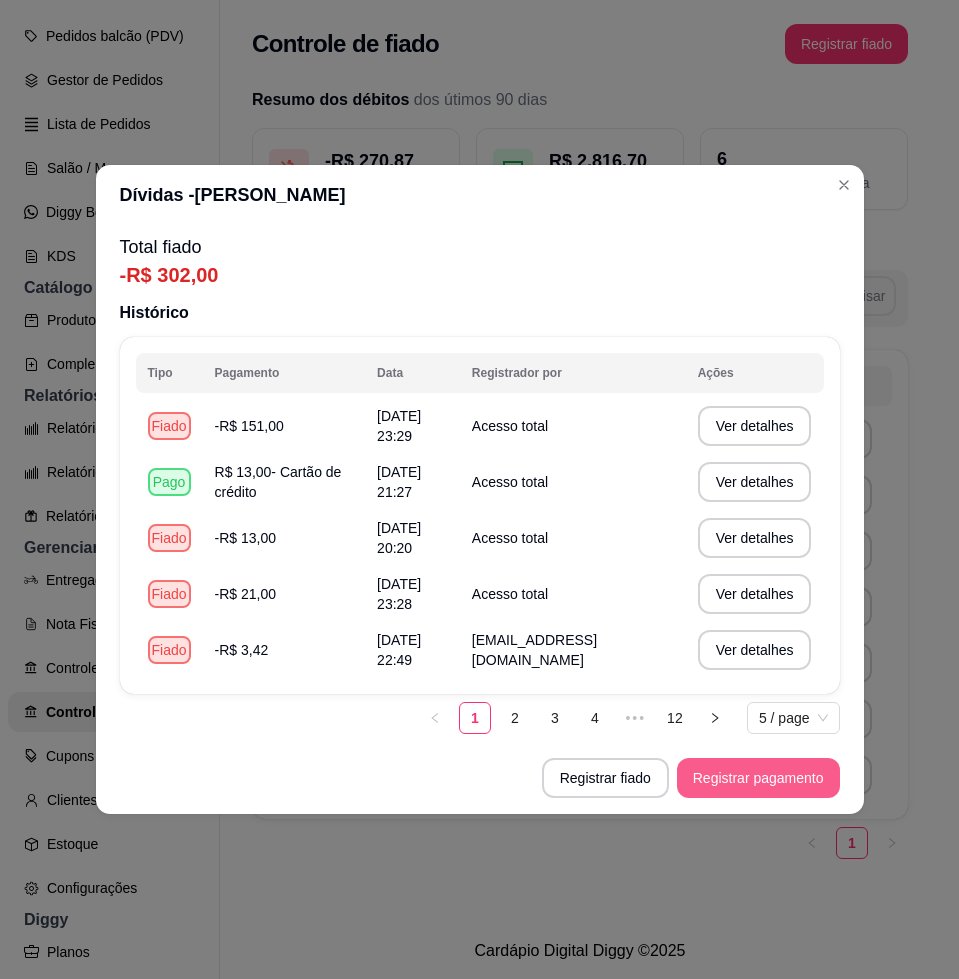 click on "Registrar pagamento" at bounding box center (758, 778) 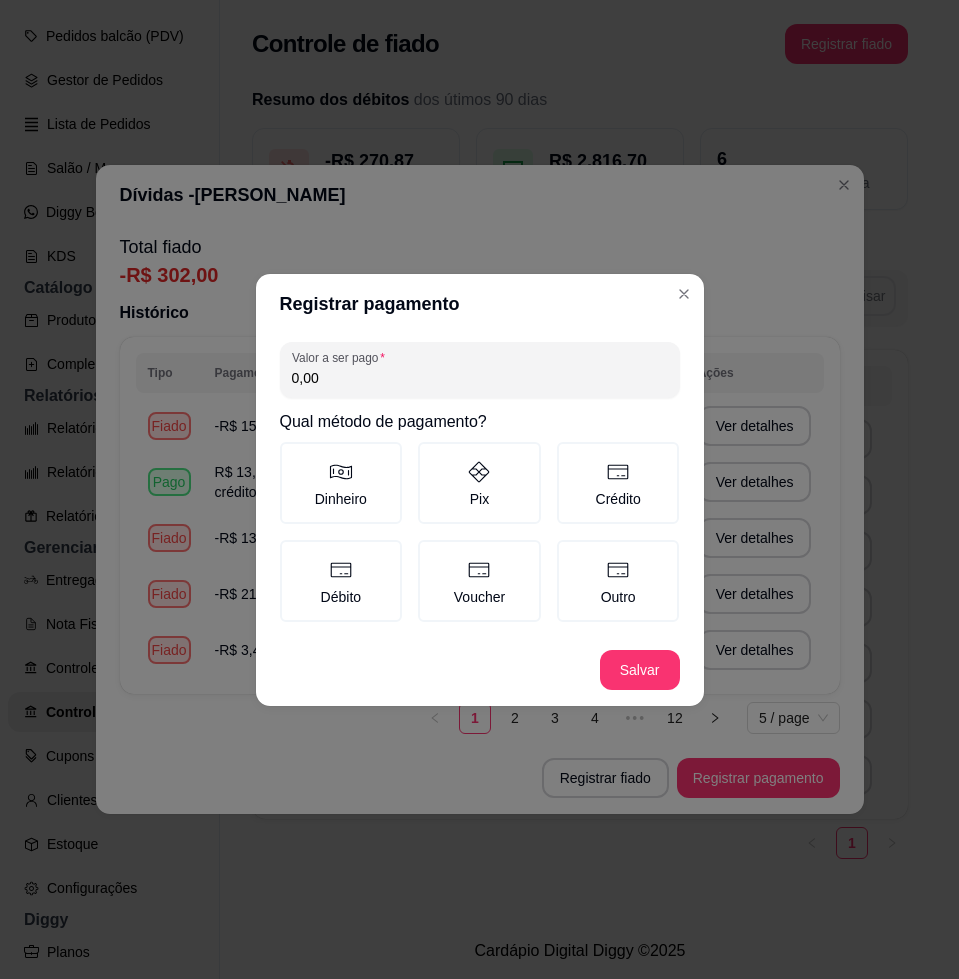 drag, startPoint x: 513, startPoint y: 401, endPoint x: 513, endPoint y: 384, distance: 17 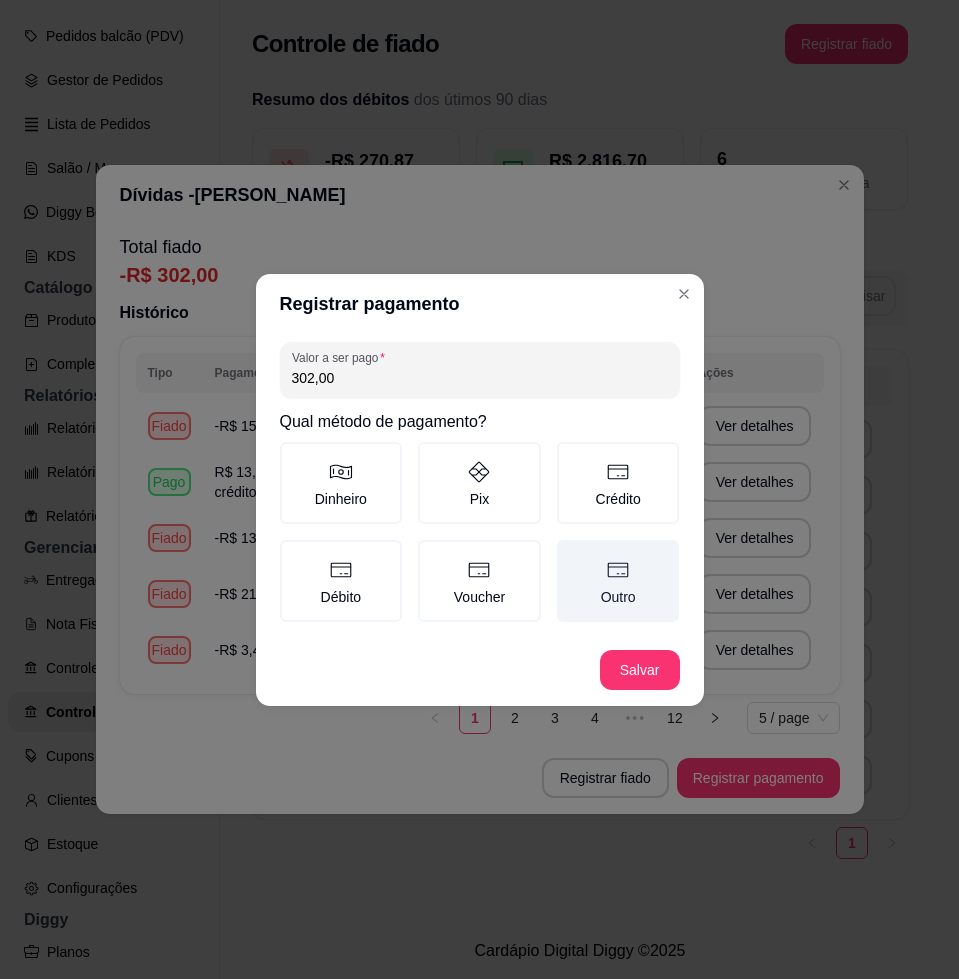 type on "302,00" 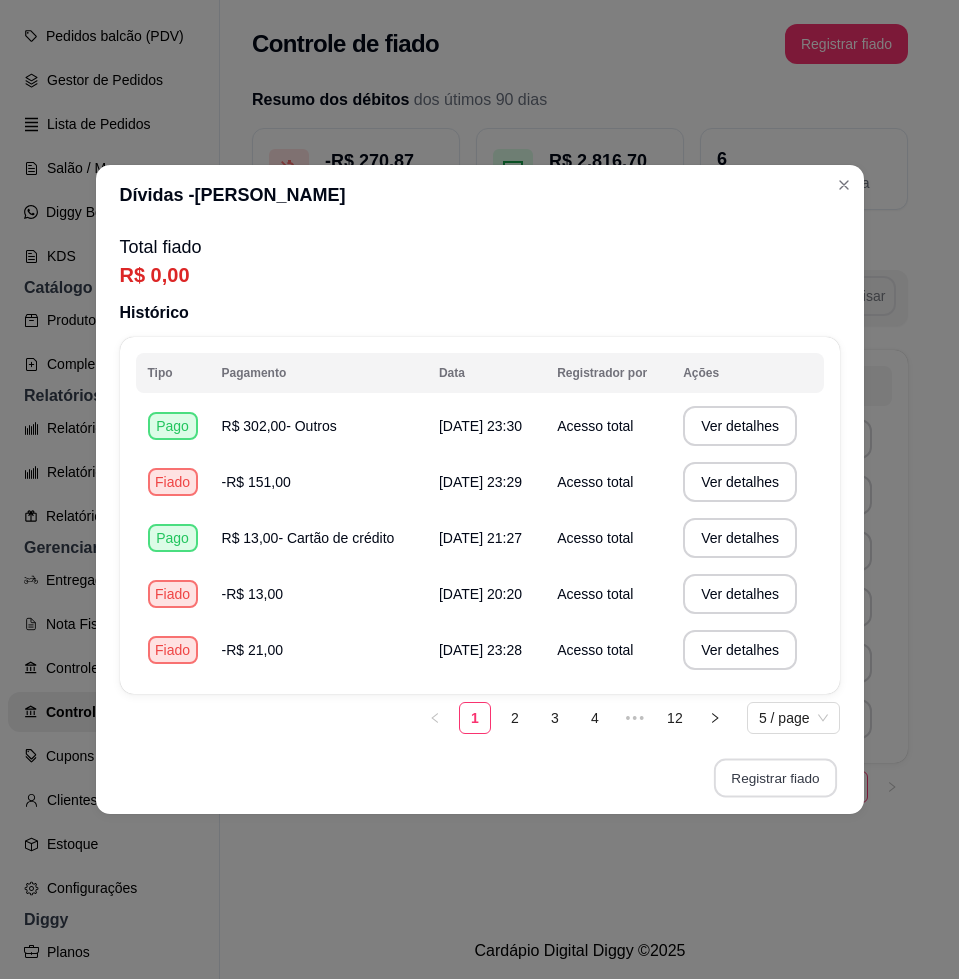 click on "Registrar fiado" at bounding box center (775, 778) 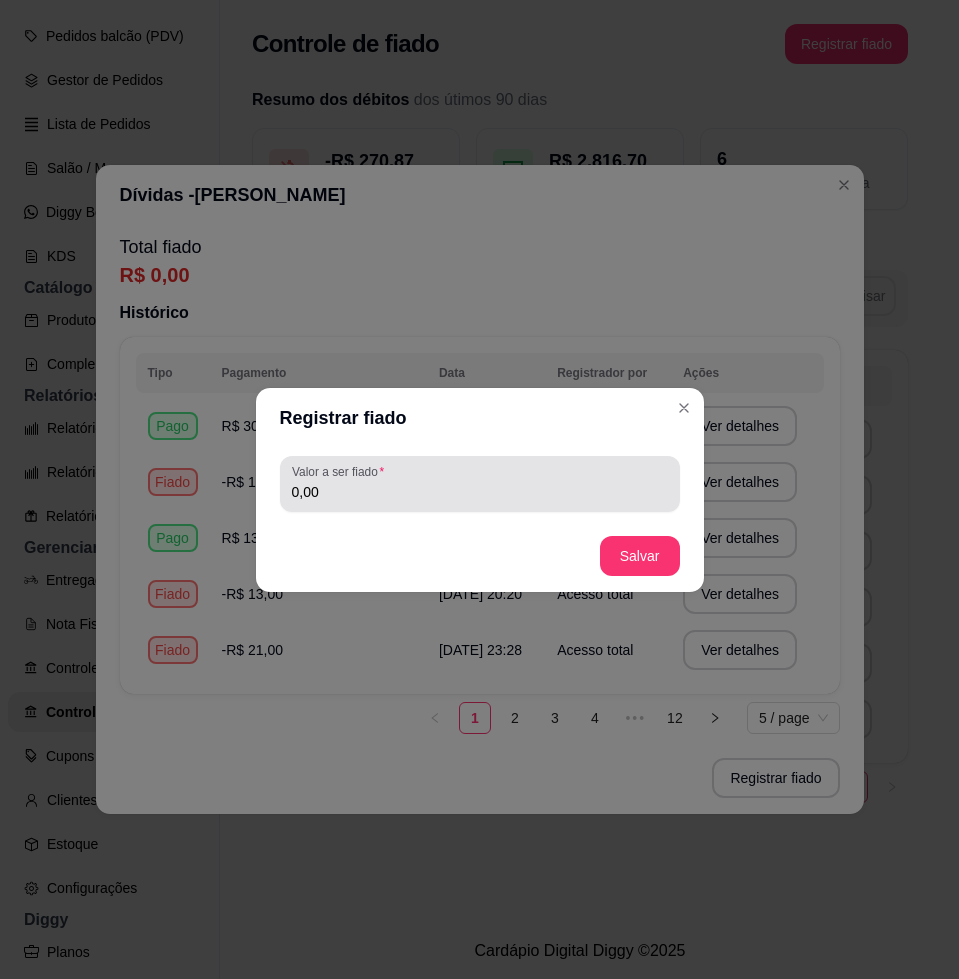 click on "Valor a ser fiado 0,00" at bounding box center [480, 484] 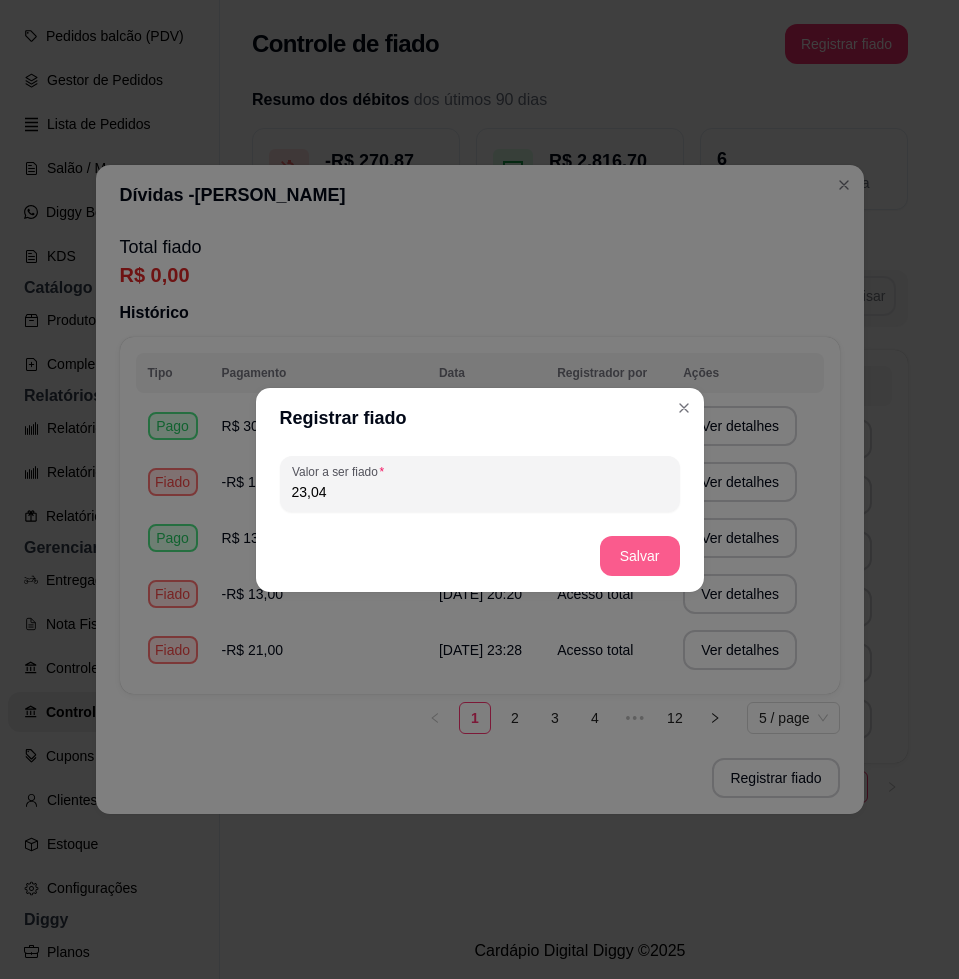 type on "23,04" 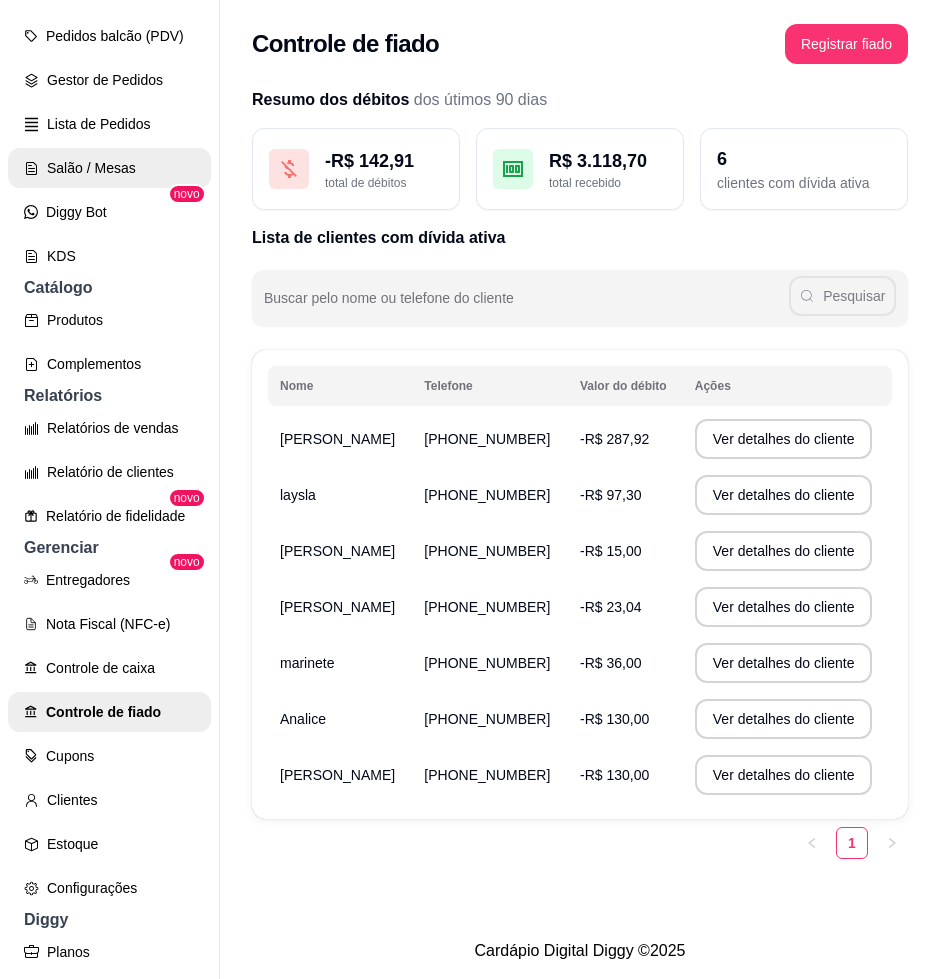 click on "Salão / Mesas" at bounding box center (109, 168) 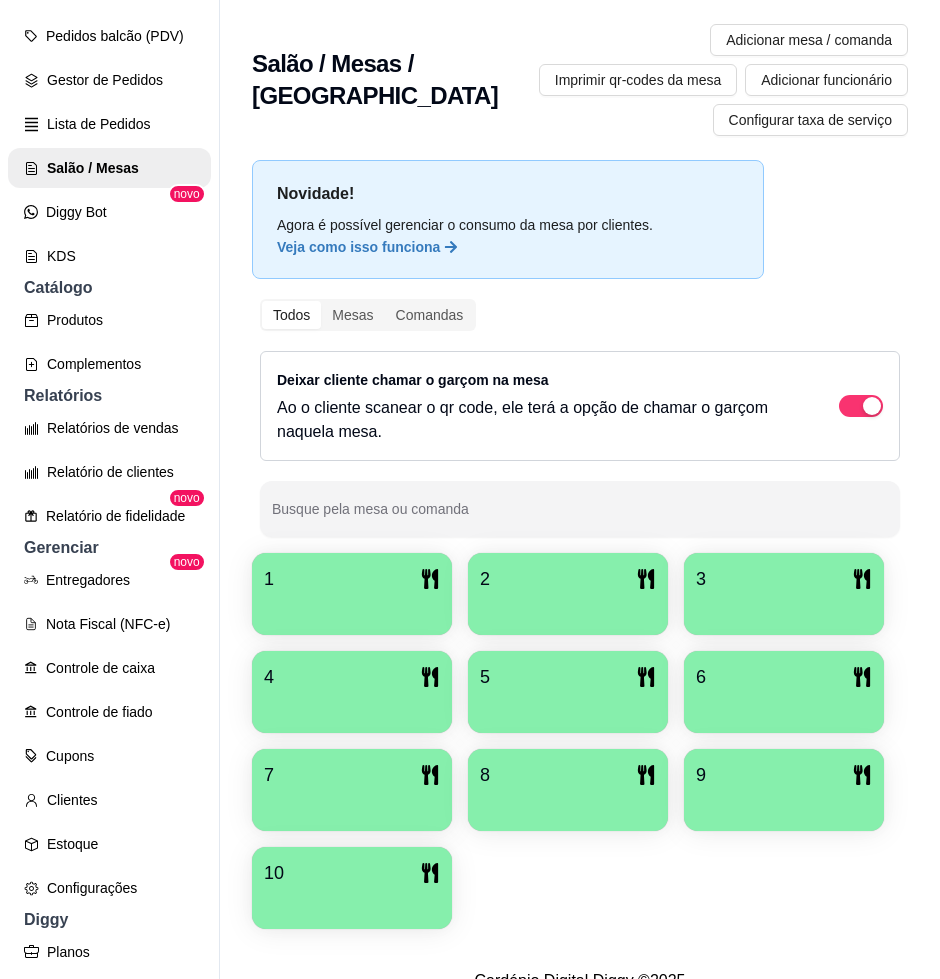 click on "Novidade! Agora é possível gerenciar o consumo da mesa por clientes.   Veja como isso funciona Todos Mesas Comandas Deixar cliente chamar o garçom na mesa Ao o cliente scanear o qr code, ele terá a opção de chamar o garçom naquela mesa. Busque pela mesa ou comanda
1 2 3 4 5 6 7 8 9 10" at bounding box center [580, 550] 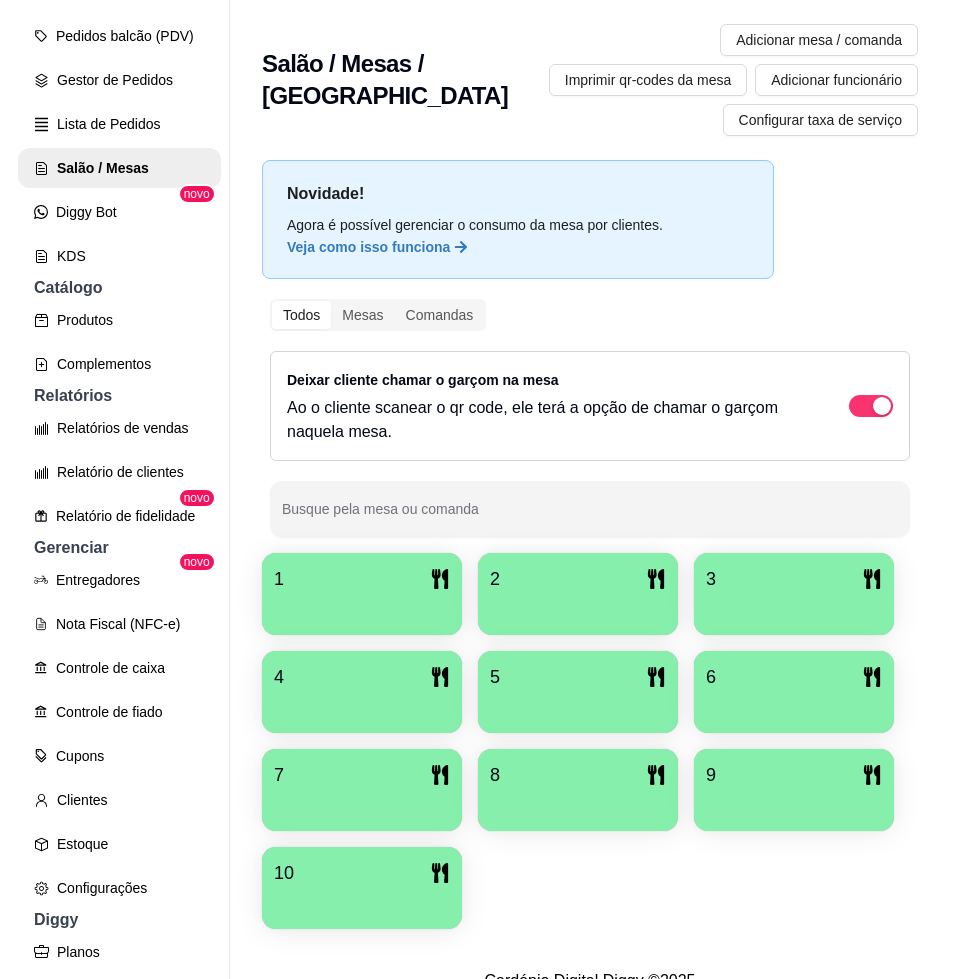 scroll, scrollTop: 125, scrollLeft: 0, axis: vertical 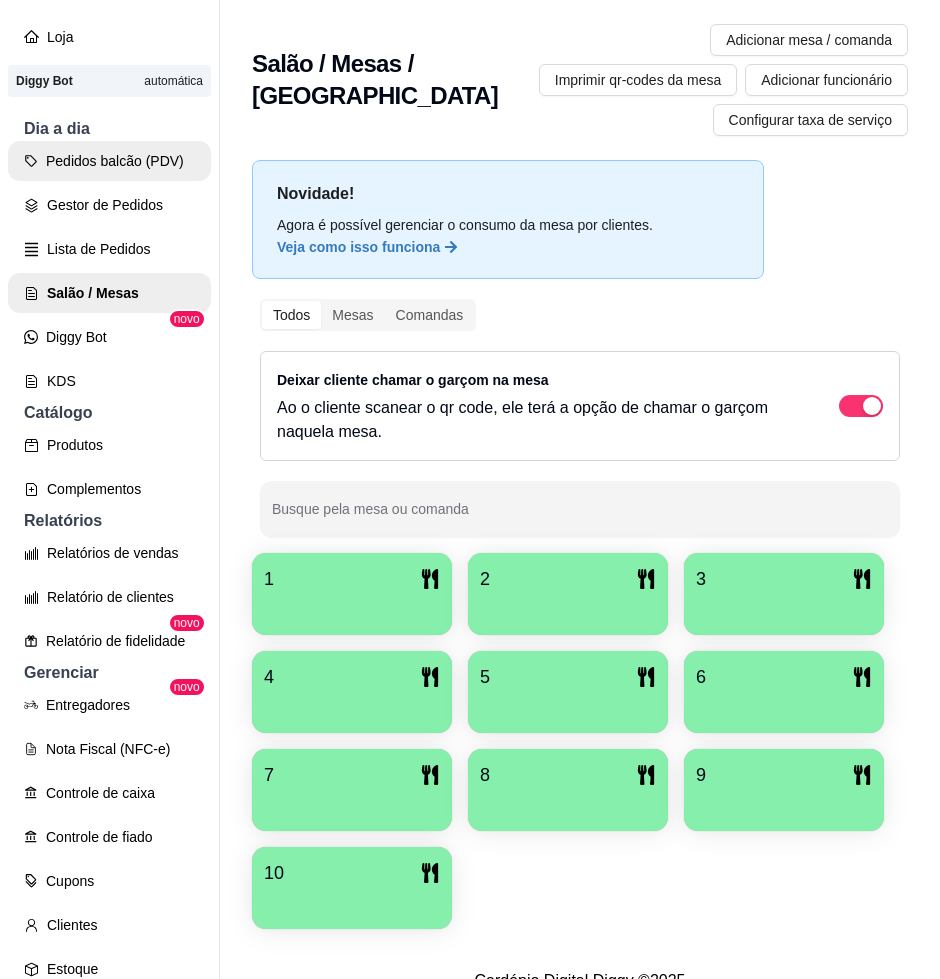 click on "Pedidos balcão (PDV)" at bounding box center (109, 161) 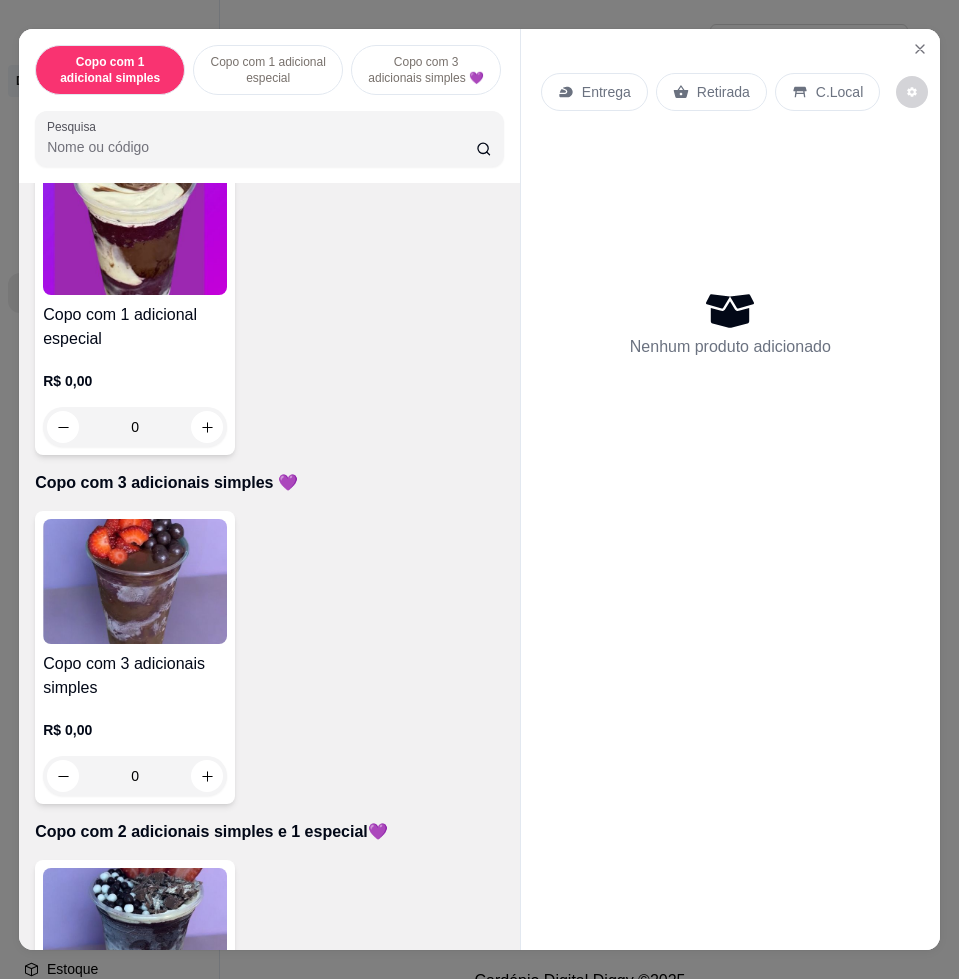 scroll, scrollTop: 750, scrollLeft: 0, axis: vertical 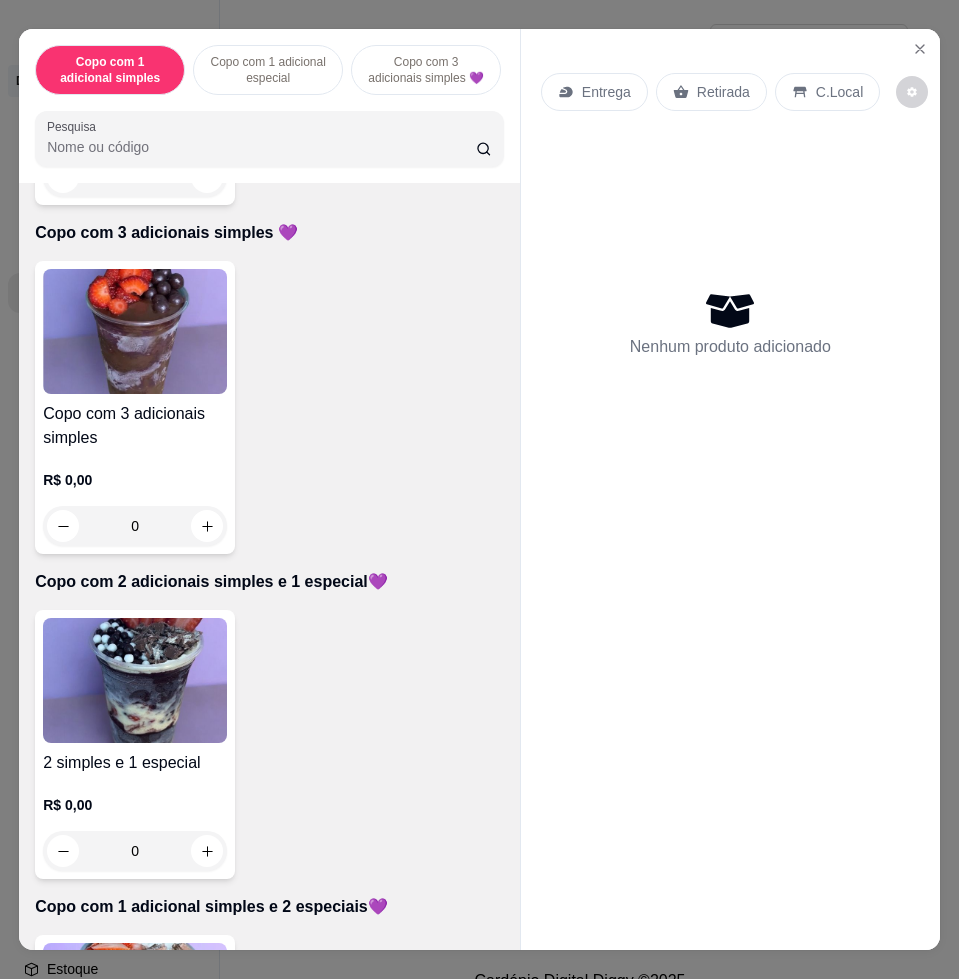 click at bounding box center (135, 680) 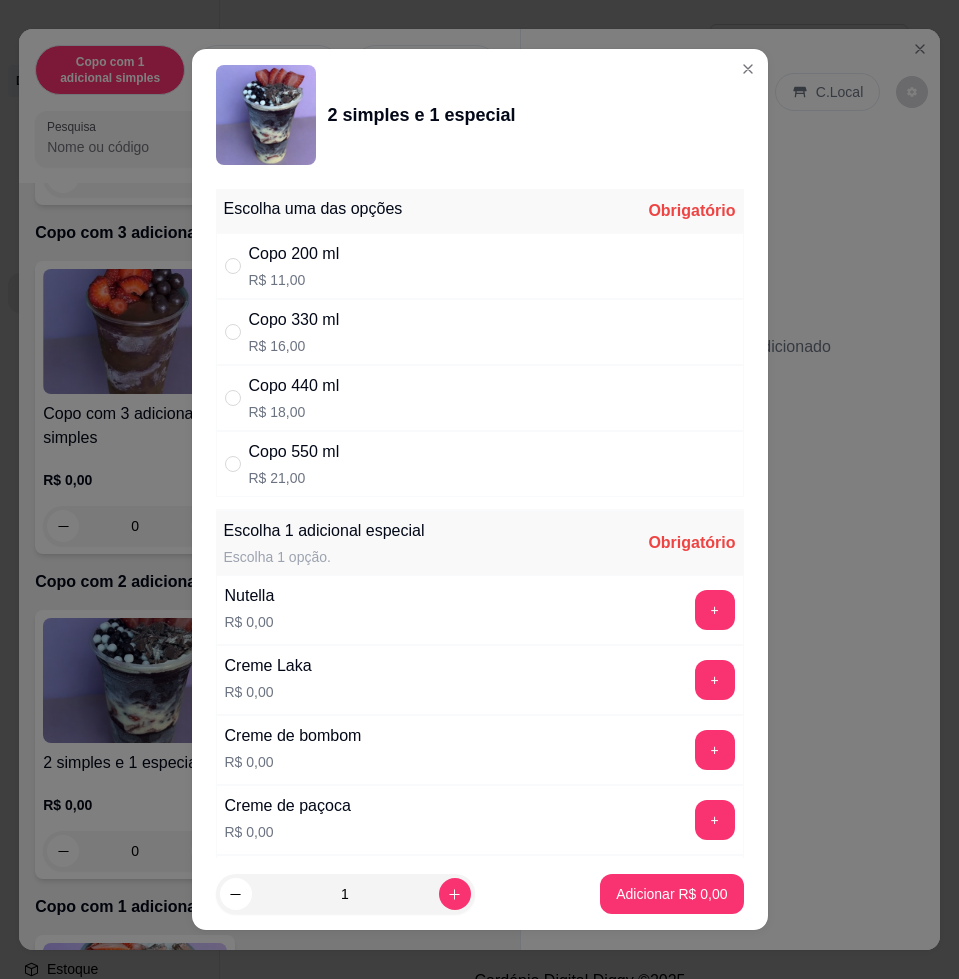 click on "Copo 440 ml  R$ 18,00" at bounding box center (480, 398) 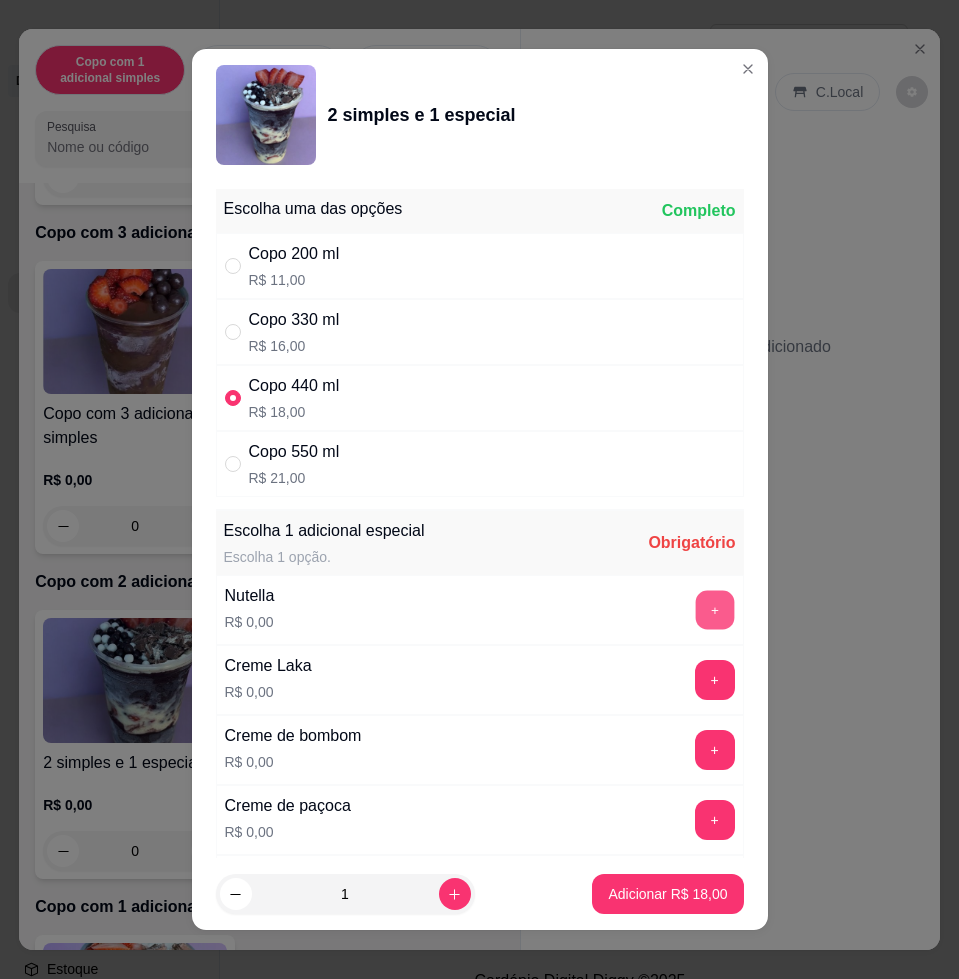 click on "+" at bounding box center [714, 610] 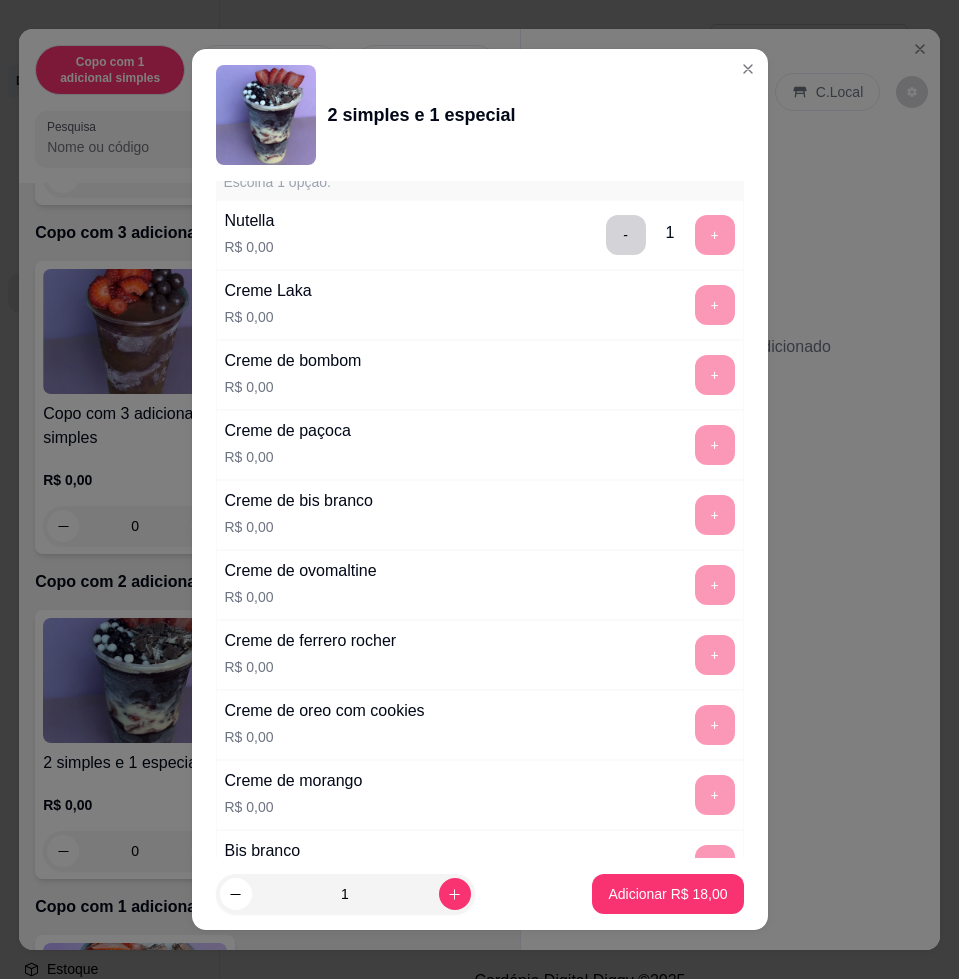 scroll, scrollTop: 500, scrollLeft: 0, axis: vertical 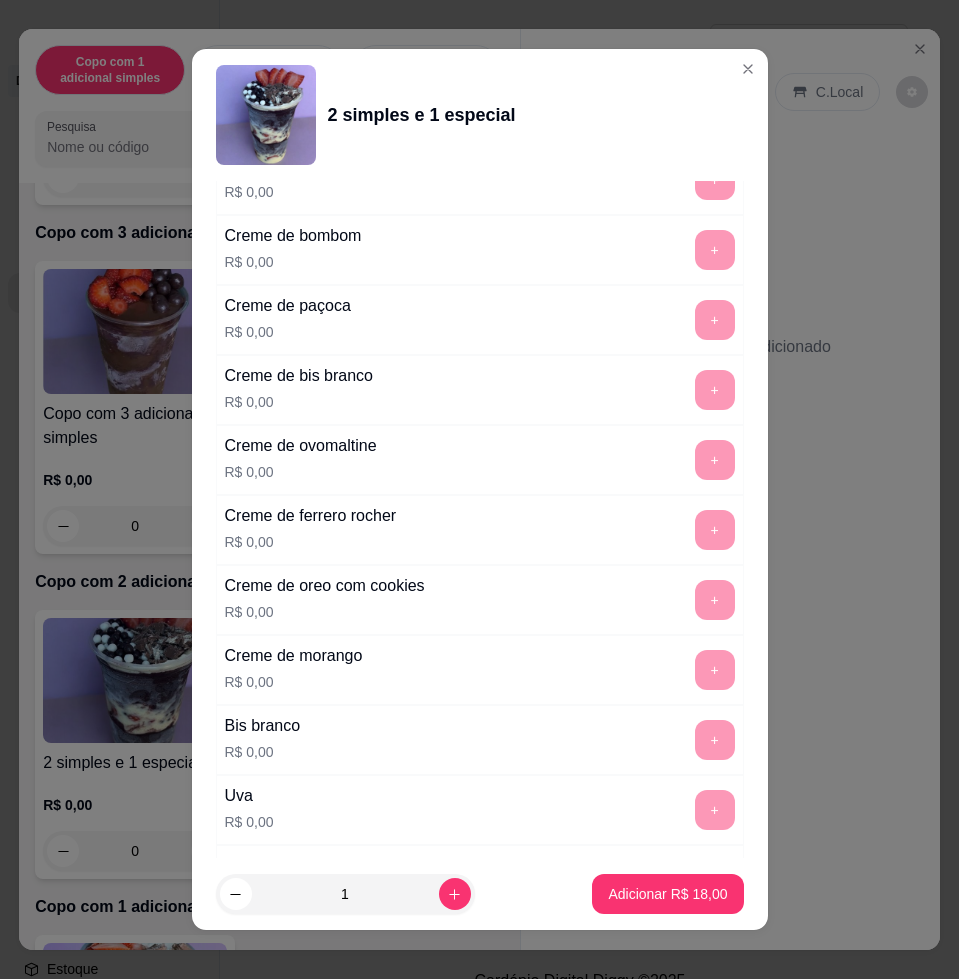 drag, startPoint x: 564, startPoint y: 564, endPoint x: 541, endPoint y: 522, distance: 47.88528 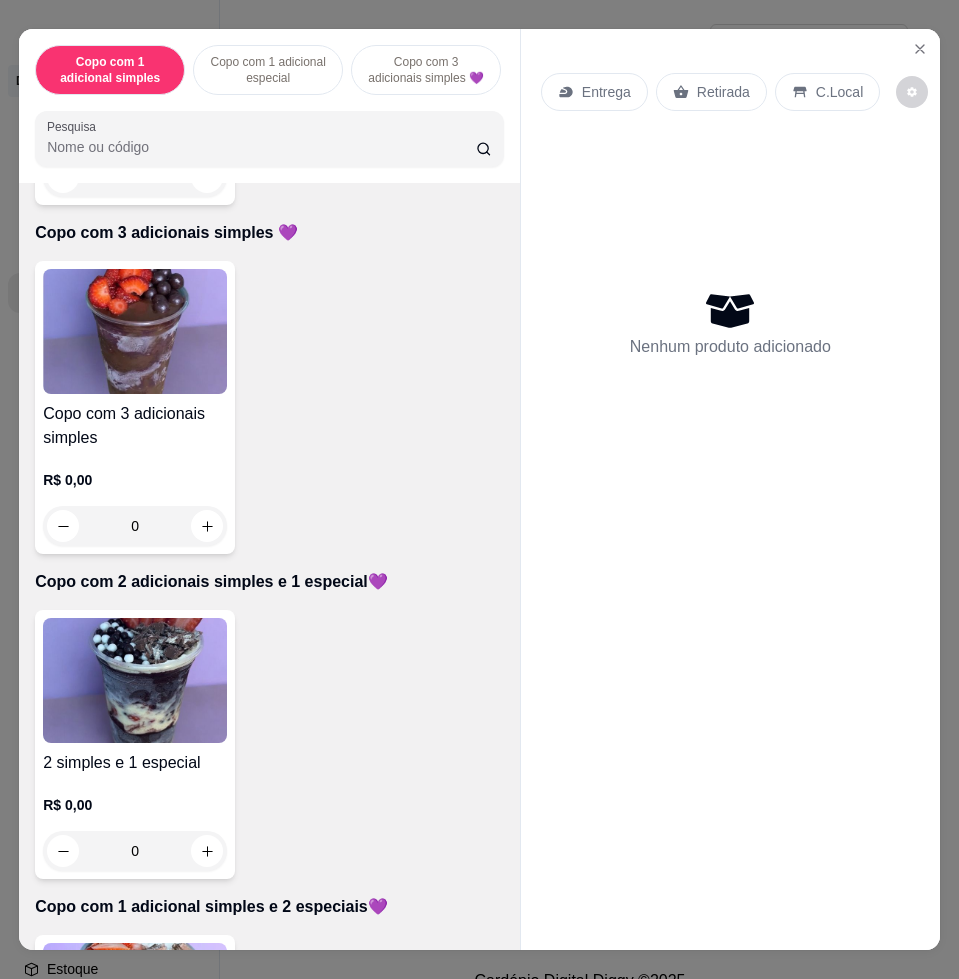 click at bounding box center (135, 680) 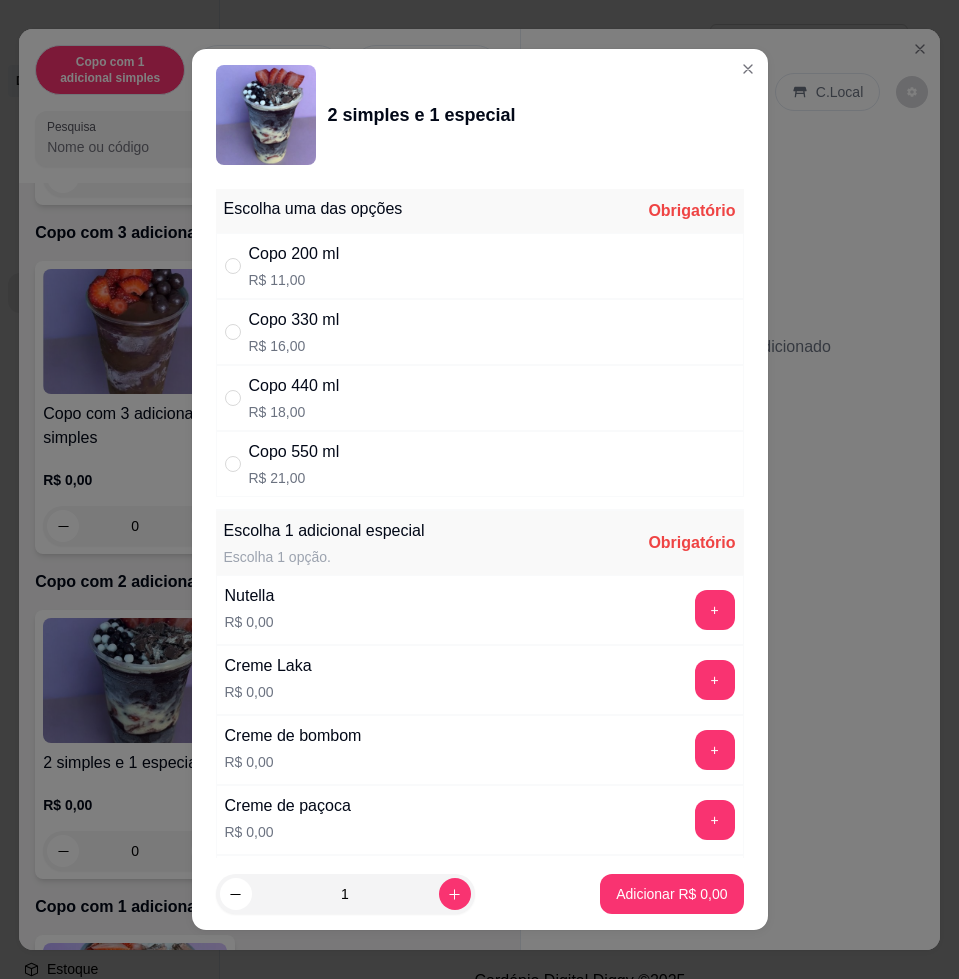 click on "Copo 440 ml  R$ 18,00" at bounding box center [480, 398] 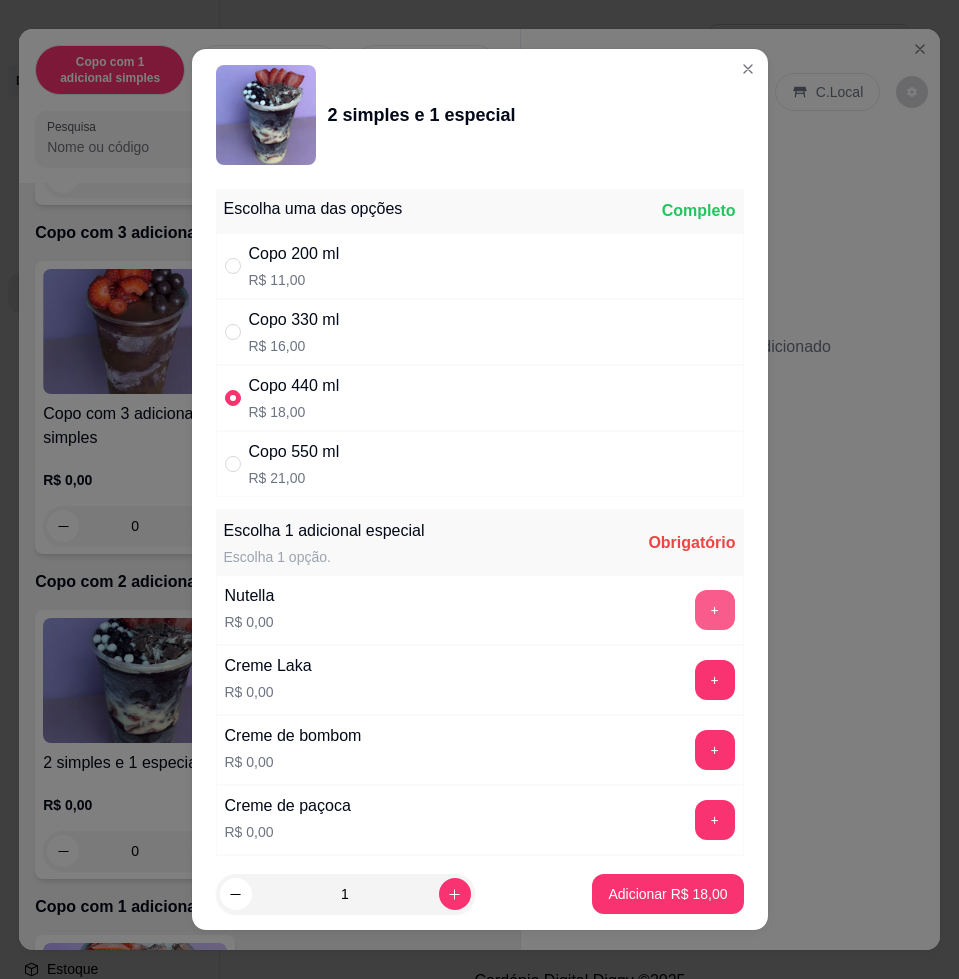 click on "+" at bounding box center [715, 610] 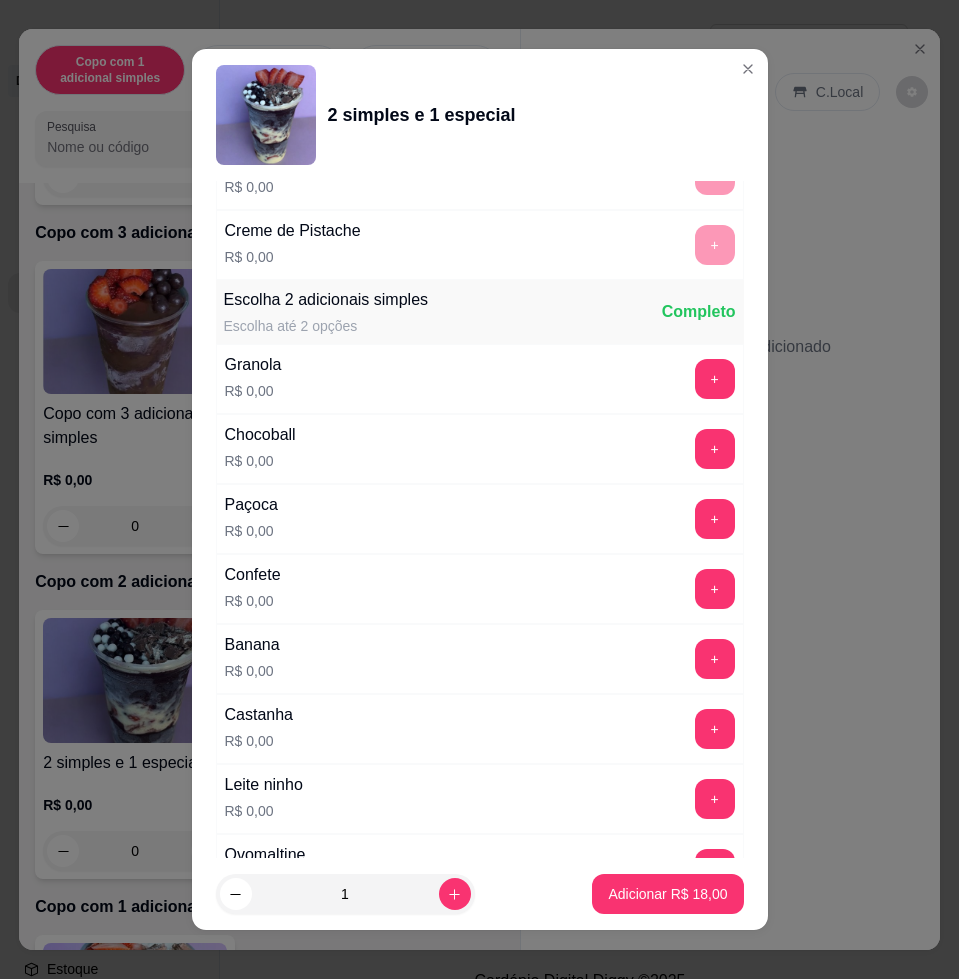 scroll, scrollTop: 1750, scrollLeft: 0, axis: vertical 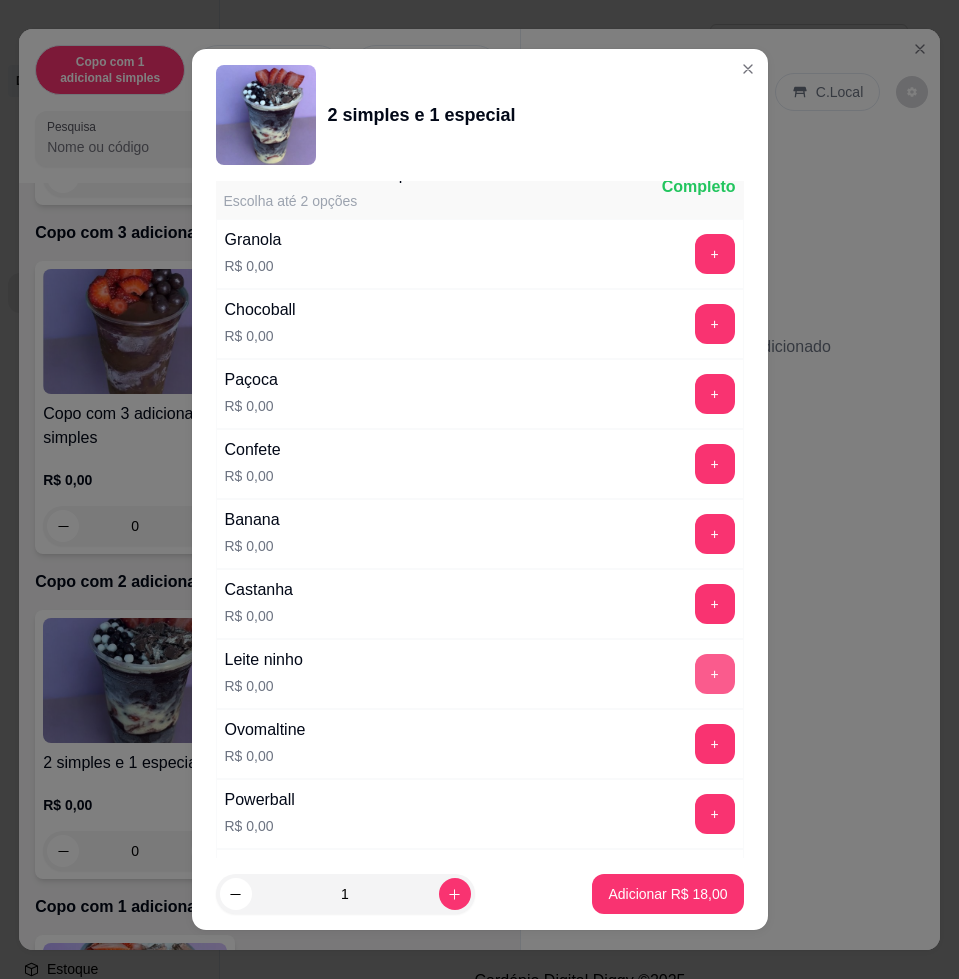click on "+" at bounding box center (715, 674) 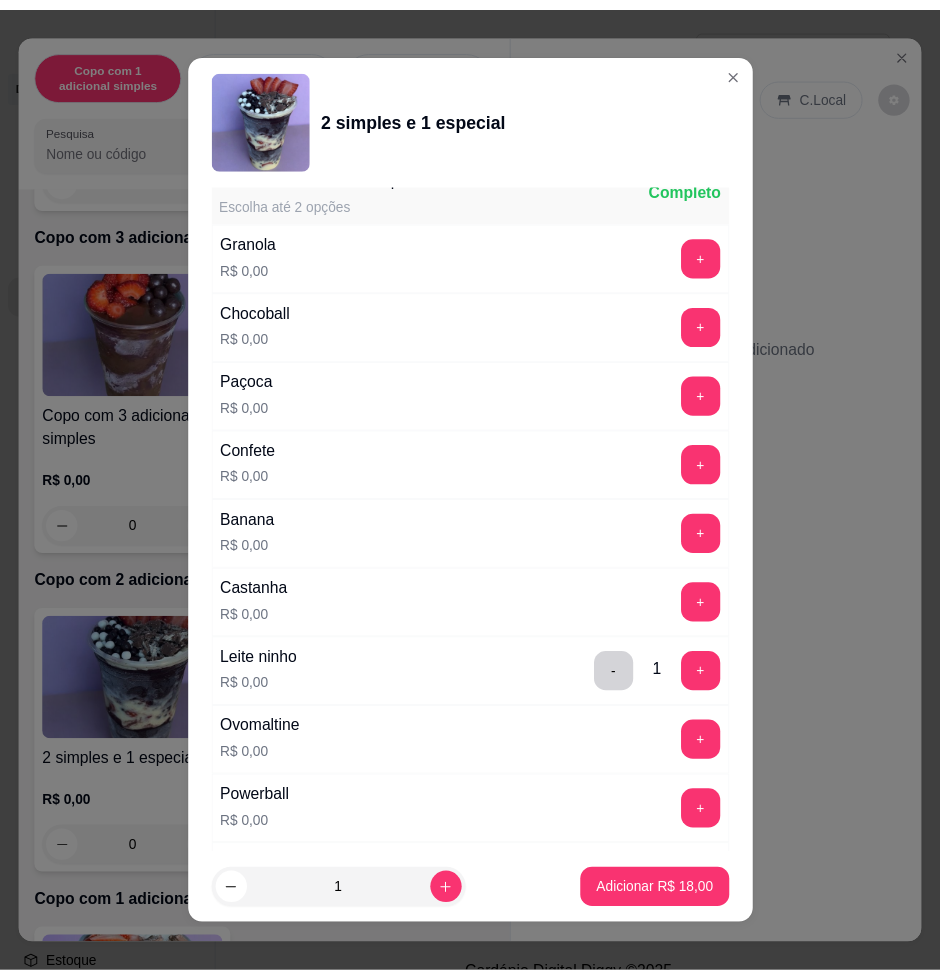 scroll, scrollTop: 2125, scrollLeft: 0, axis: vertical 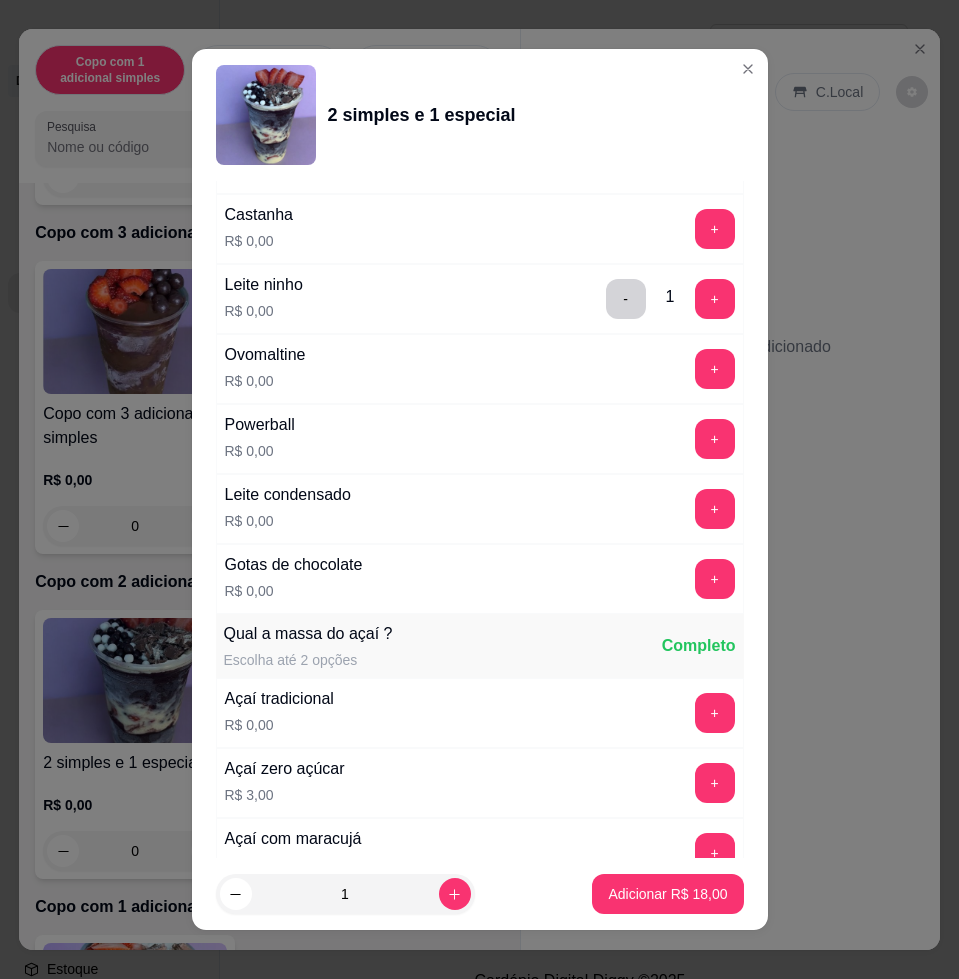 click on "+" at bounding box center [715, 509] 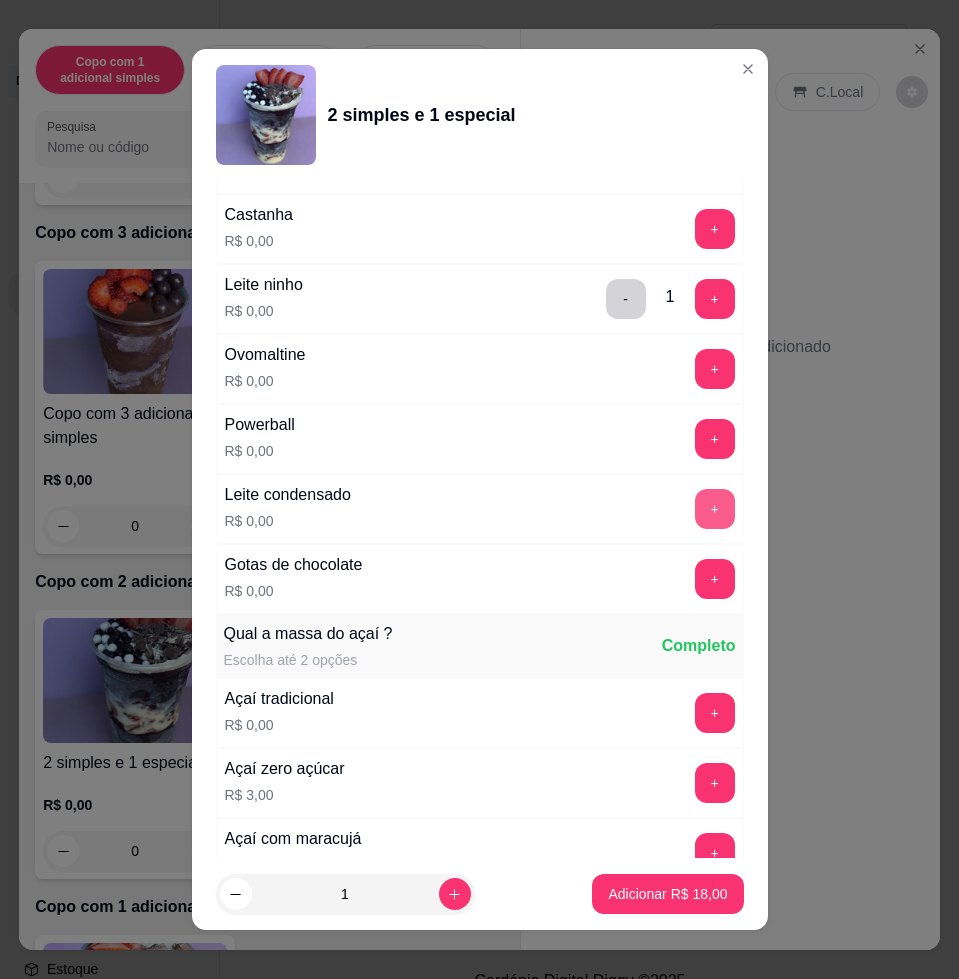 click on "+" at bounding box center [715, 509] 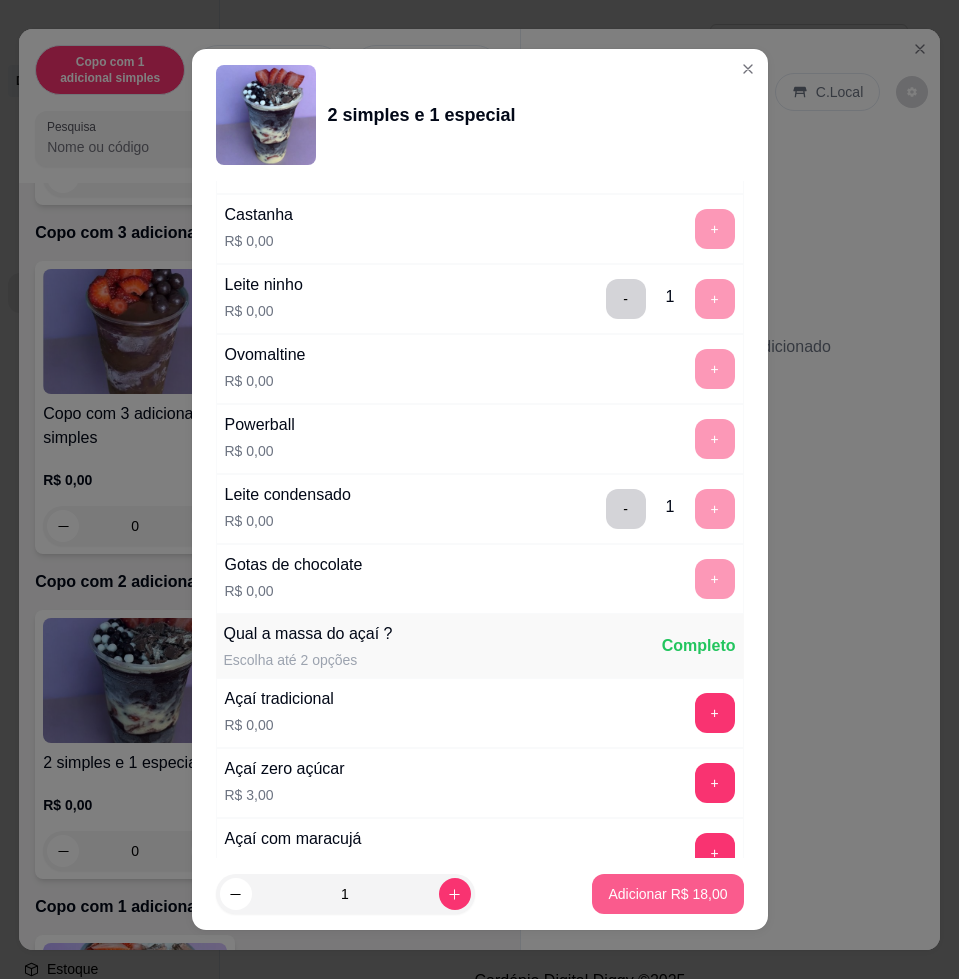 click on "Adicionar   R$ 18,00" at bounding box center (667, 894) 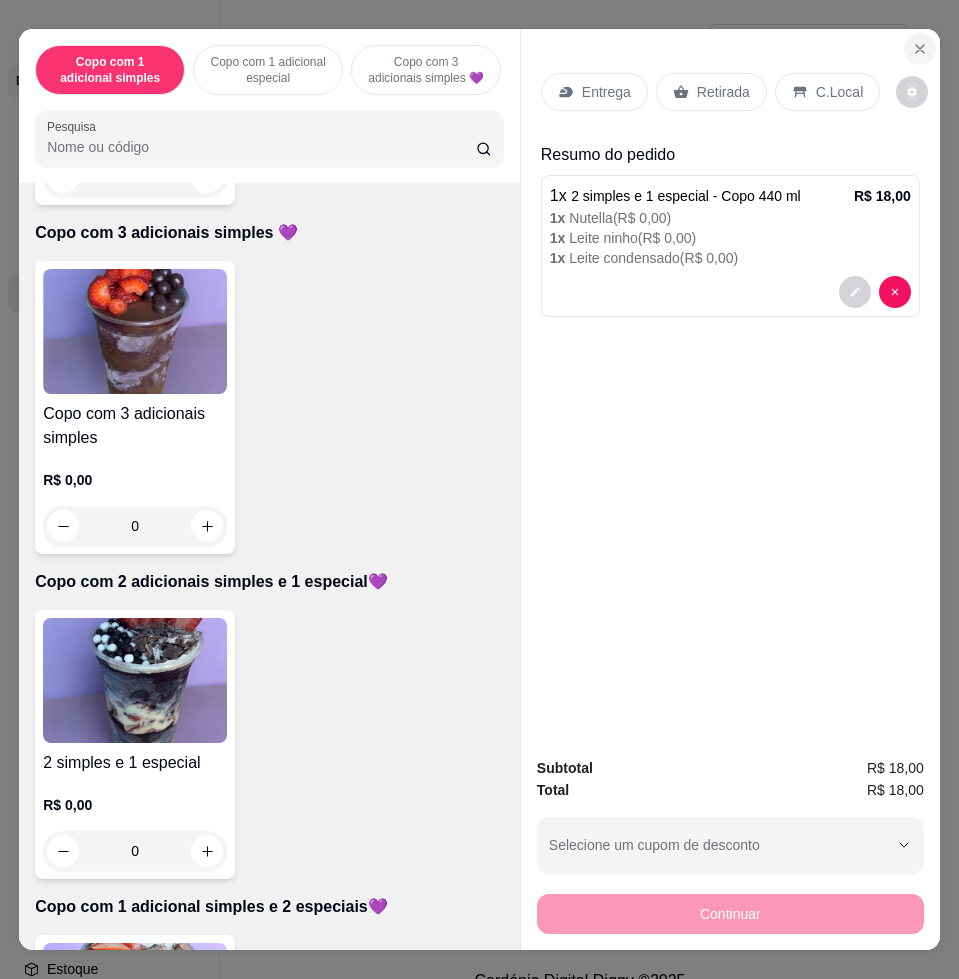 click 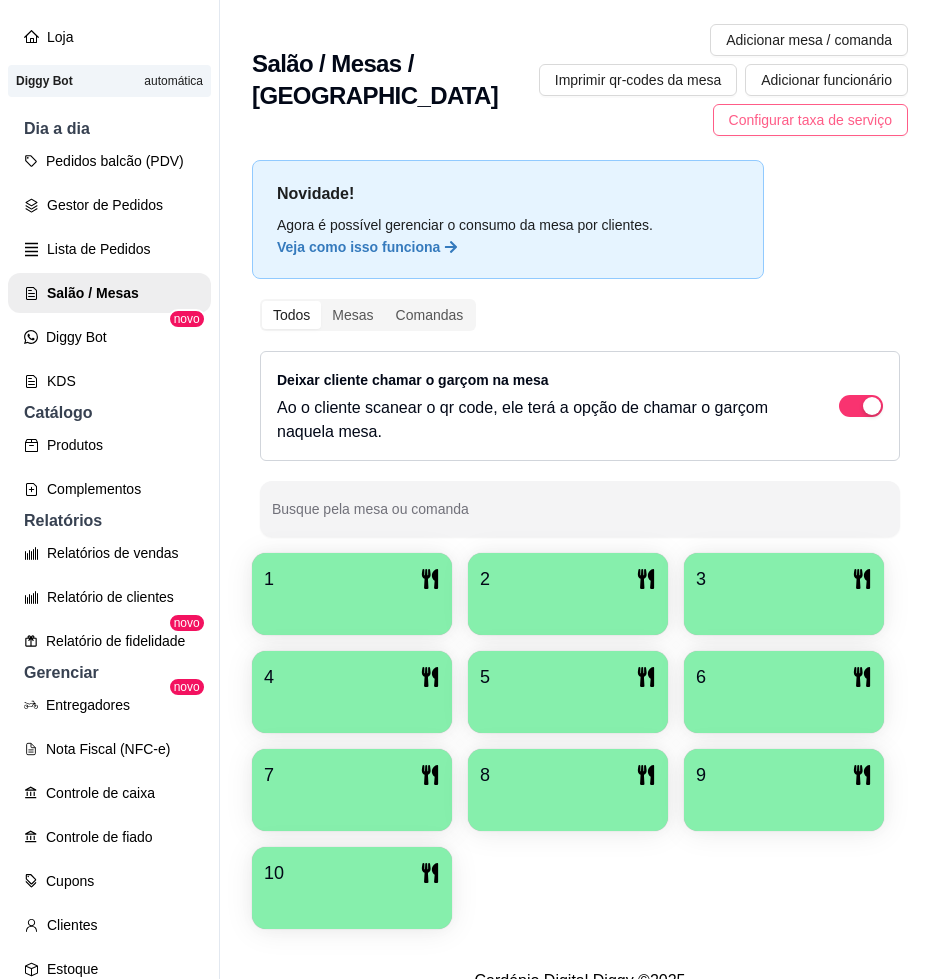 type 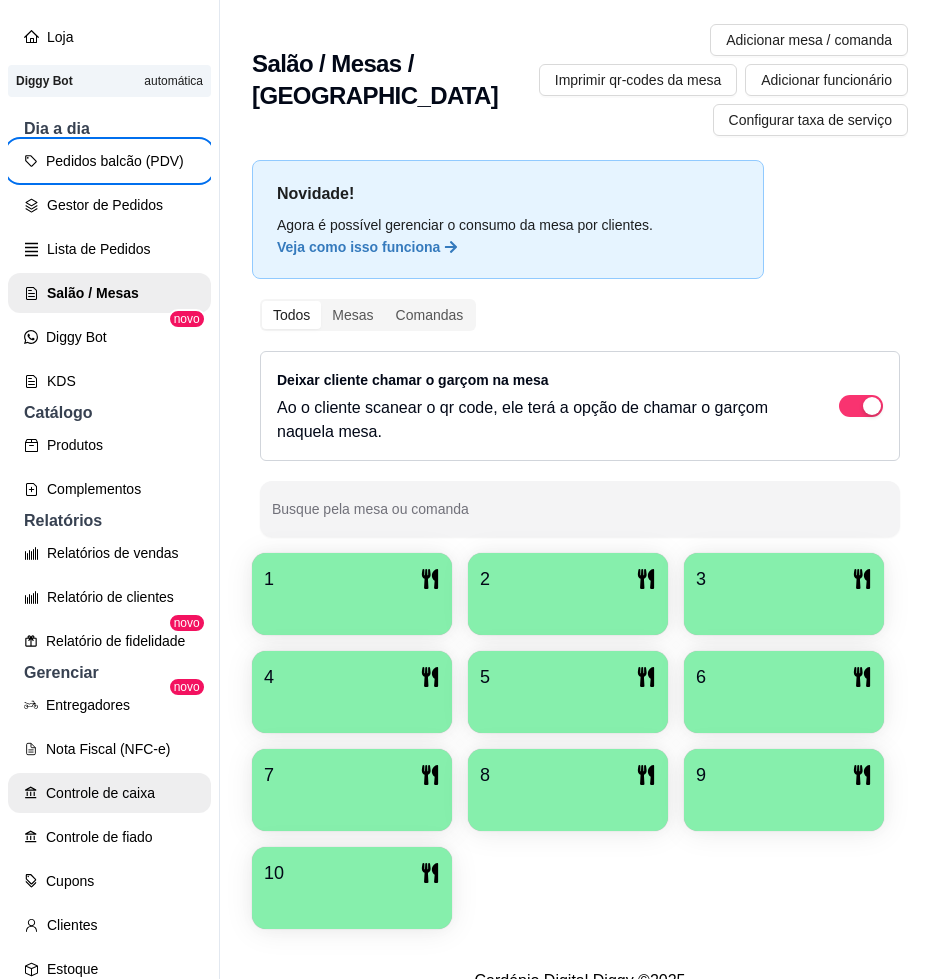 click on "Controle de caixa" at bounding box center [109, 793] 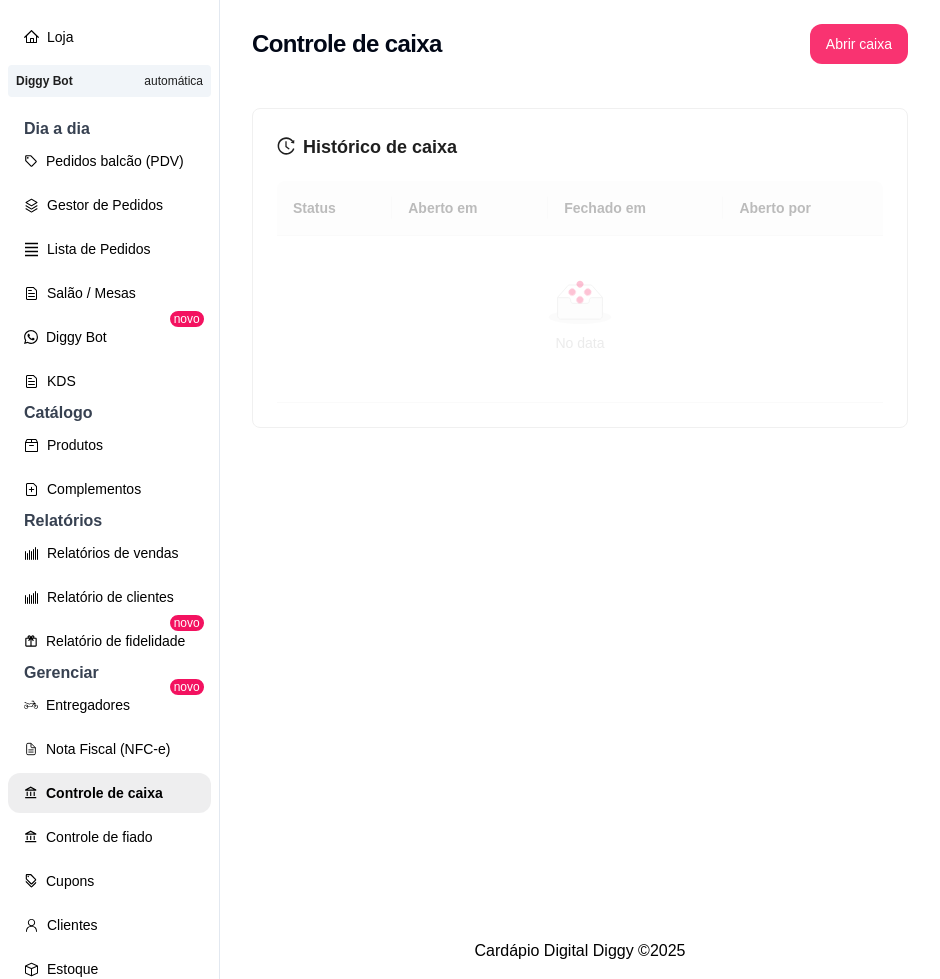 scroll, scrollTop: 32, scrollLeft: 0, axis: vertical 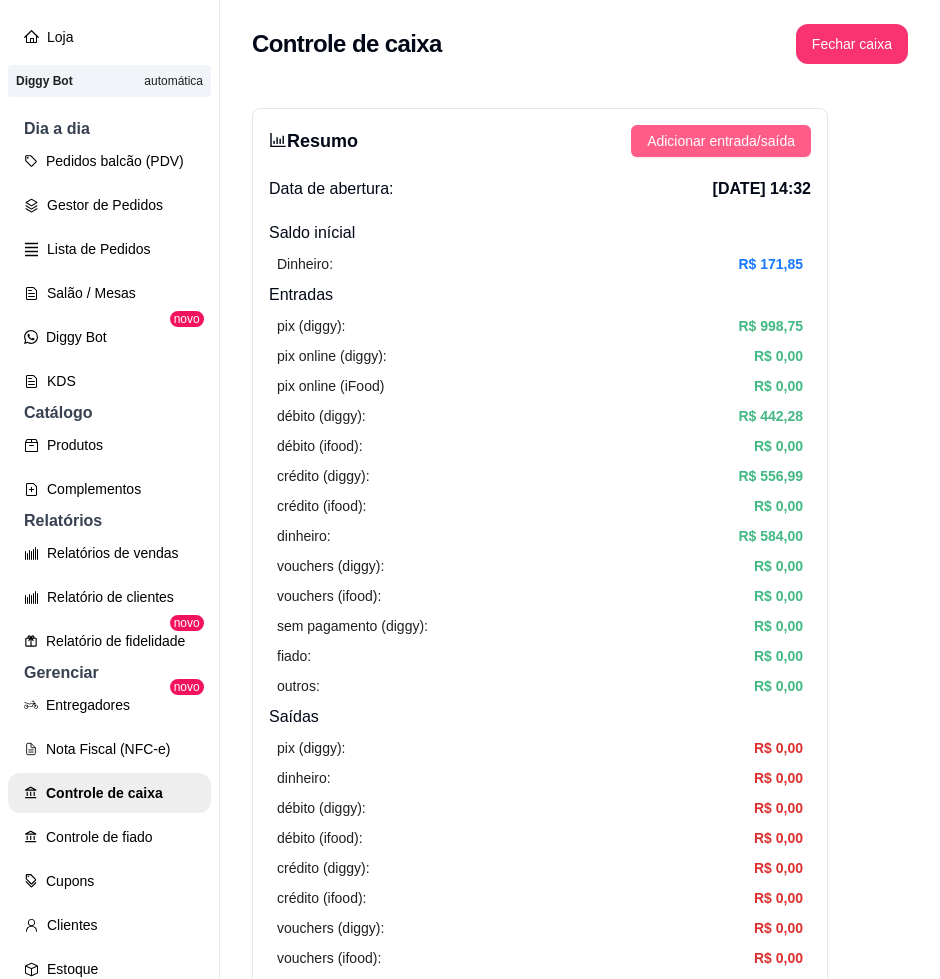 click on "Resumo Adicionar entrada/saída Data de abertura: [DATE] 14:32 Saldo inícial Dinheiro: R$ 171,85 Entradas pix (diggy): R$ 998,75 pix online (diggy): R$ 0,00 pix online (iFood) R$ 0,00 débito (diggy): R$ 442,28 débito (ifood): R$ 0,00 crédito (diggy): R$ 556,99 crédito (ifood): R$ 0,00 dinheiro: R$ 584,00 vouchers (diggy): R$ 0,00 vouchers (ifood): R$ 0,00 sem pagamento (diggy): R$ 0,00 fiado: R$ 0,00 outros: R$ 0,00 Saídas pix (diggy): R$ 0,00 dinheiro: R$ 0,00 débito (diggy): R$ 0,00 débito (ifood): R$ 0,00 crédito (diggy): R$ 0,00 crédito (ifood): R$ 0,00 vouchers (diggy): R$ 0,00 vouchers (ifood): R$ 0,00 outros: R$ 0,00 Saldo final dinheiro em caixa: R$ 755,85 total: R$ 2.582,02" at bounding box center (540, 636) 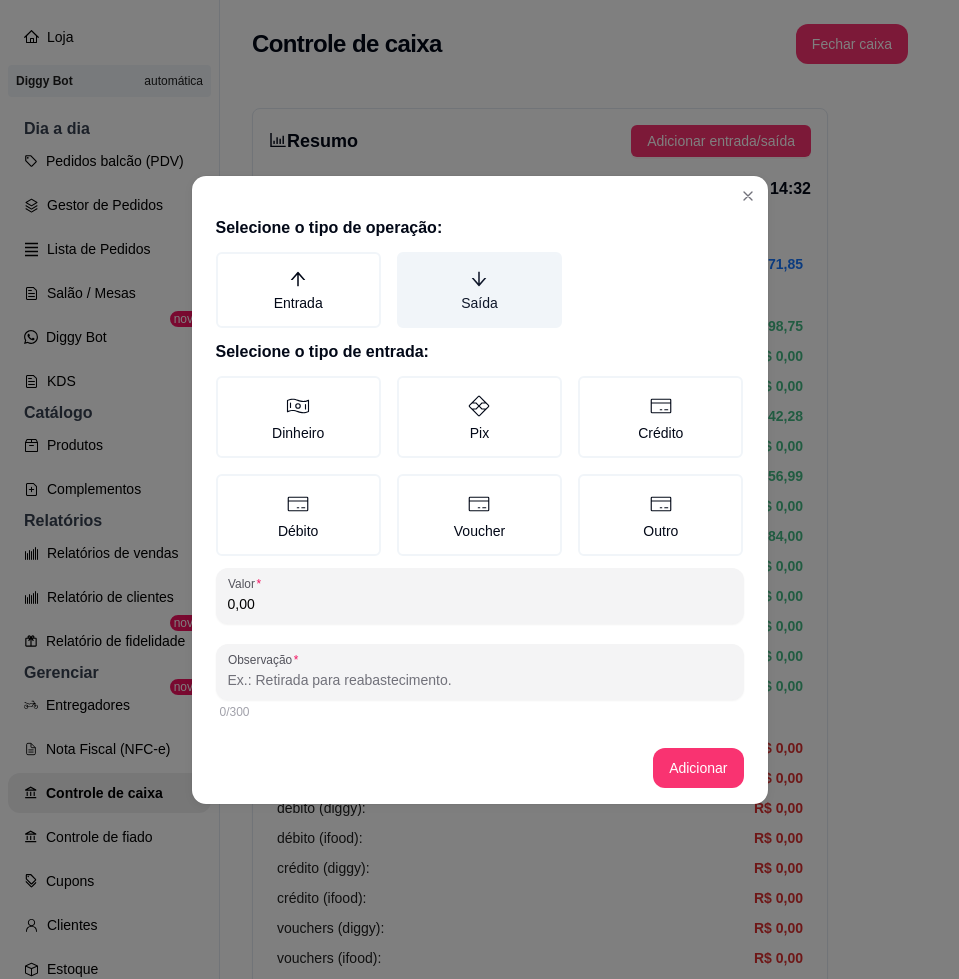 click on "Saída" at bounding box center [479, 290] 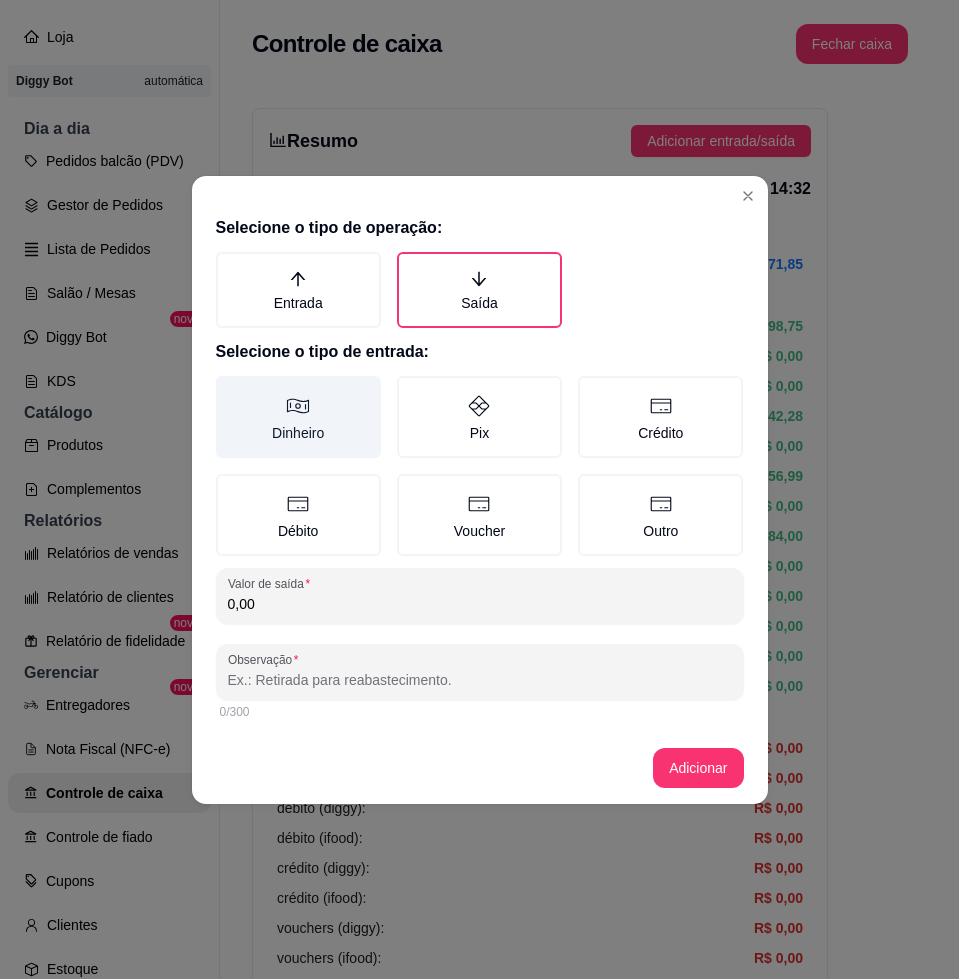 click on "Dinheiro" at bounding box center (298, 417) 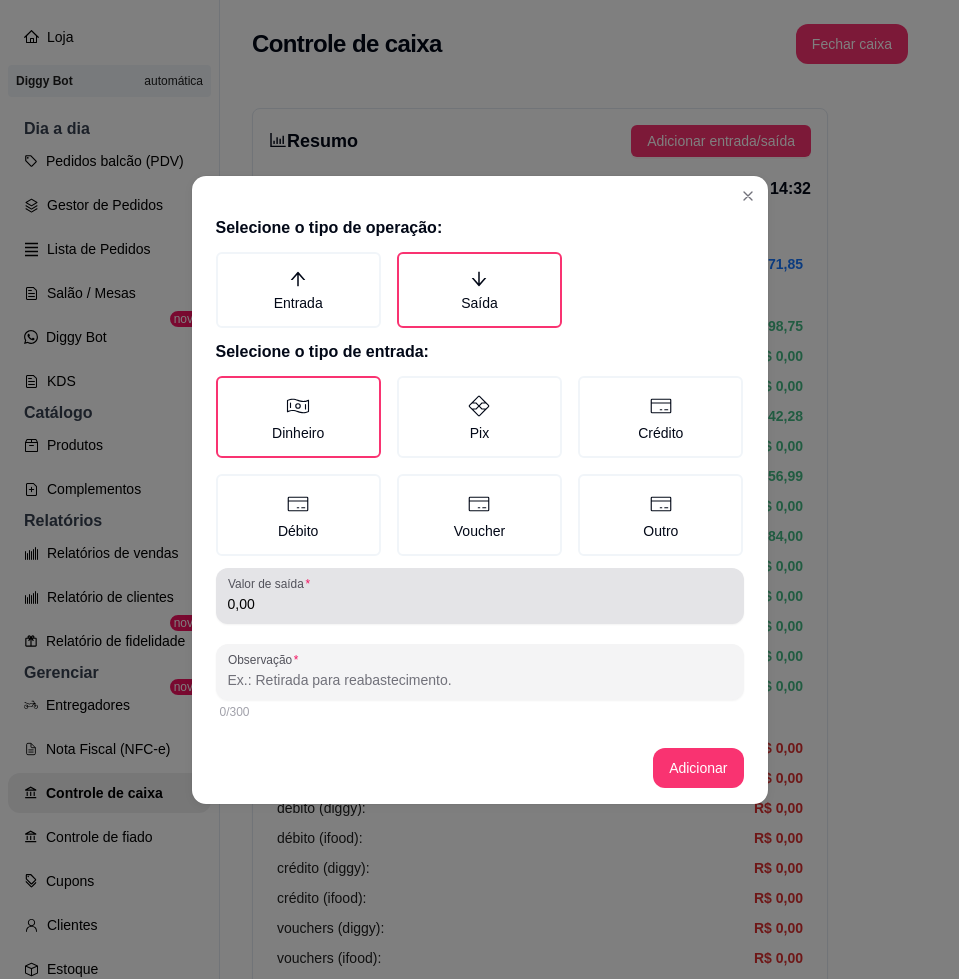 click on "0,00" at bounding box center [480, 604] 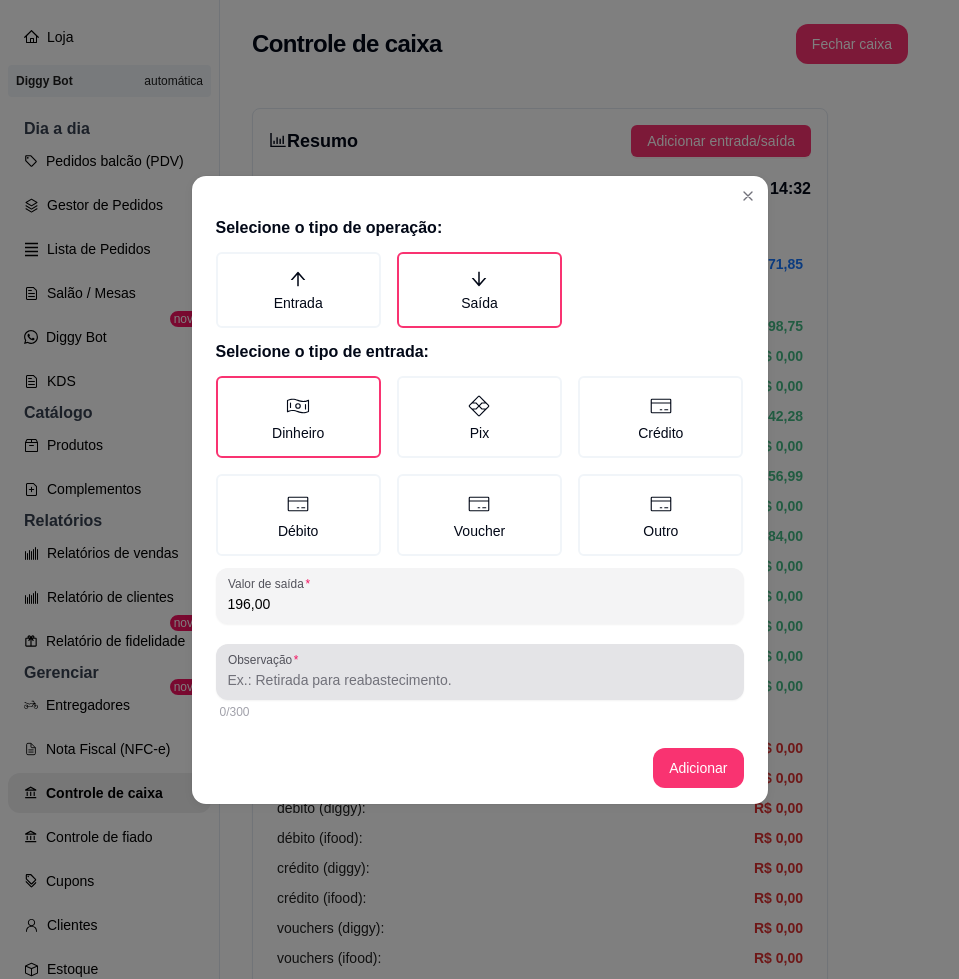 type on "196,00" 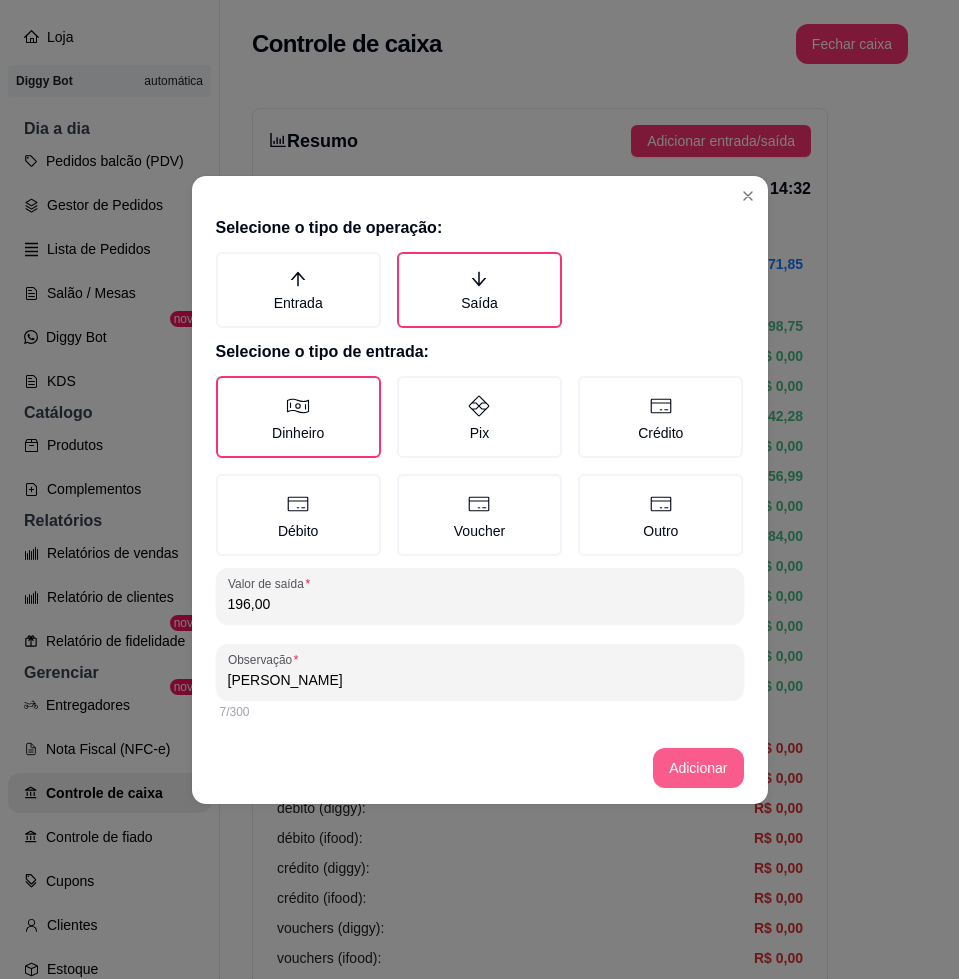 type on "[PERSON_NAME]" 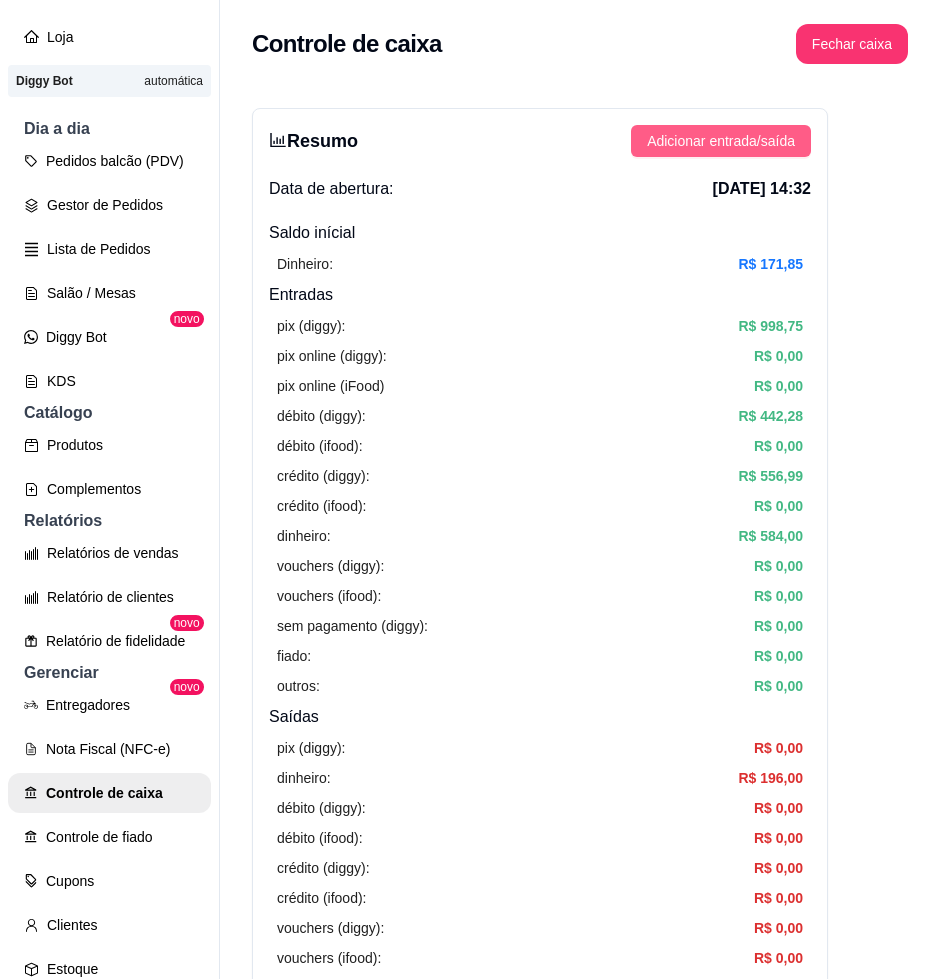 click on "Adicionar entrada/saída" at bounding box center (721, 141) 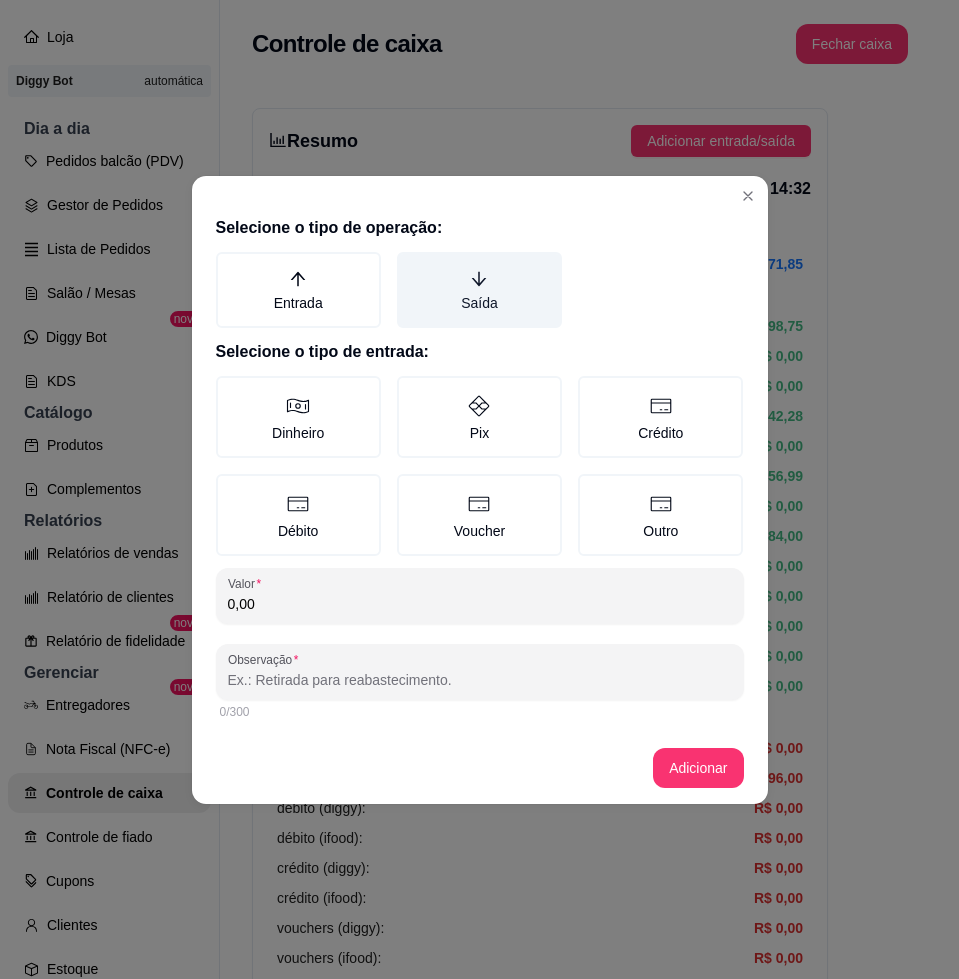 click on "Saída" at bounding box center (479, 290) 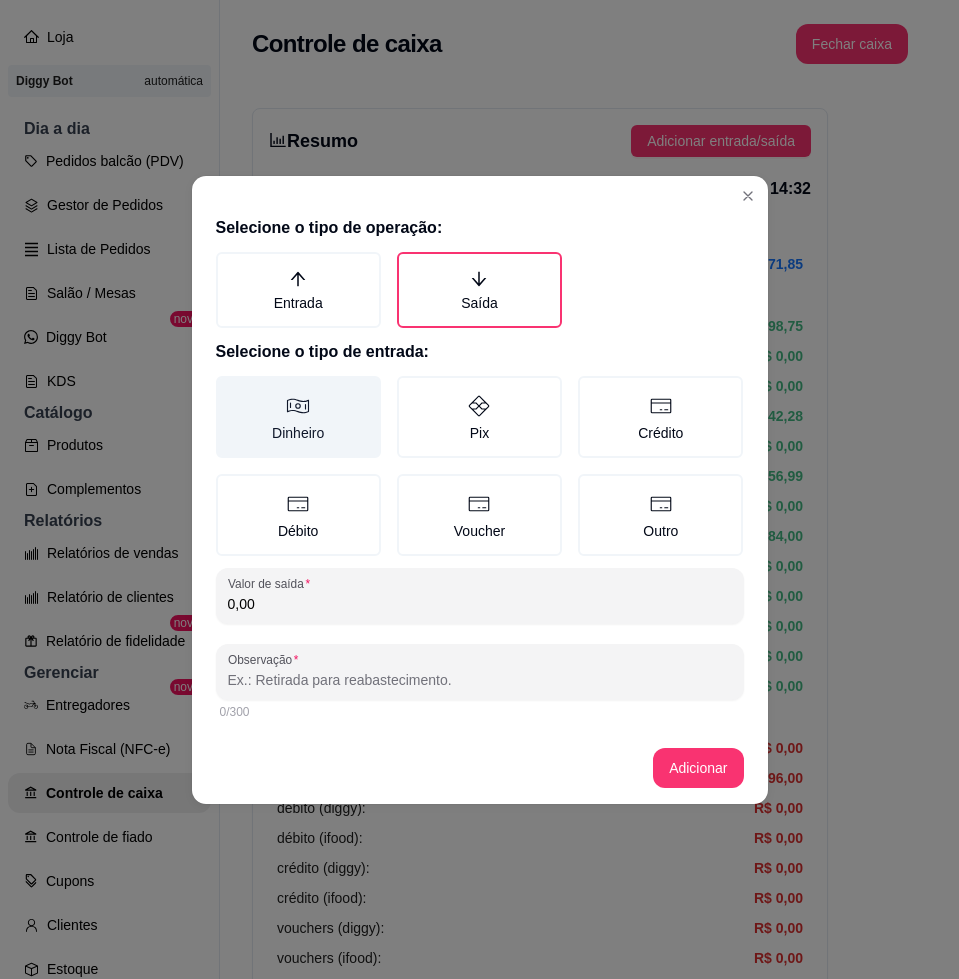 click on "Dinheiro" at bounding box center (298, 417) 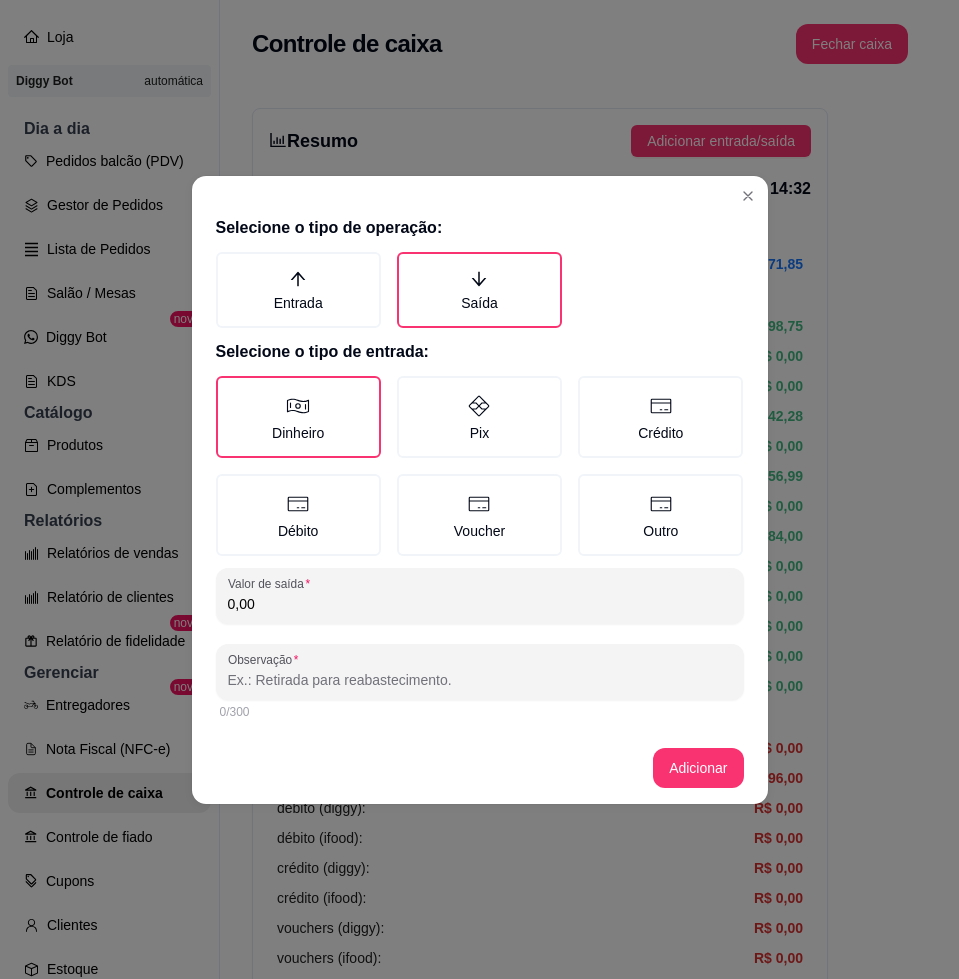 click on "0,00" at bounding box center [480, 604] 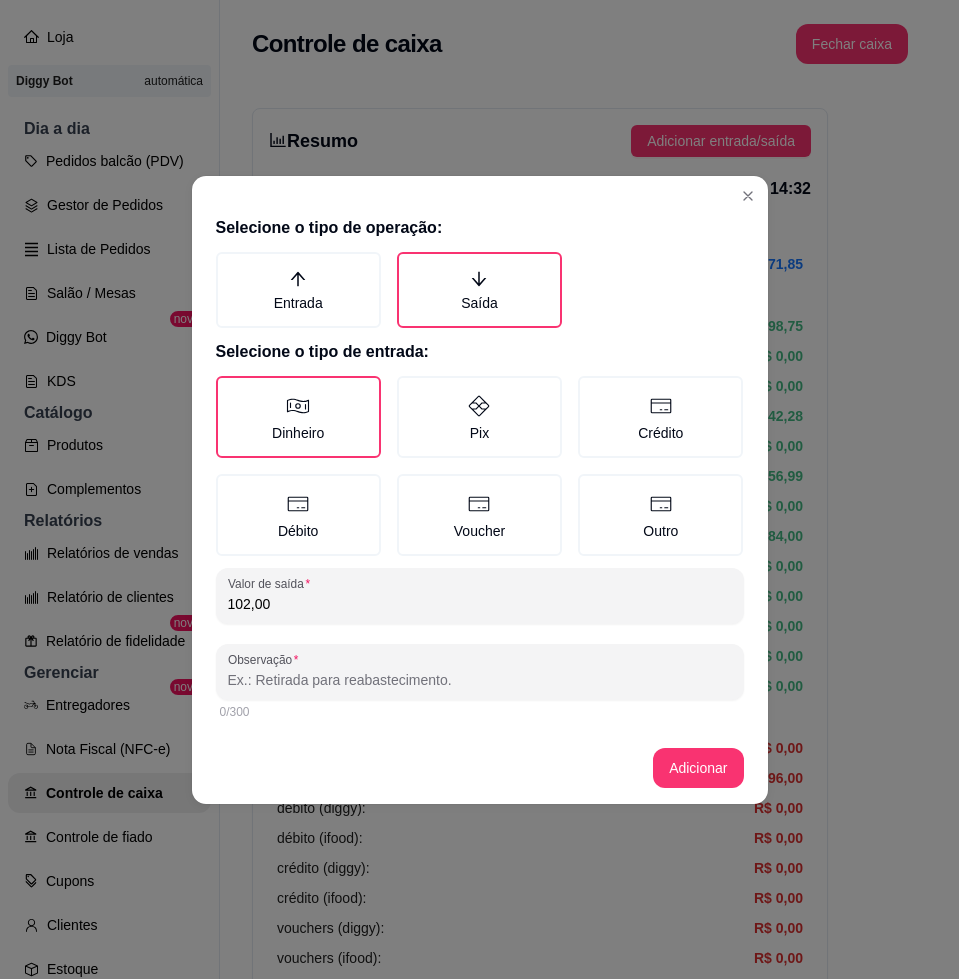 type on "102,00" 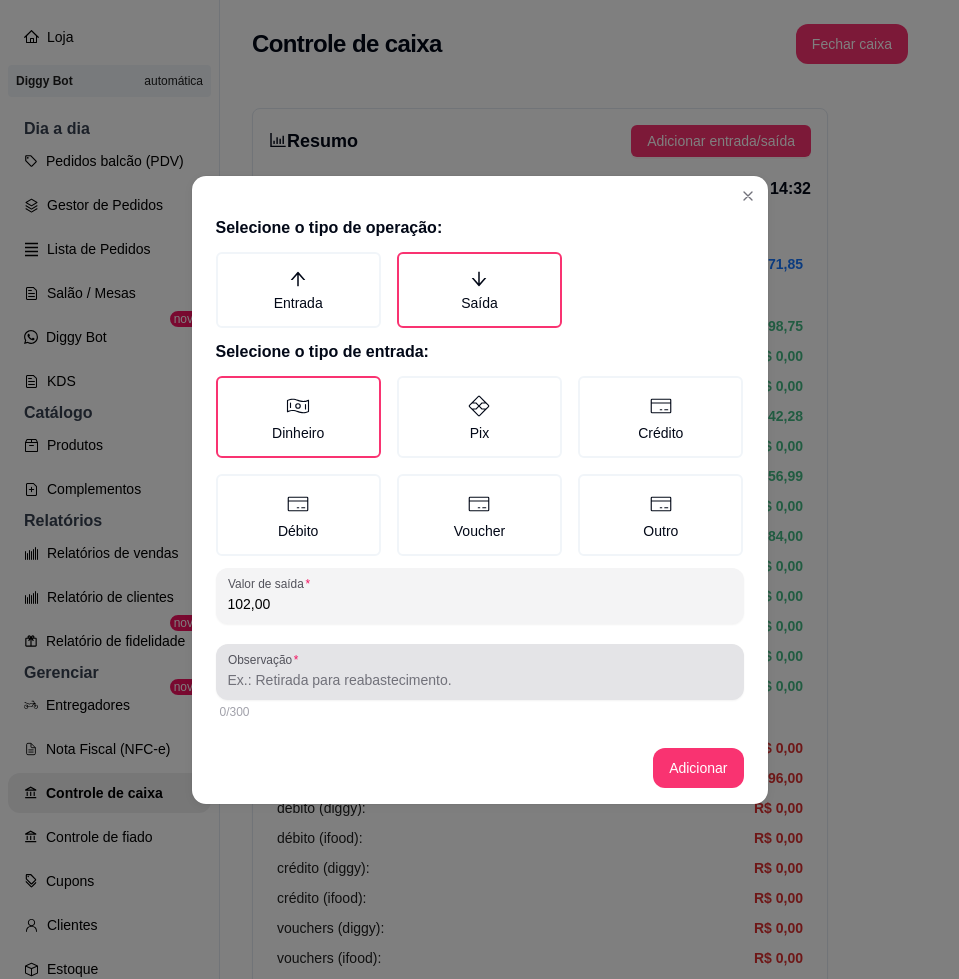 click at bounding box center (480, 672) 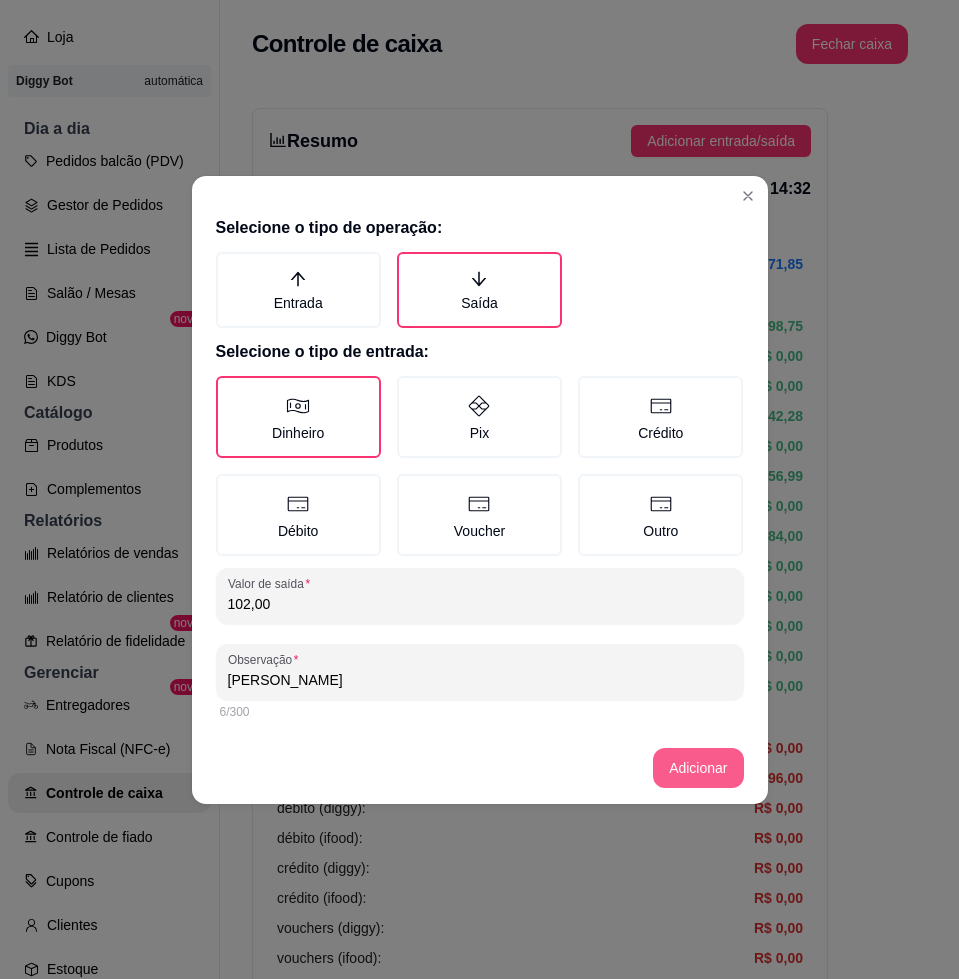 type on "[PERSON_NAME]" 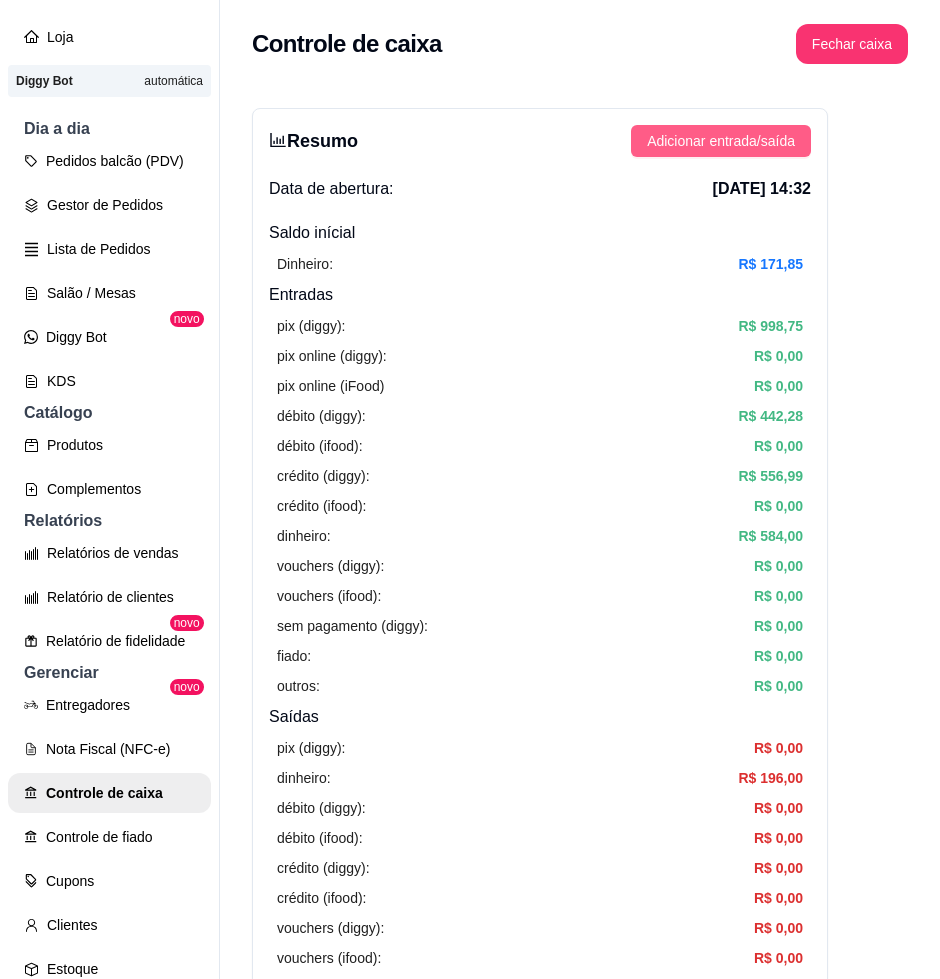click on "Adicionar entrada/saída" at bounding box center [721, 141] 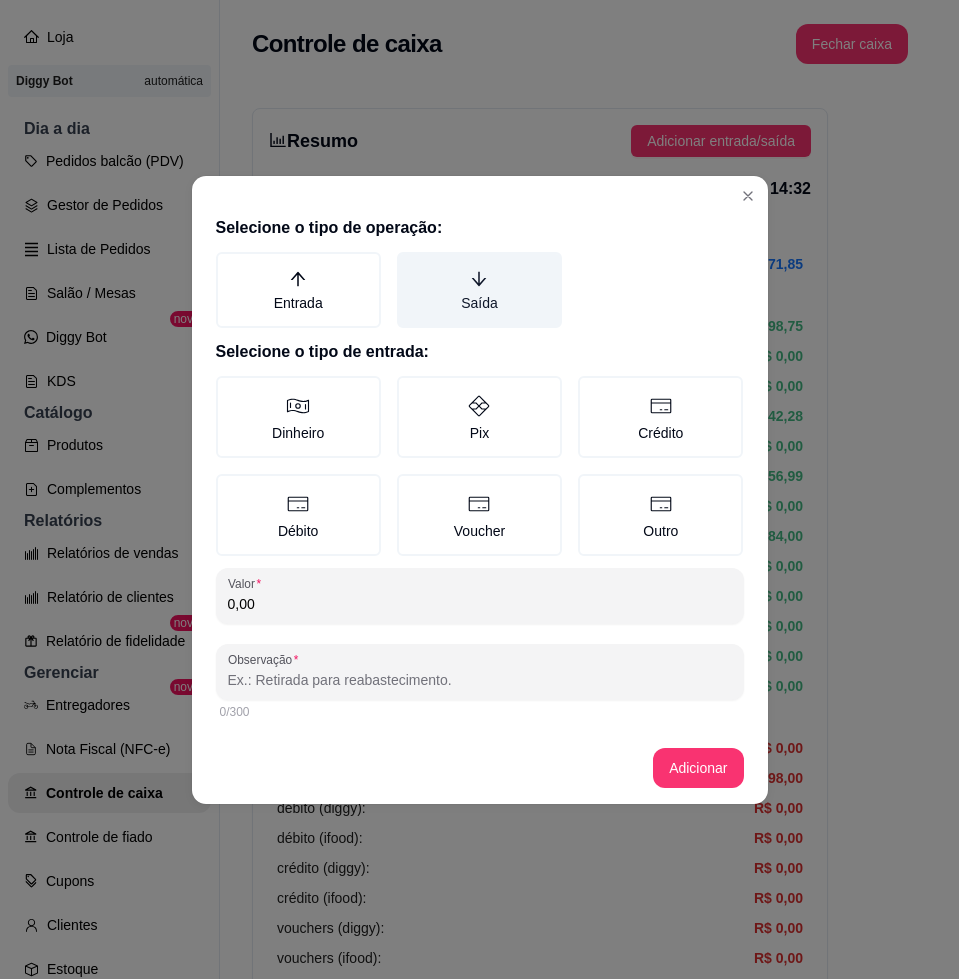 click on "Saída" at bounding box center [479, 290] 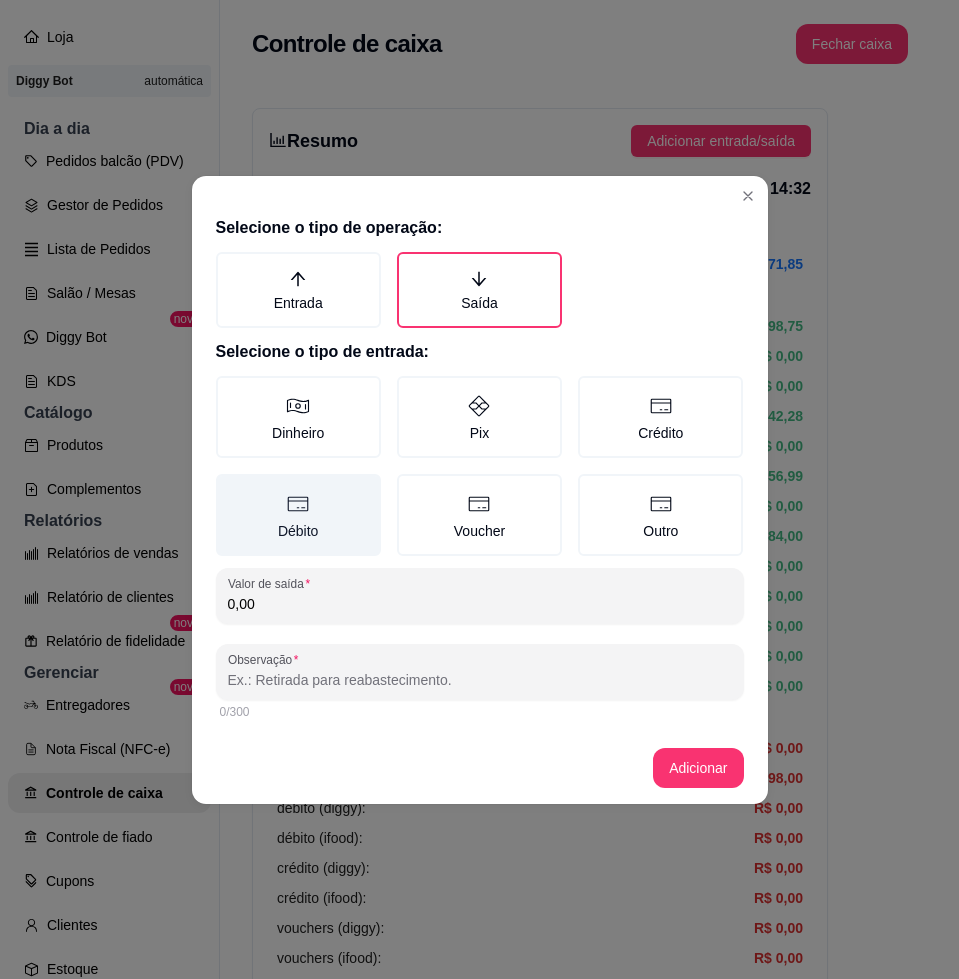 drag, startPoint x: 324, startPoint y: 410, endPoint x: 307, endPoint y: 483, distance: 74.953316 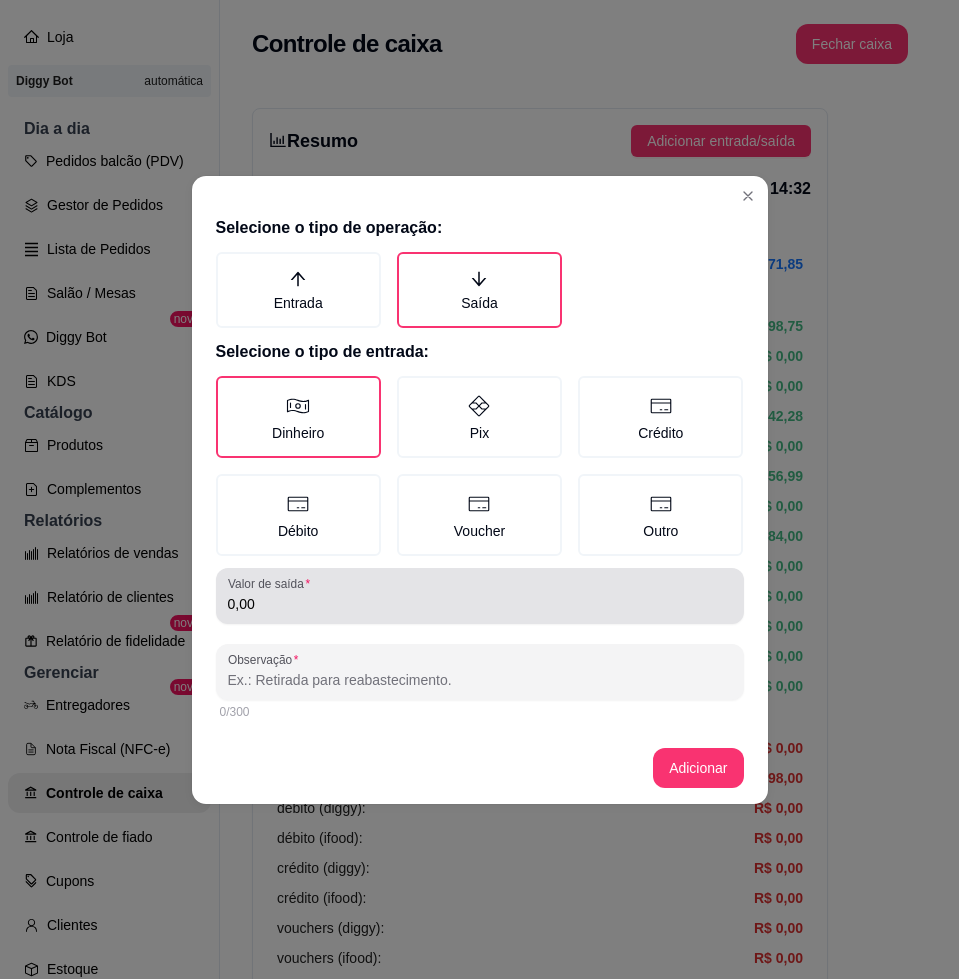 click on "Valor
de saída 0,00" at bounding box center [480, 596] 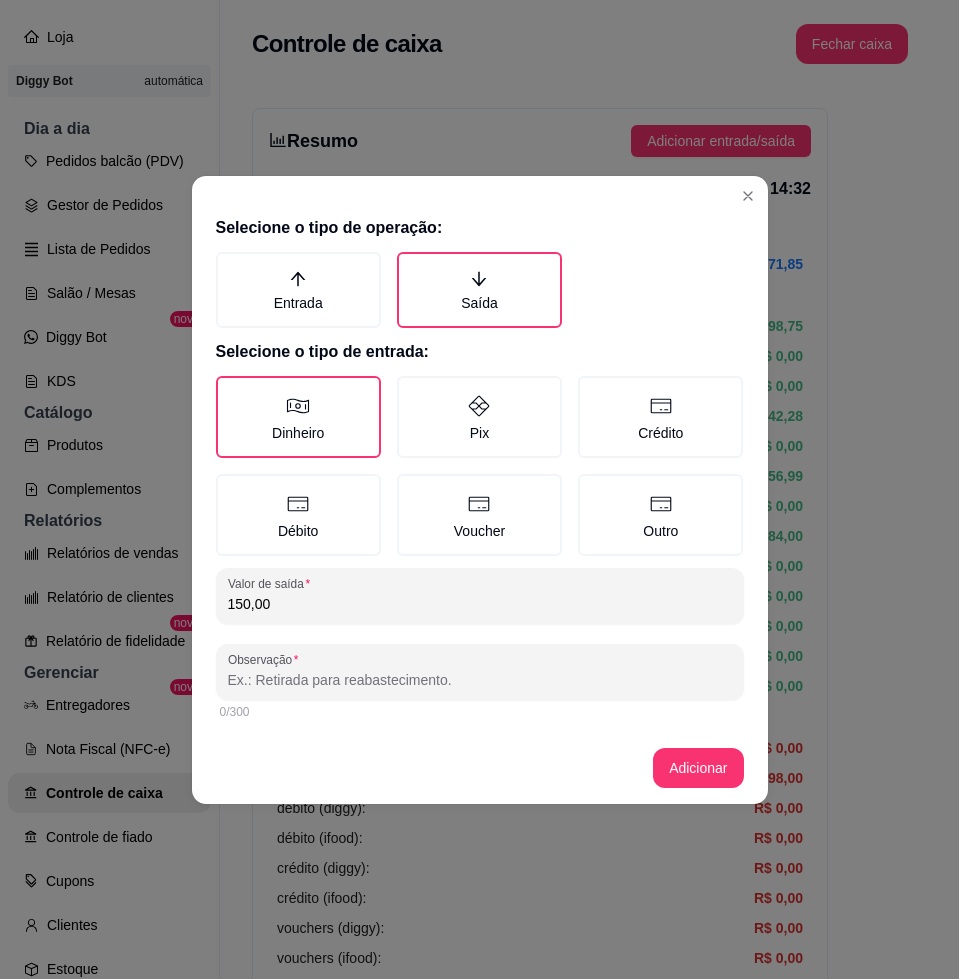 type on "150,00" 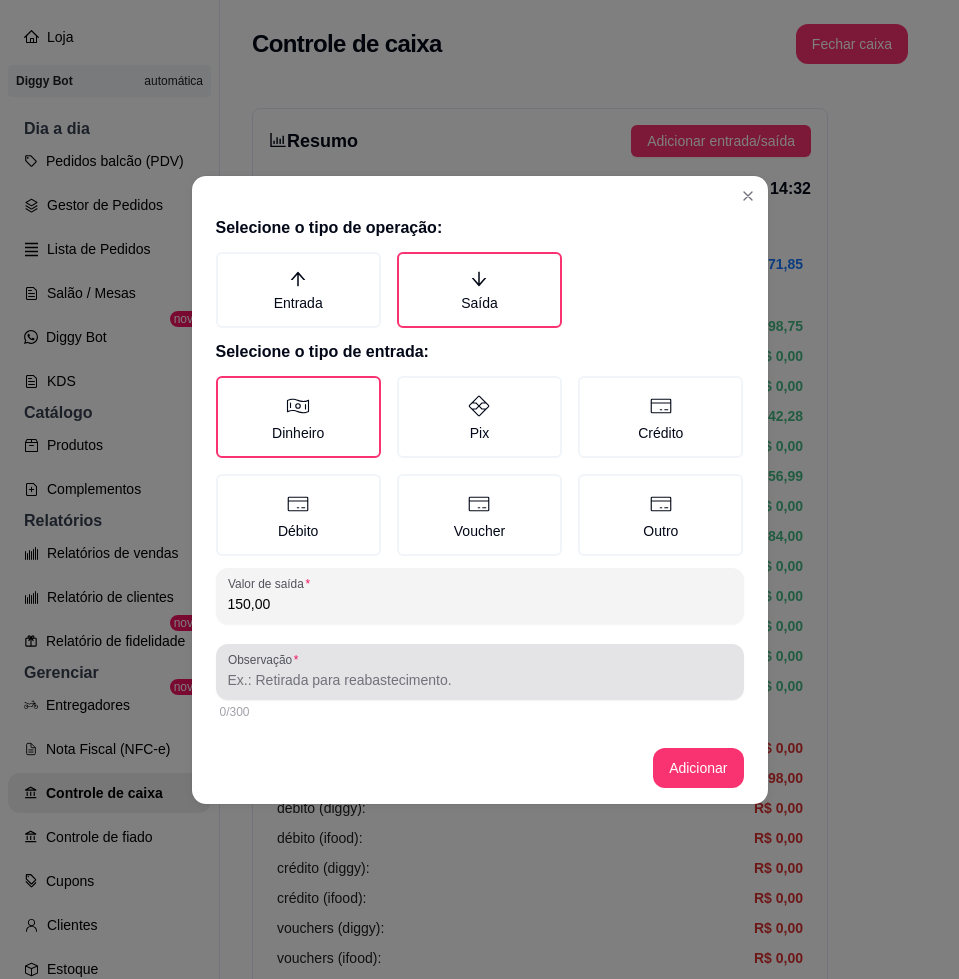 click on "Observação" at bounding box center [480, 680] 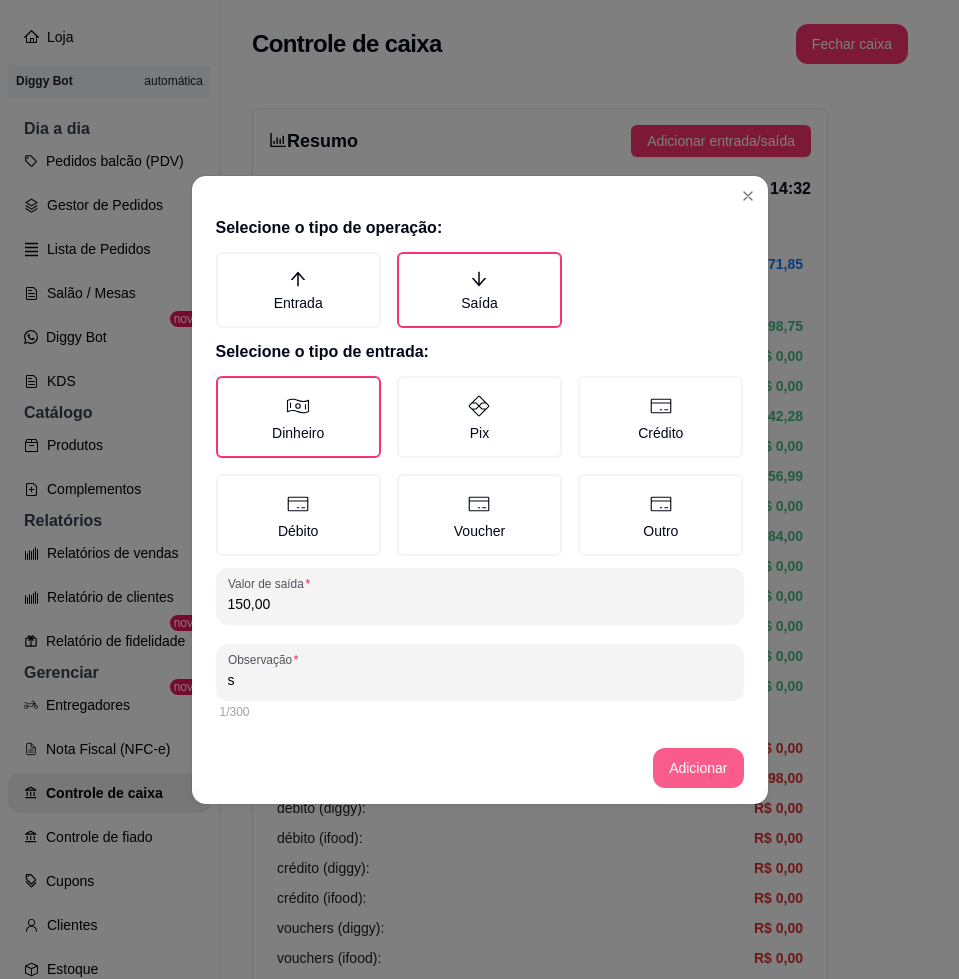 type on "s" 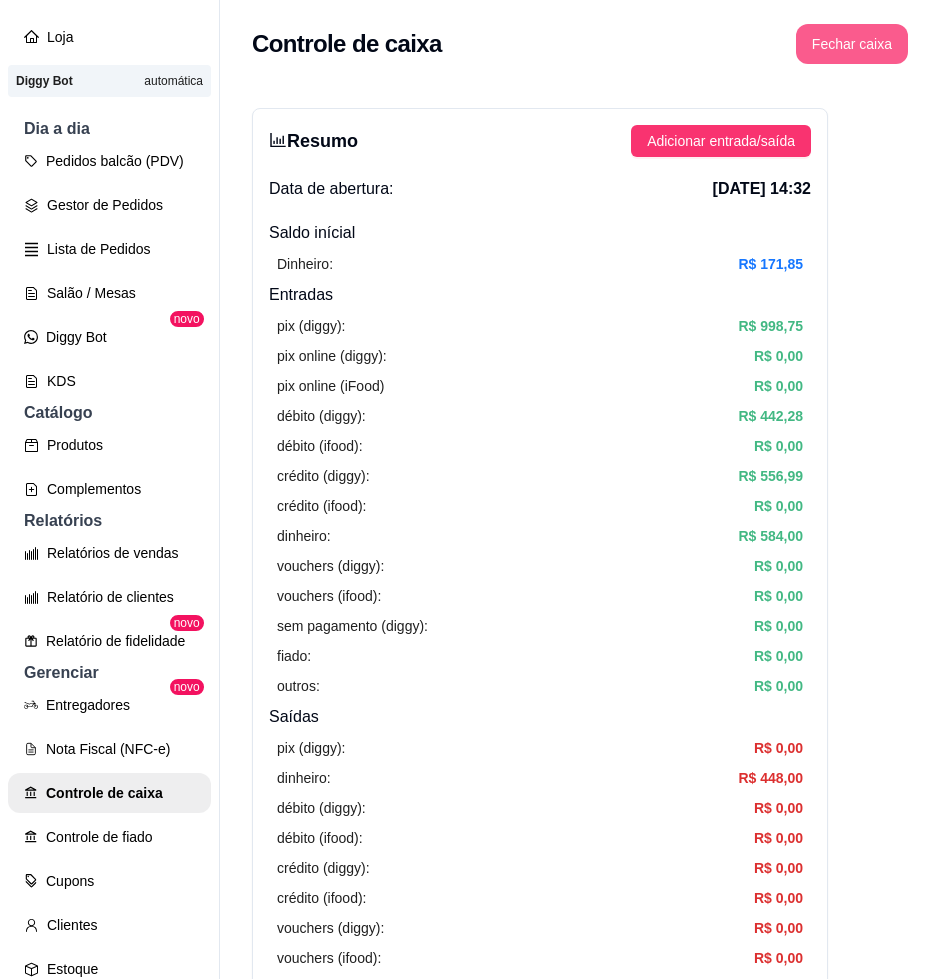 click on "Fechar caixa" at bounding box center (852, 44) 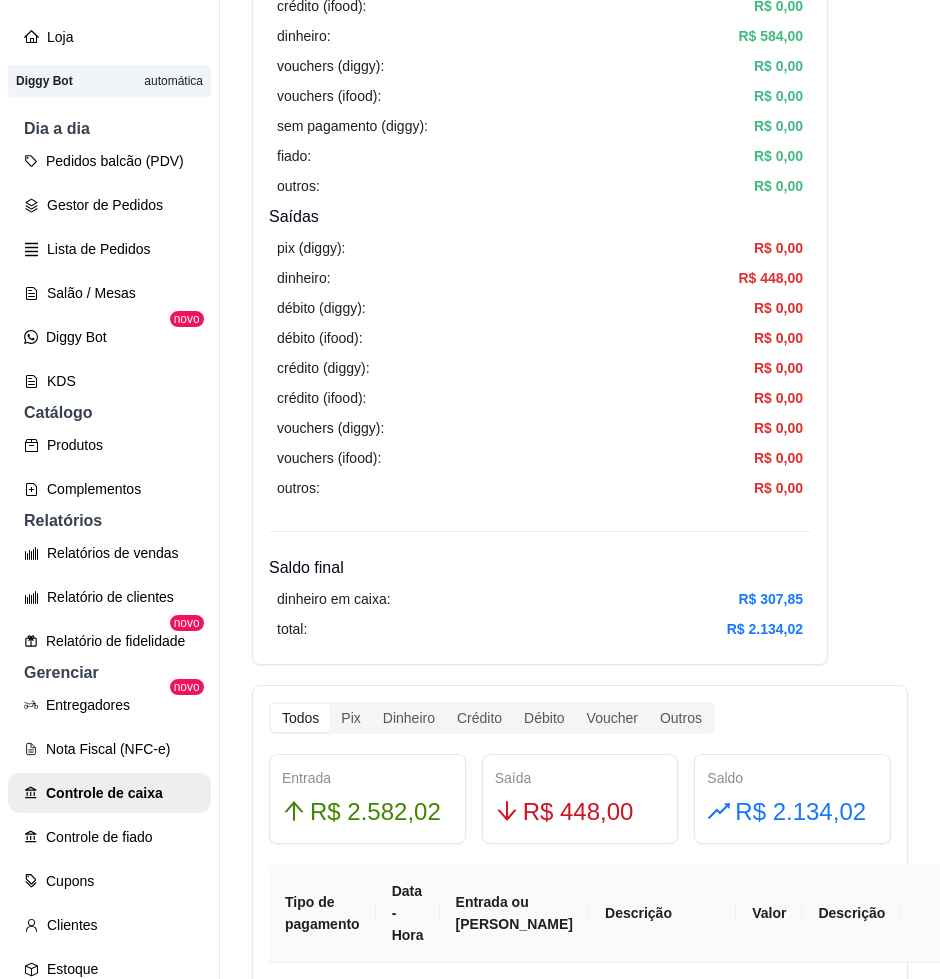 scroll, scrollTop: 0, scrollLeft: 0, axis: both 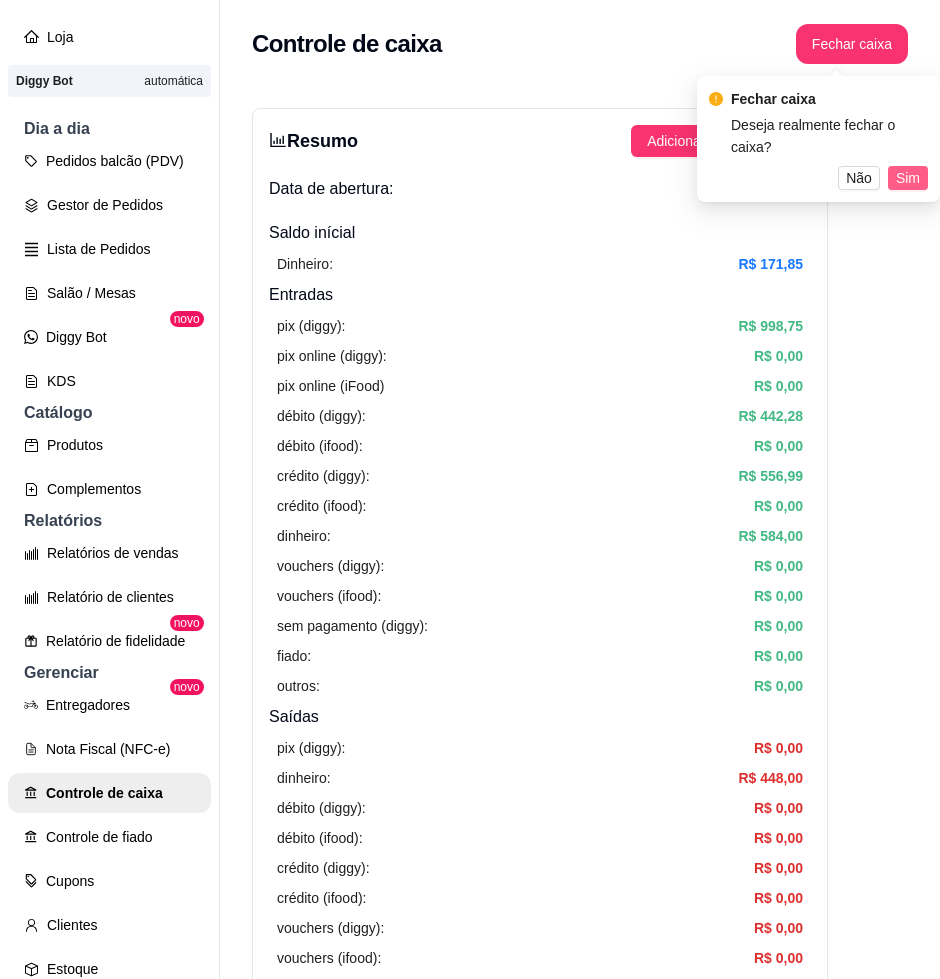 click on "Sim" at bounding box center [908, 178] 